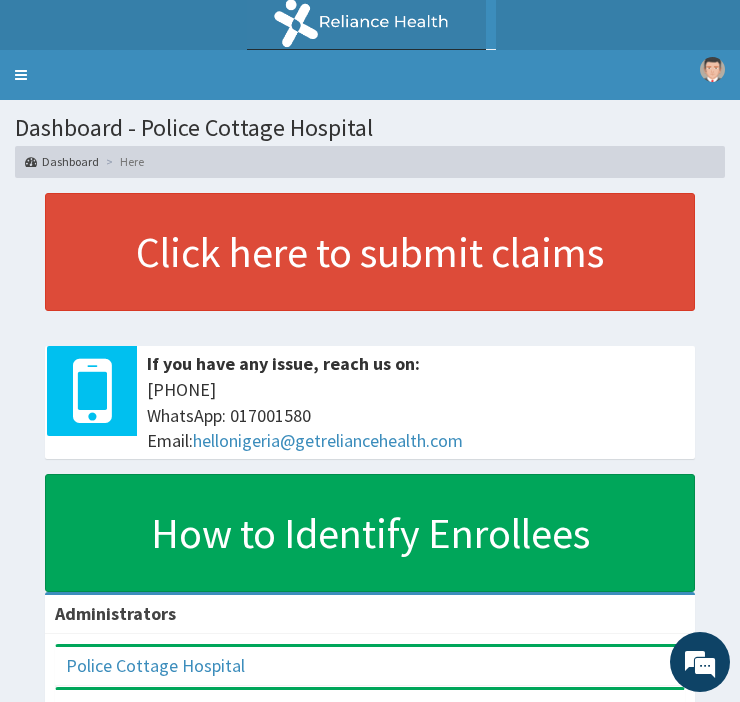 scroll, scrollTop: 0, scrollLeft: 0, axis: both 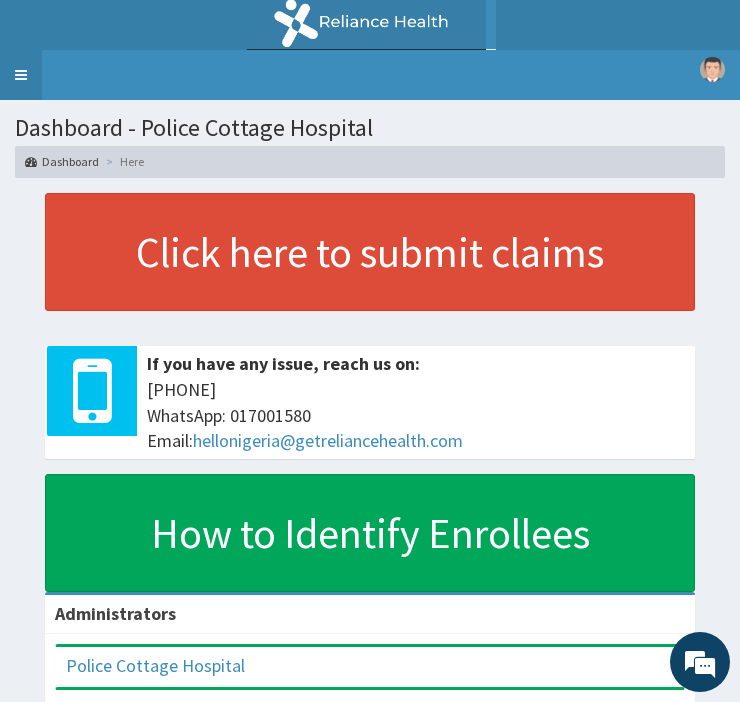 click on "Toggle navigation" at bounding box center (21, 75) 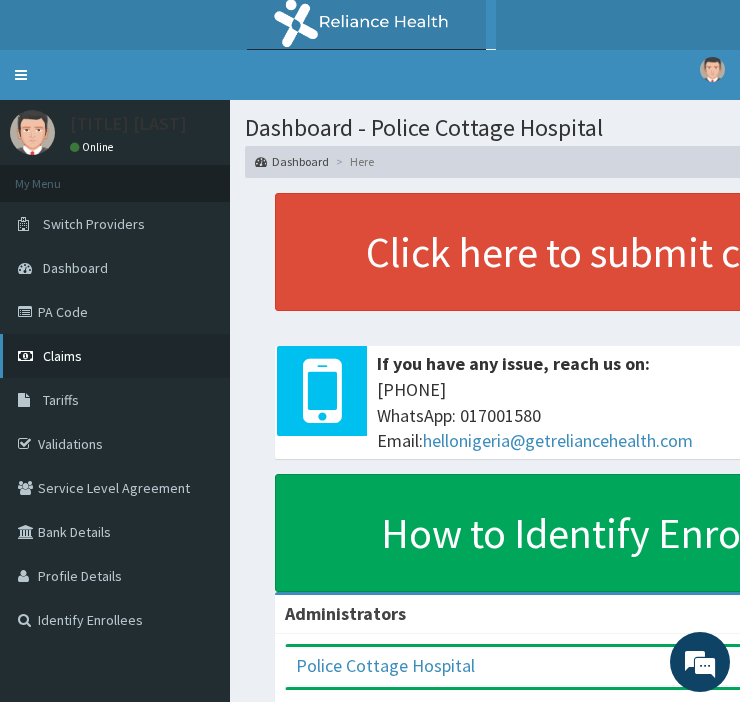 click at bounding box center (28, 356) 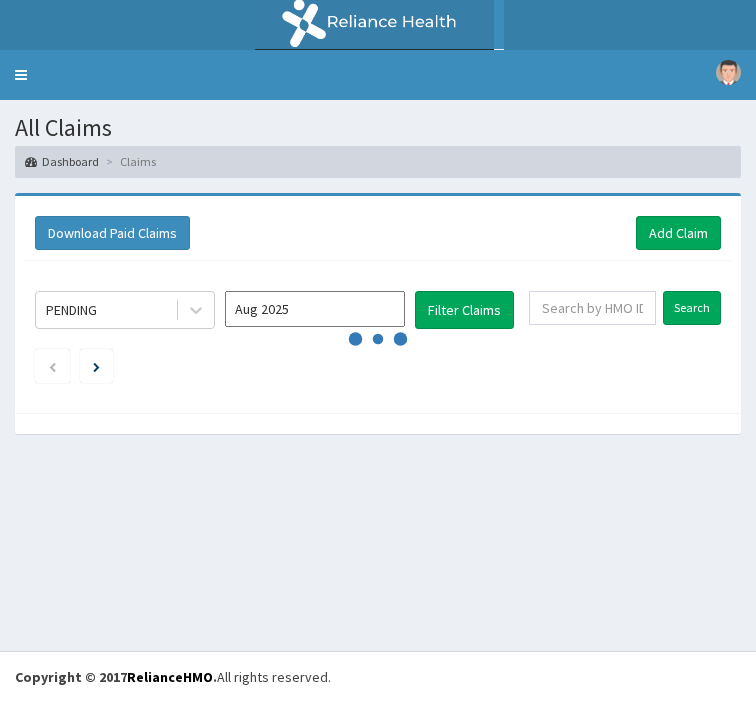 scroll, scrollTop: 0, scrollLeft: 0, axis: both 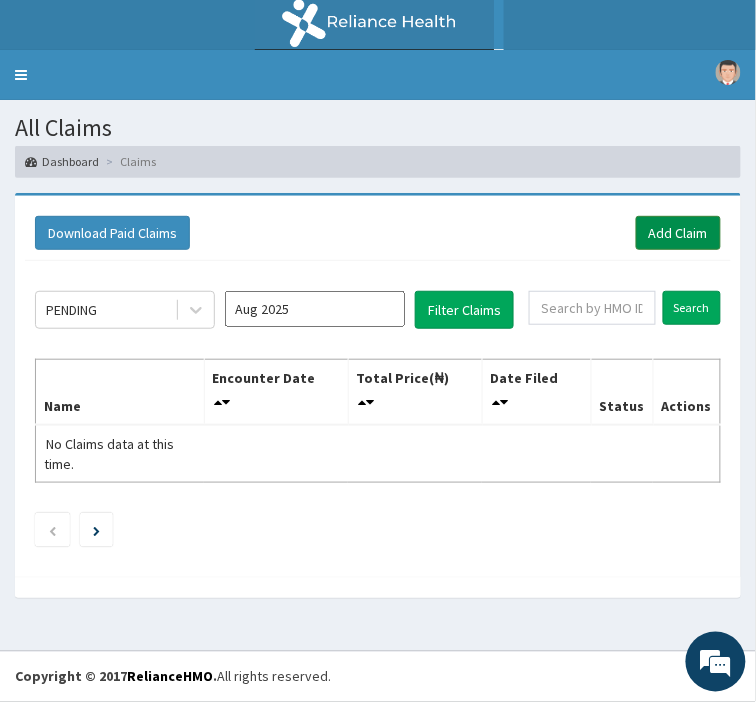 click on "Add Claim" at bounding box center [678, 233] 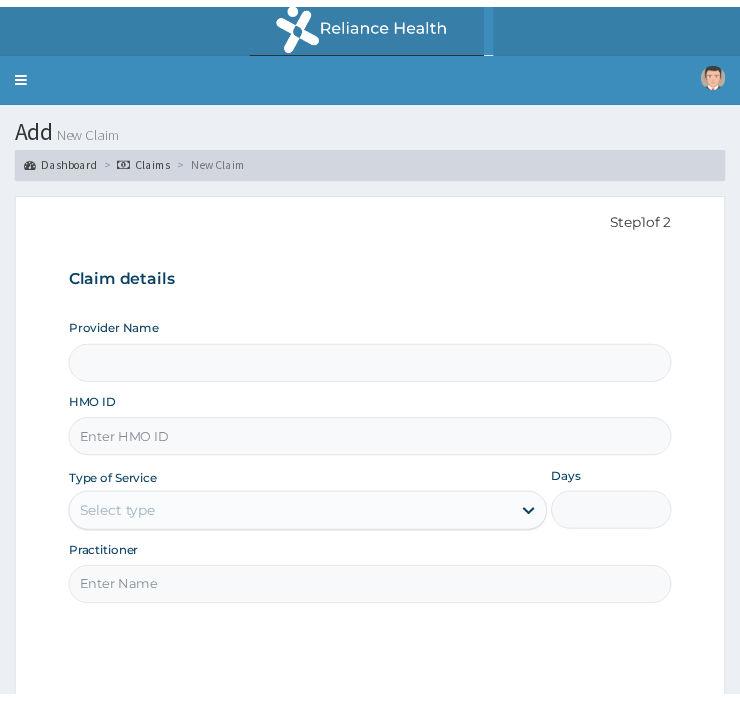 scroll, scrollTop: 0, scrollLeft: 0, axis: both 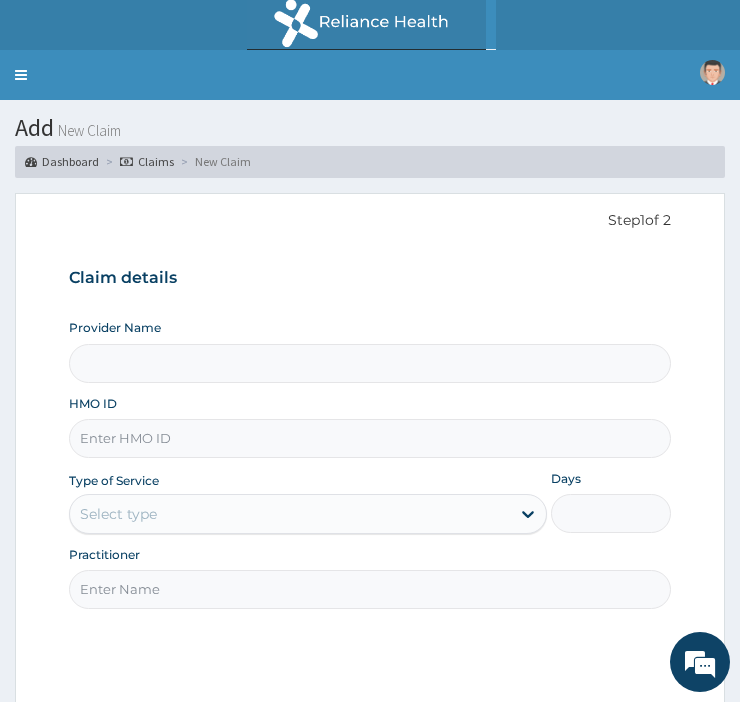 type on "Police Cottage Hospital" 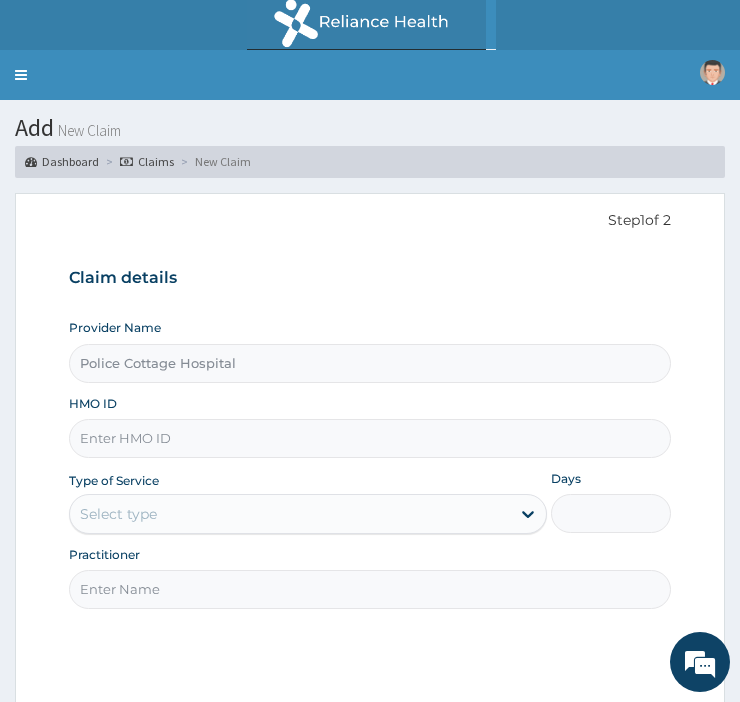 click on "HMO ID" at bounding box center [370, 438] 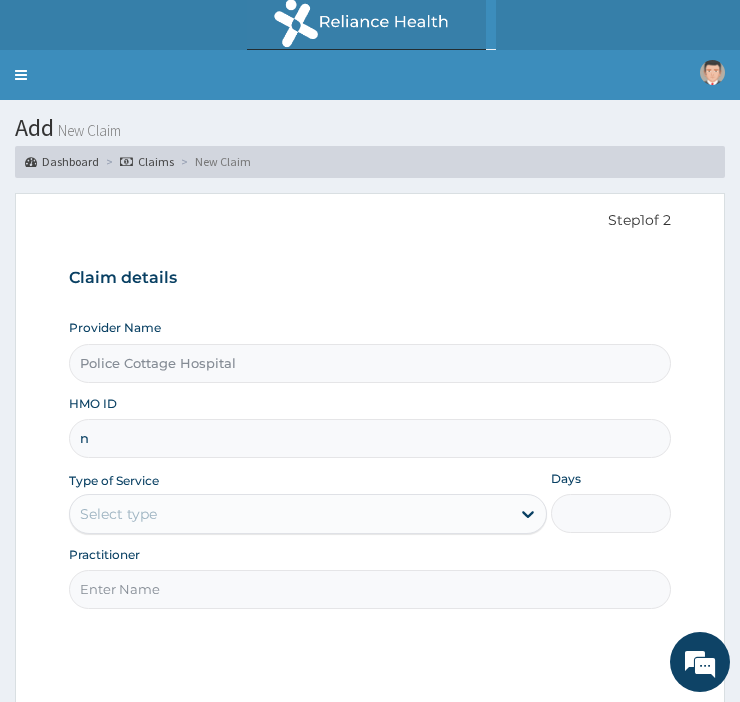 scroll, scrollTop: 0, scrollLeft: 0, axis: both 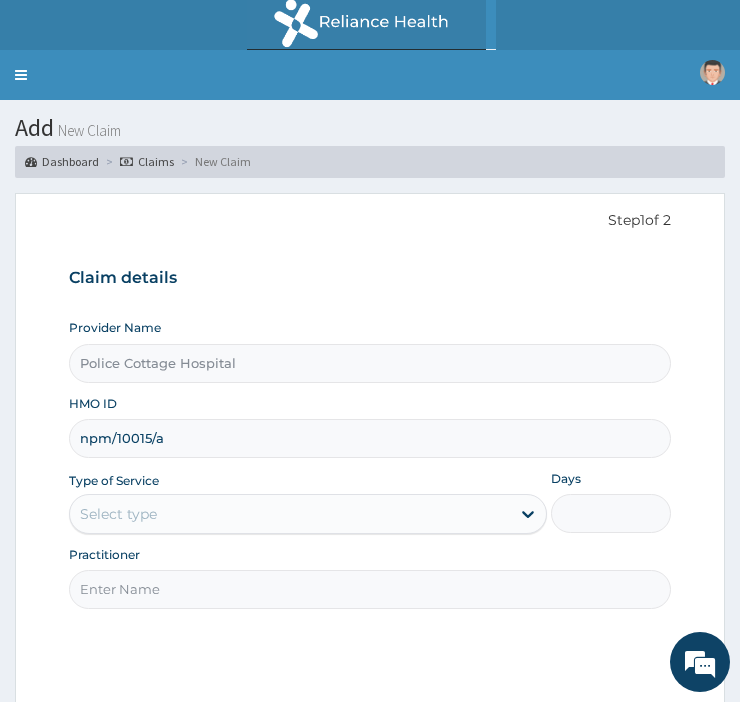 click on "npm/10015/a" at bounding box center [370, 438] 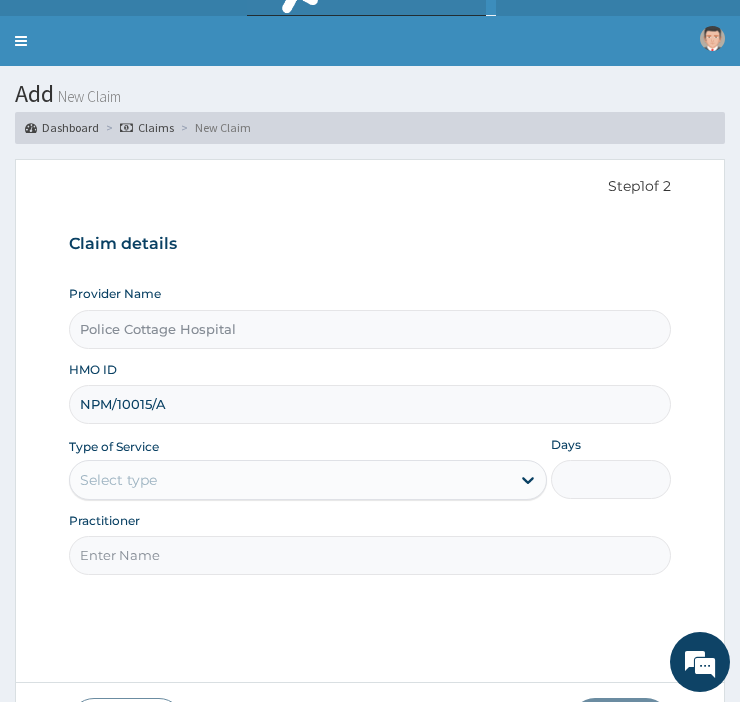 scroll, scrollTop: 0, scrollLeft: 0, axis: both 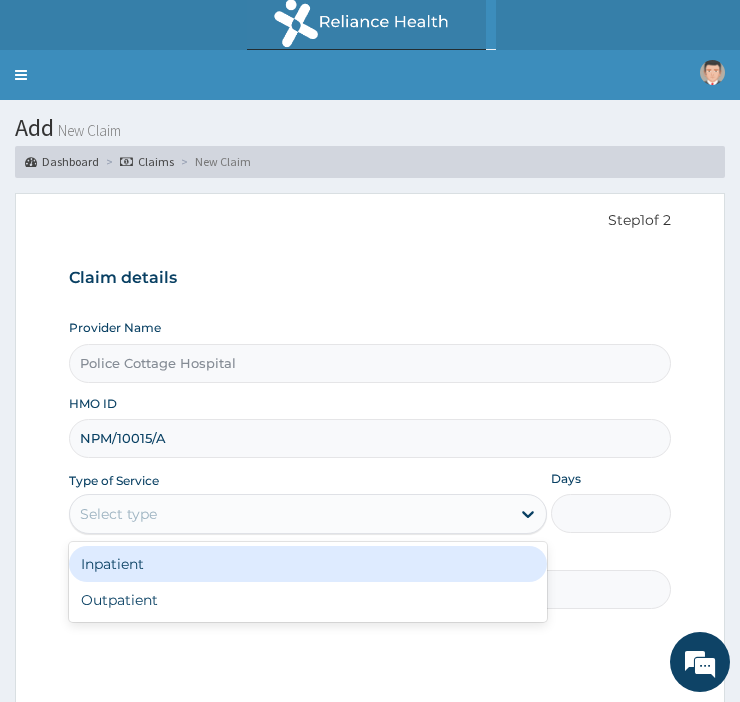 click on "Outpatient" at bounding box center [308, 600] 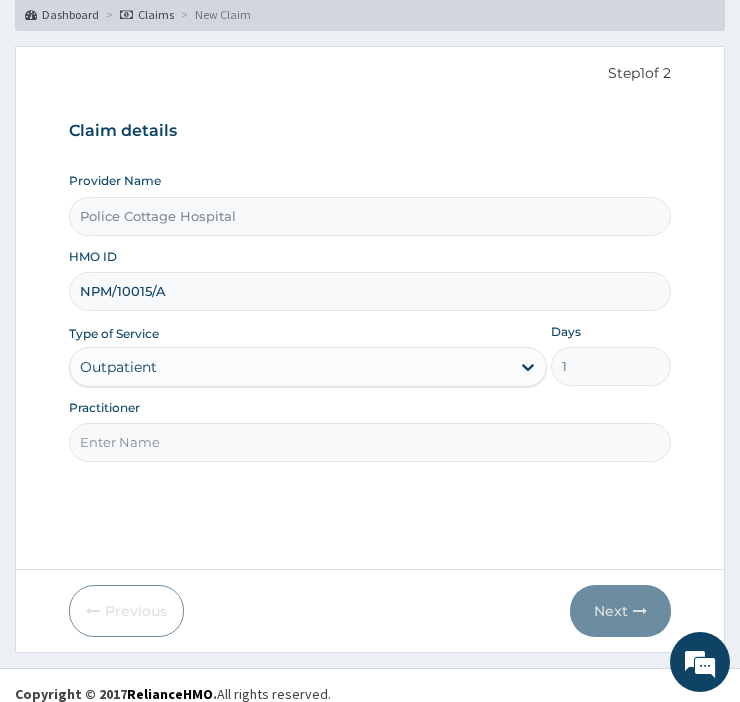 scroll, scrollTop: 164, scrollLeft: 0, axis: vertical 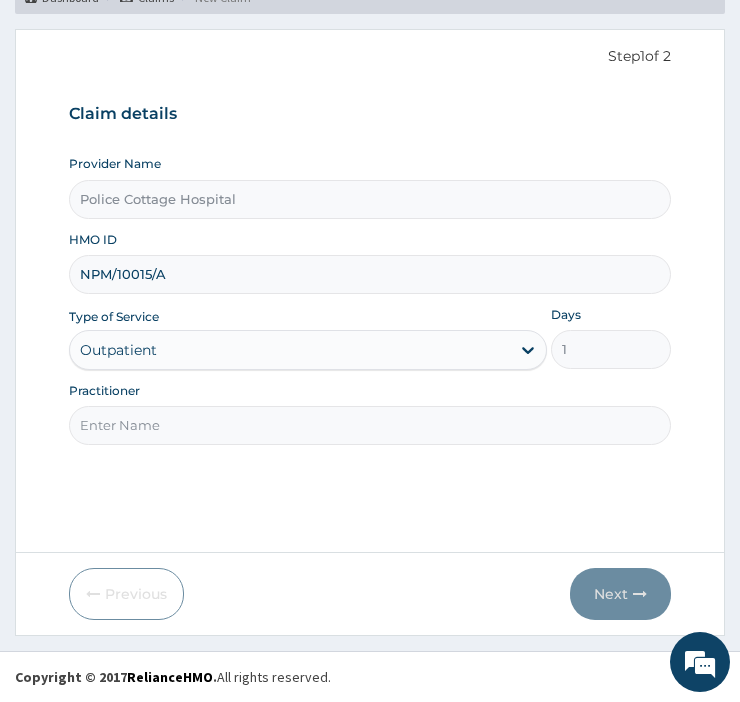 click on "Practitioner" at bounding box center [370, 425] 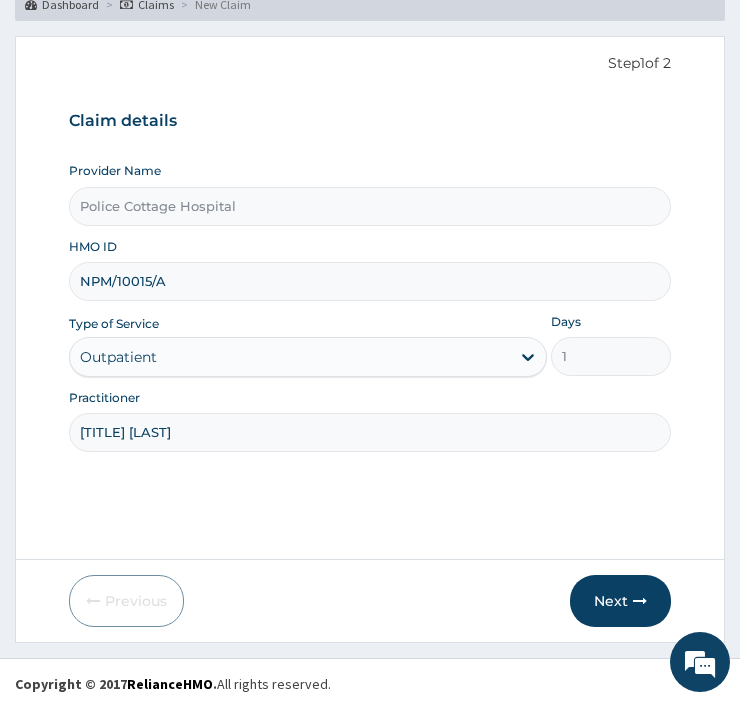 scroll, scrollTop: 164, scrollLeft: 0, axis: vertical 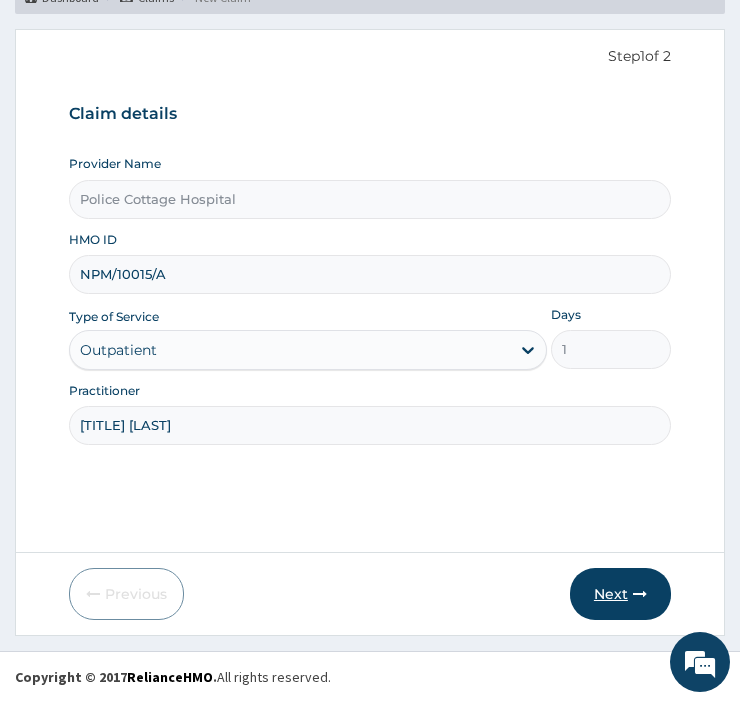 click on "Next" at bounding box center (620, 594) 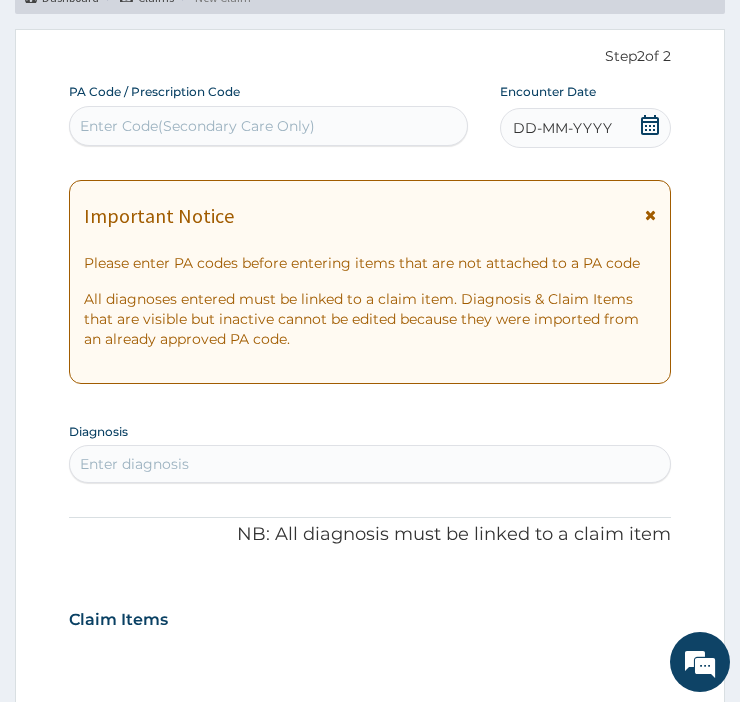 click 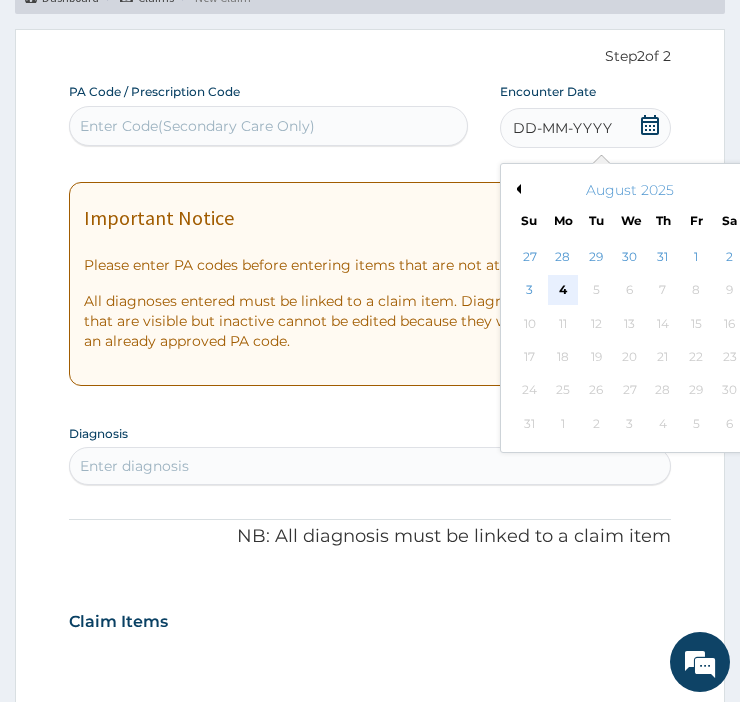 click on "4" at bounding box center [563, 291] 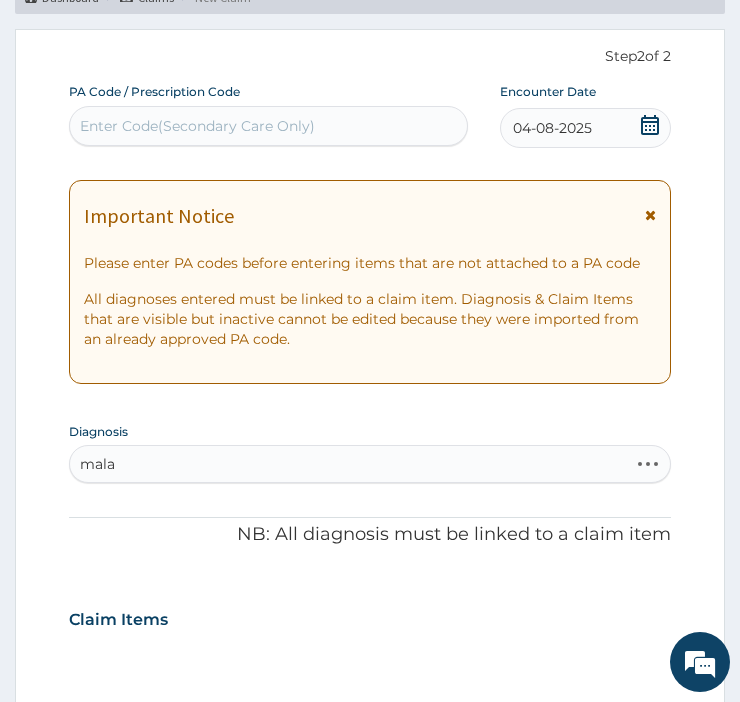 type on "malar" 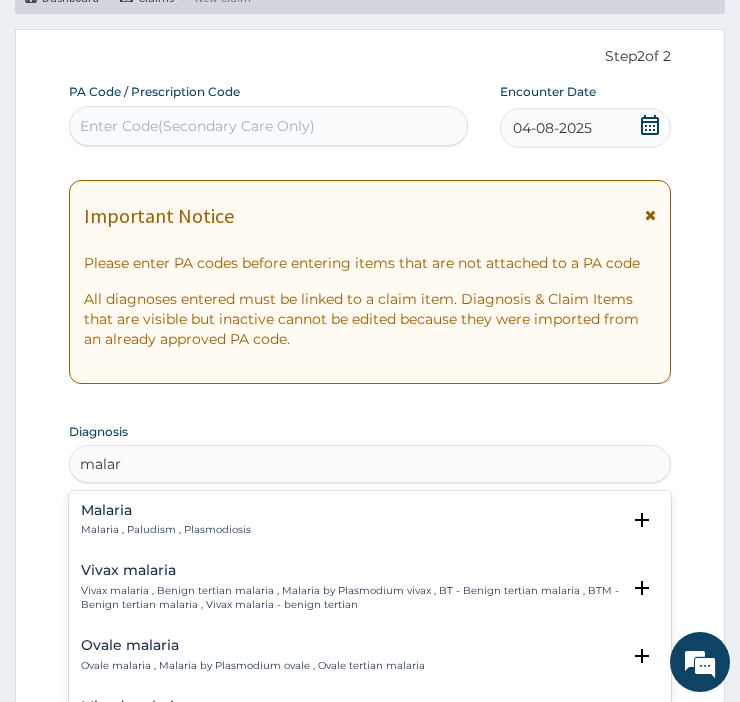 click on "Malaria , Paludism , Plasmodiosis" at bounding box center (166, 530) 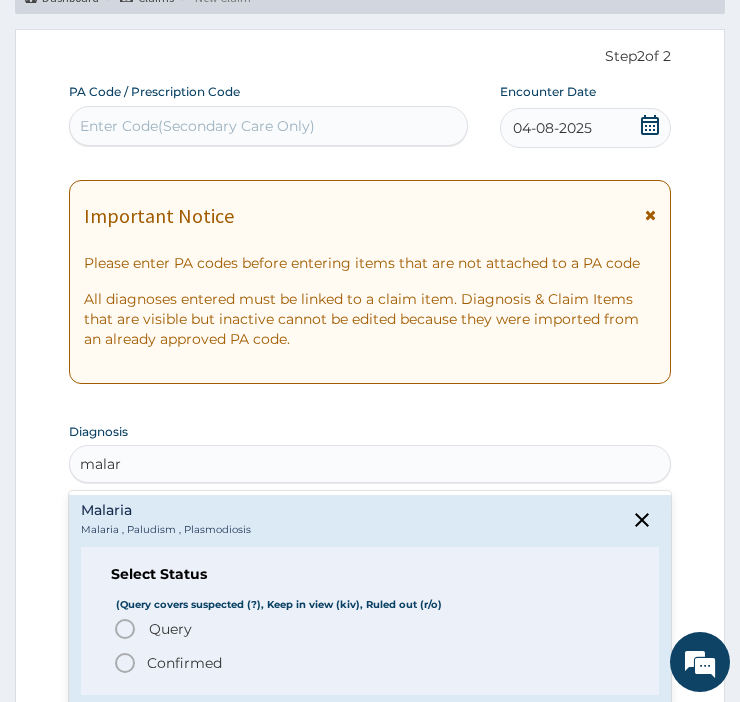 click on "Confirmed" at bounding box center [371, 663] 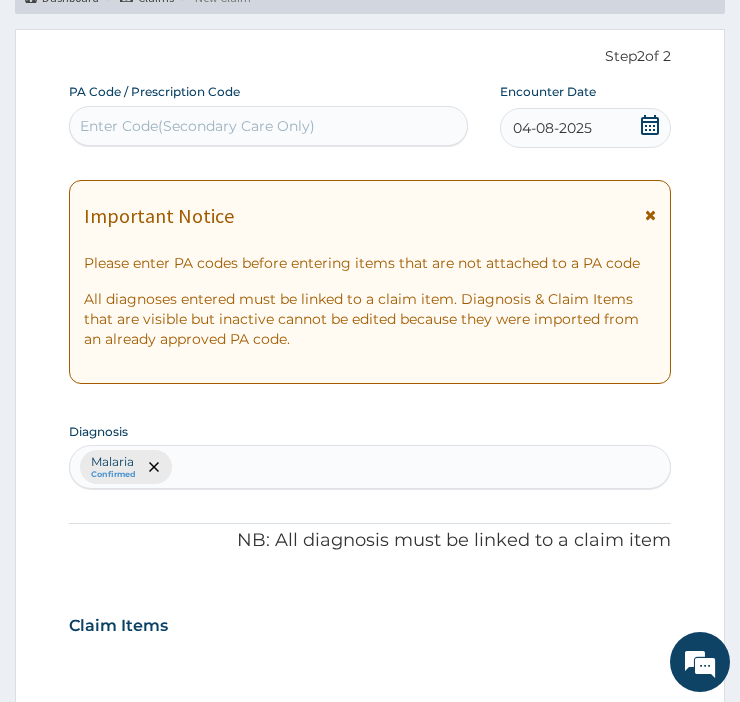 click at bounding box center (650, 215) 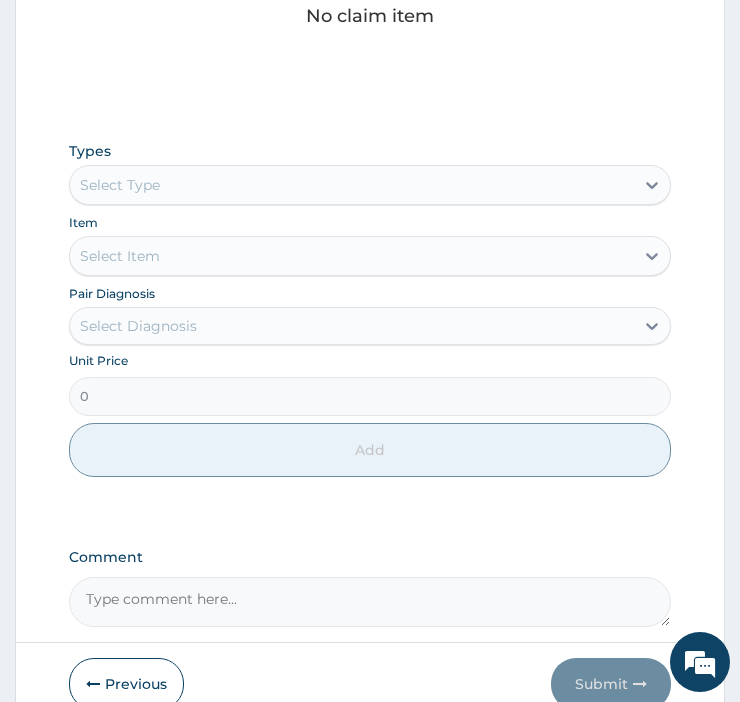 scroll, scrollTop: 714, scrollLeft: 0, axis: vertical 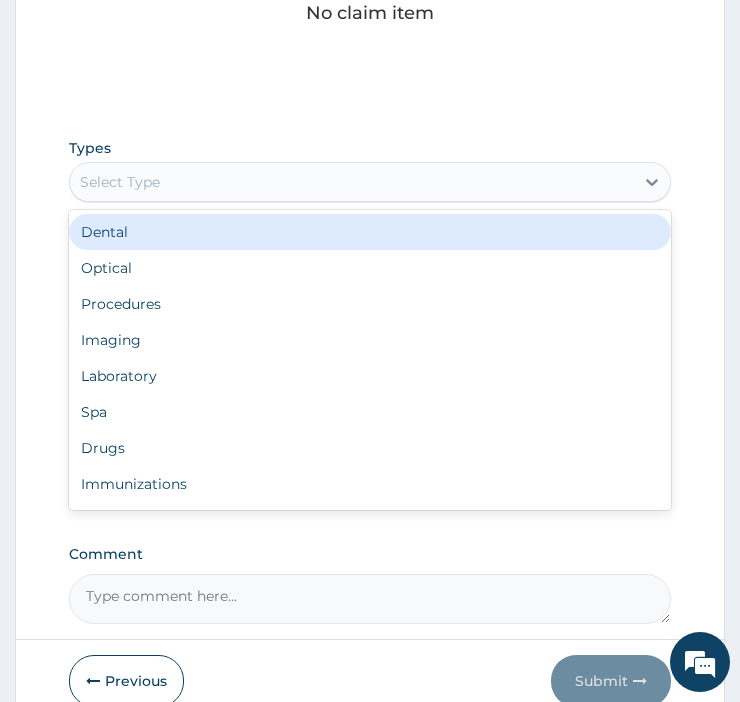 click on "Procedures" at bounding box center (370, 304) 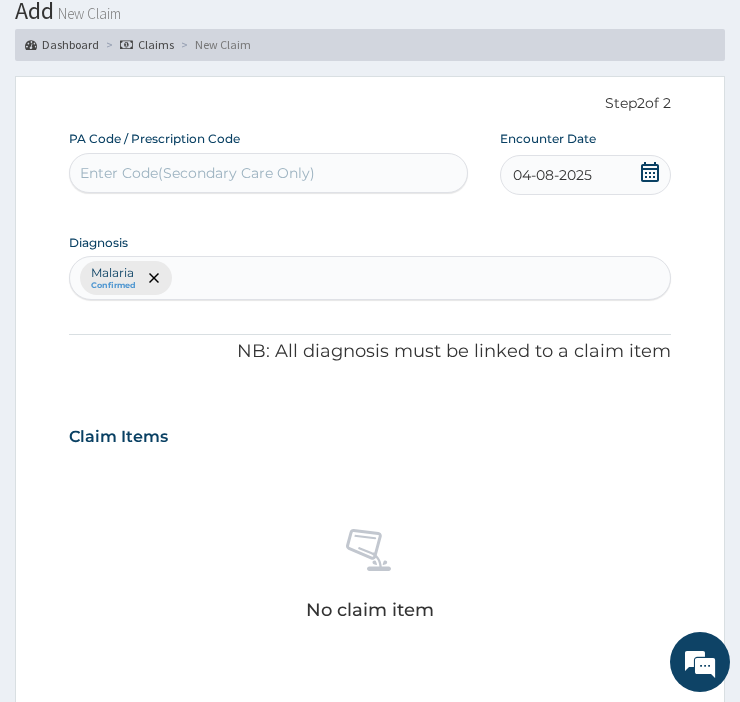 scroll, scrollTop: 0, scrollLeft: 0, axis: both 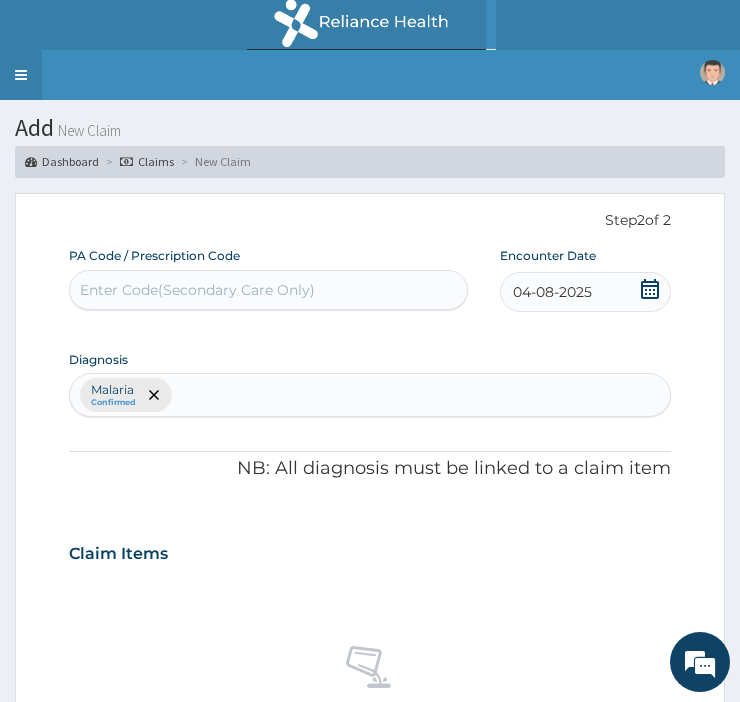 click on "Toggle navigation" at bounding box center [21, 75] 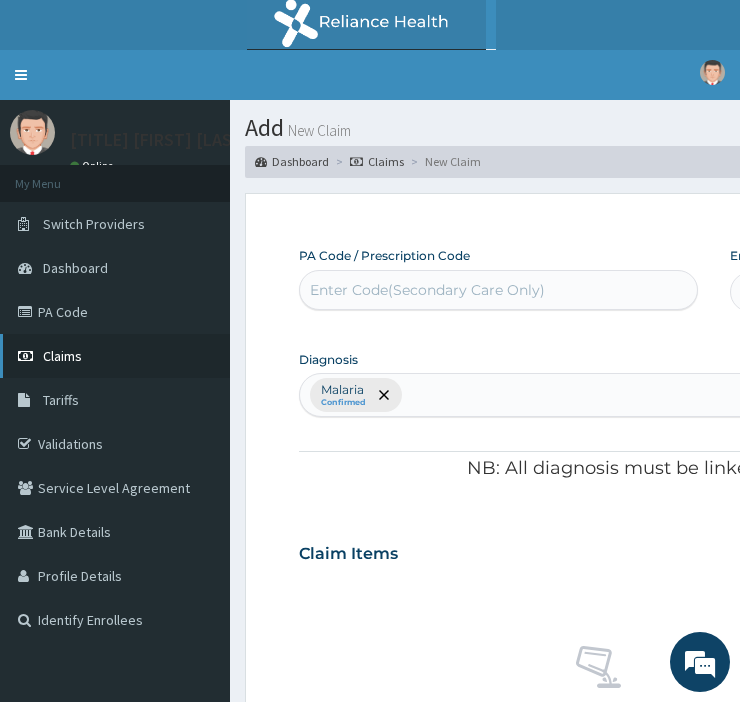 click at bounding box center [28, 356] 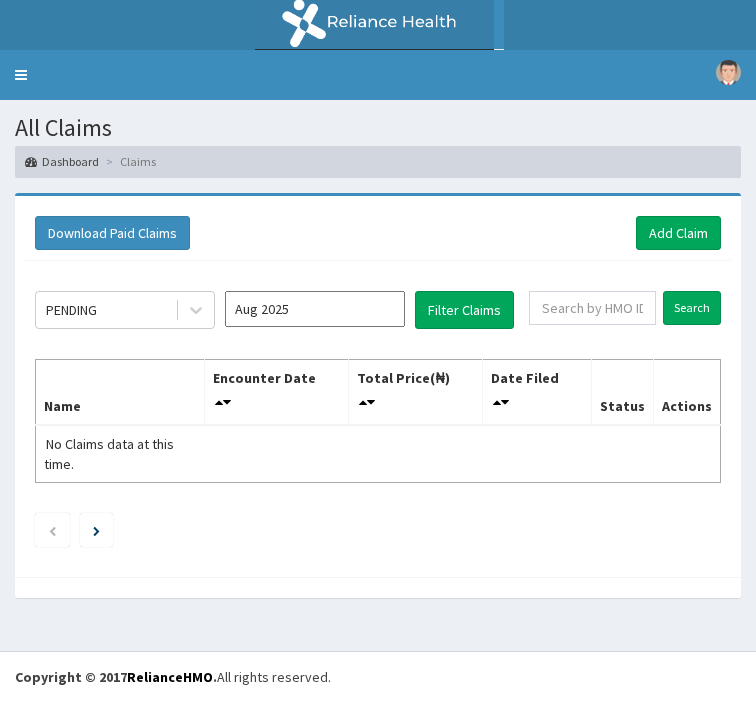 scroll, scrollTop: 0, scrollLeft: 0, axis: both 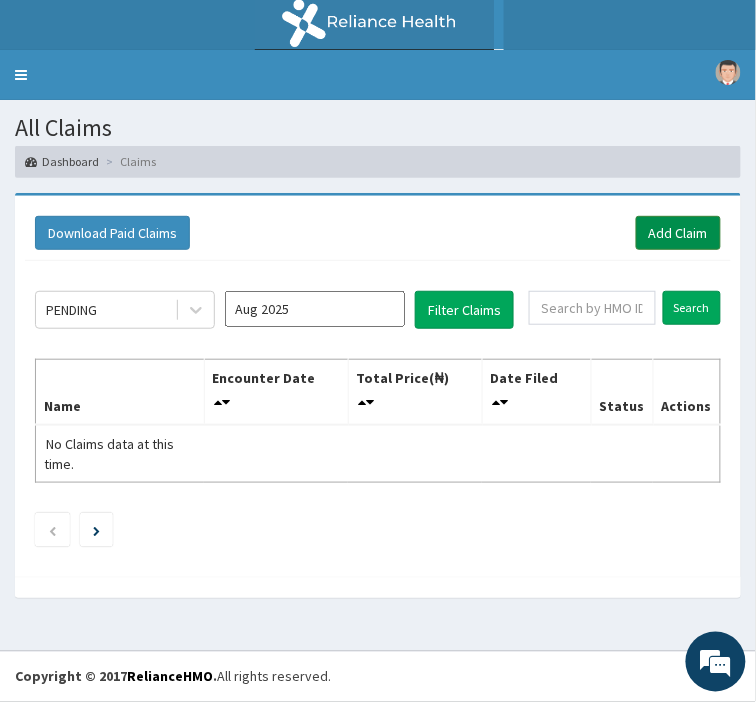 click on "Add Claim" at bounding box center [678, 233] 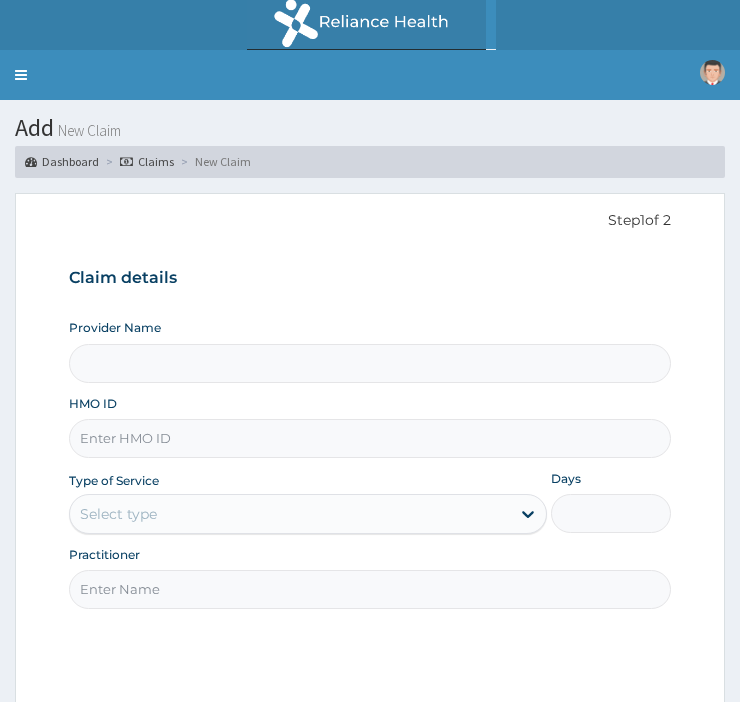 scroll, scrollTop: 0, scrollLeft: 0, axis: both 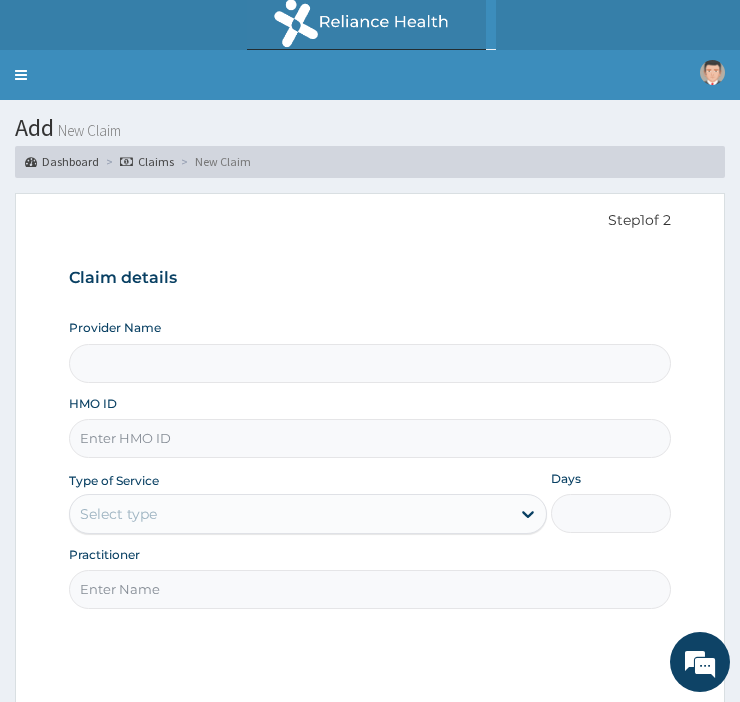 type on "Police Cottage Hospital" 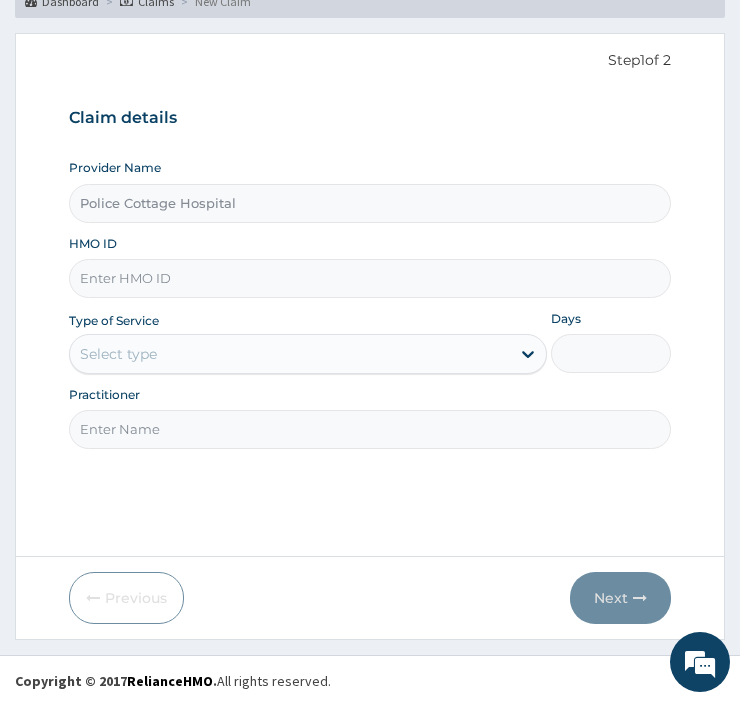 scroll, scrollTop: 163, scrollLeft: 0, axis: vertical 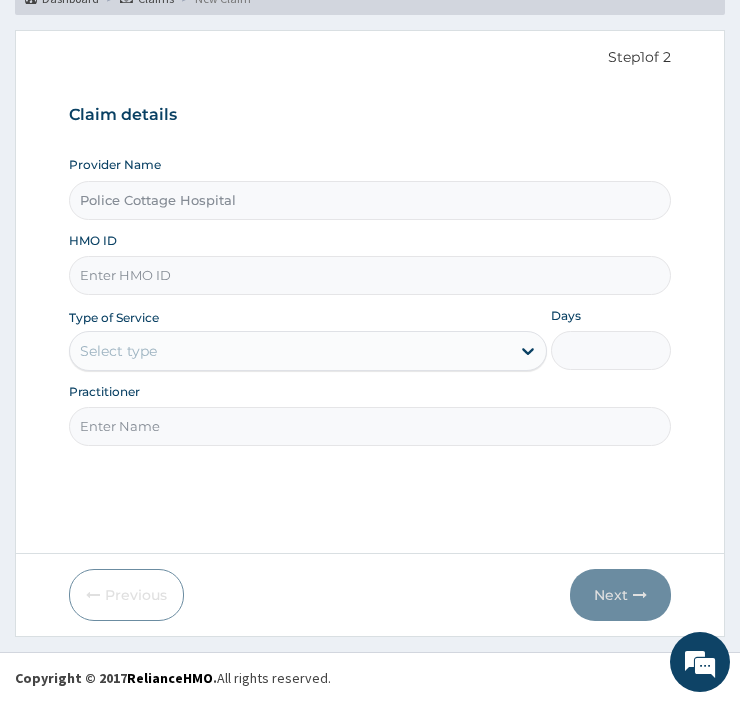 click on "HMO ID" at bounding box center [370, 275] 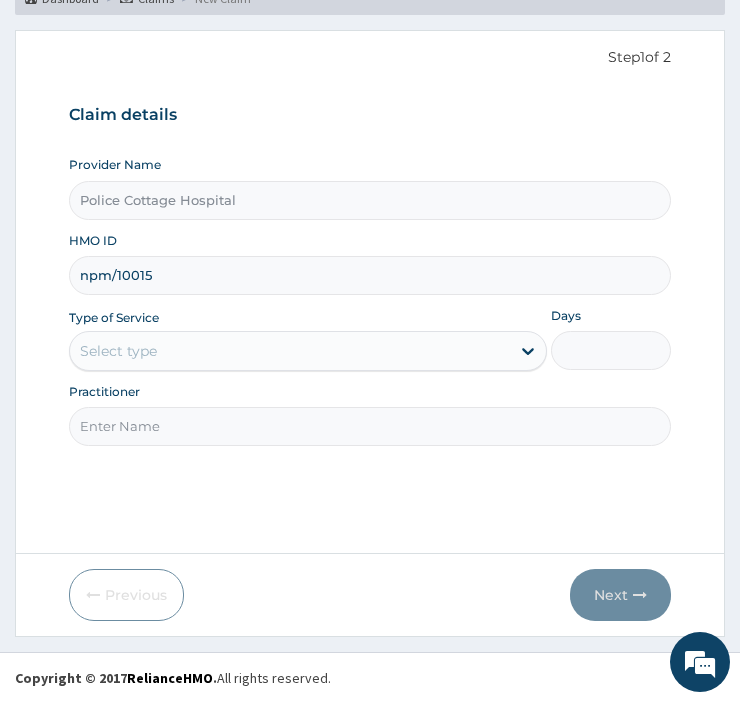 type on "NPM/10015/A" 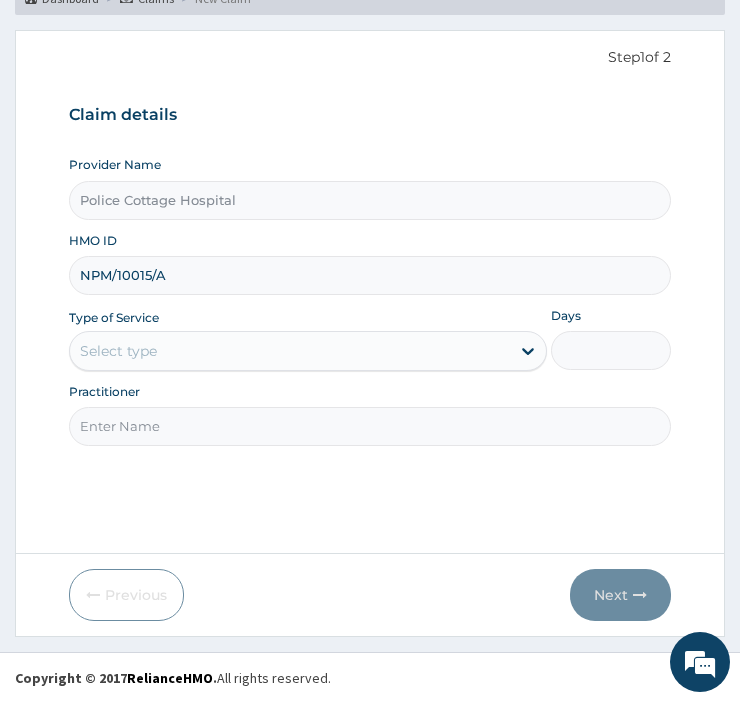 scroll, scrollTop: 164, scrollLeft: 0, axis: vertical 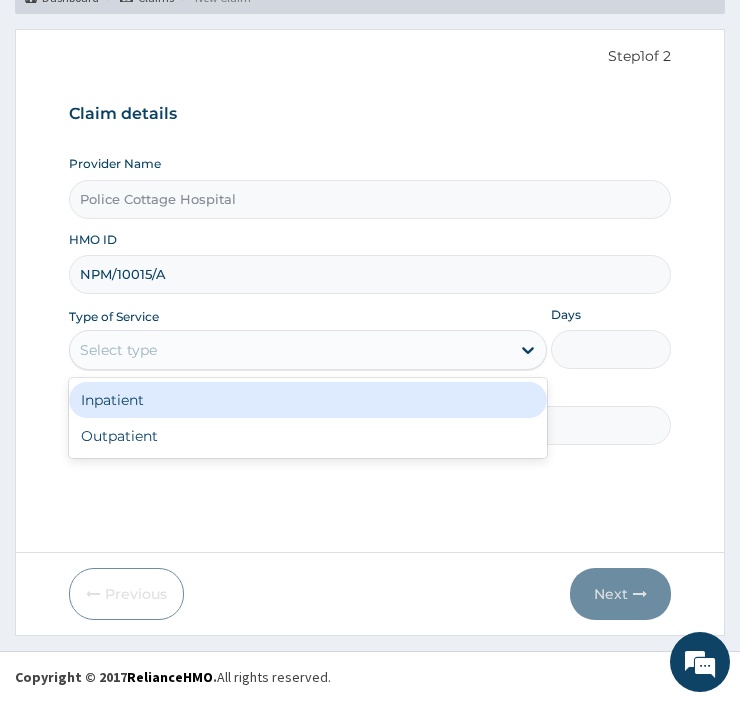 click on "Outpatient" at bounding box center [308, 436] 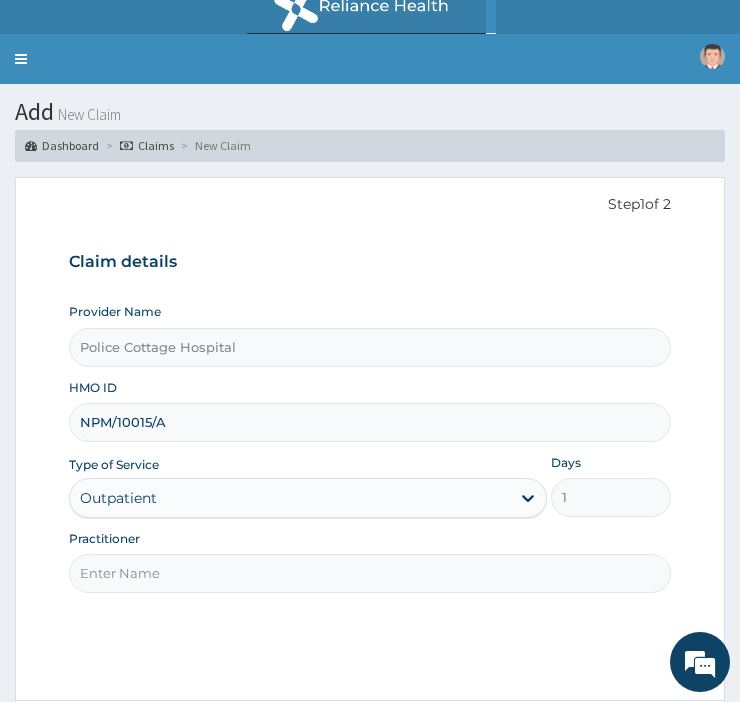 scroll, scrollTop: 164, scrollLeft: 0, axis: vertical 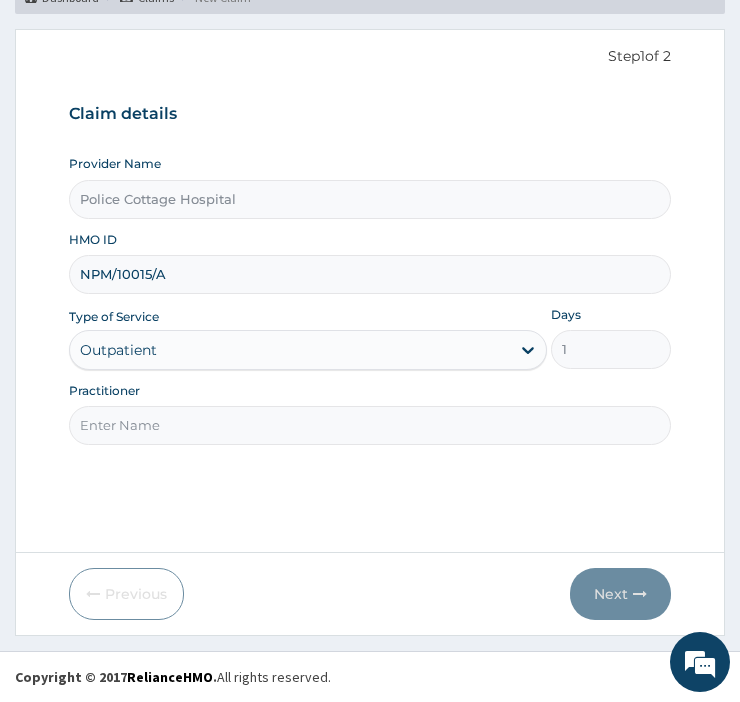 click on "Practitioner" at bounding box center [370, 425] 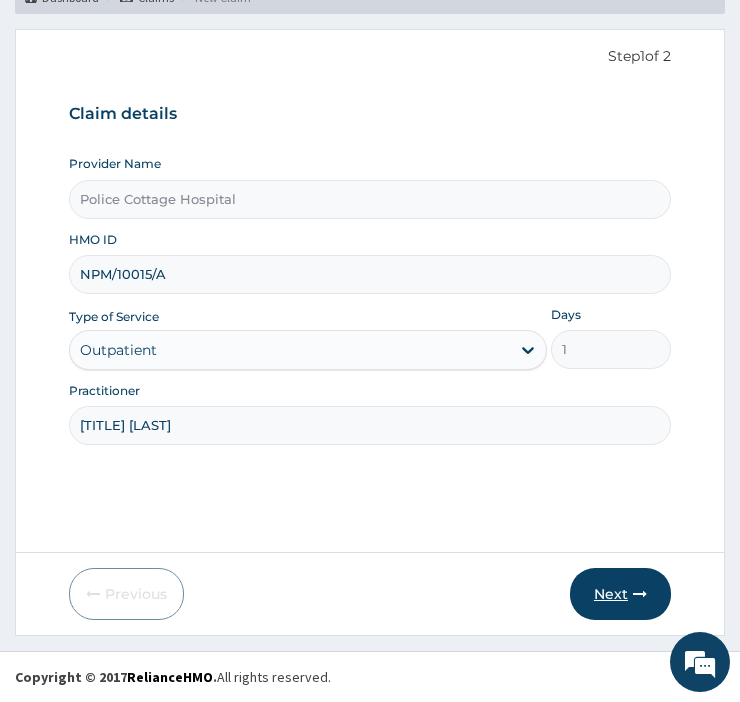 click on "Next" at bounding box center (620, 594) 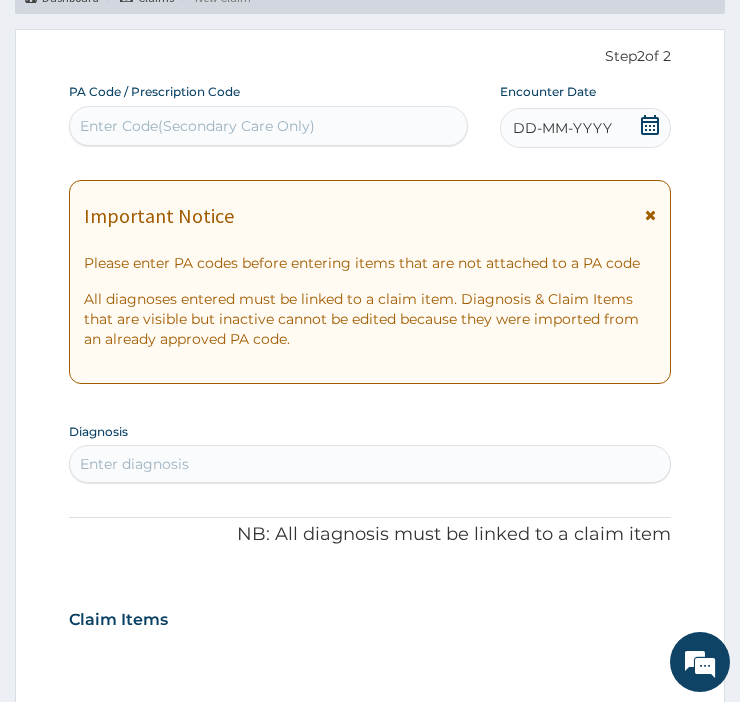 click 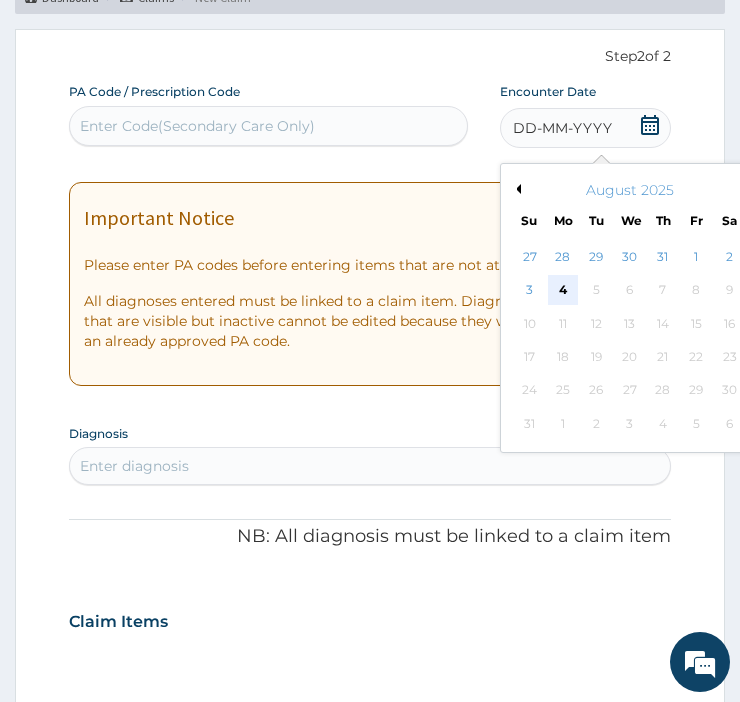 click on "4" at bounding box center [563, 291] 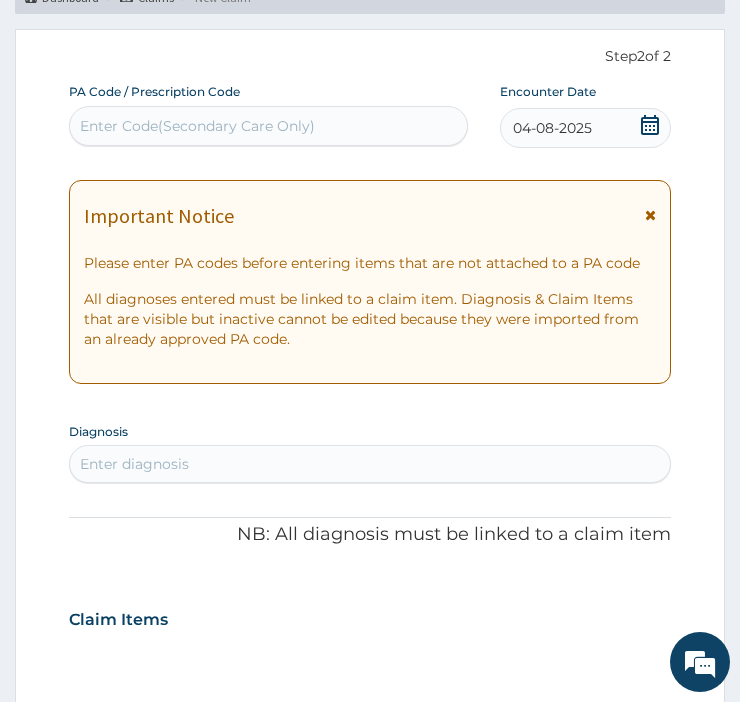 click at bounding box center (650, 215) 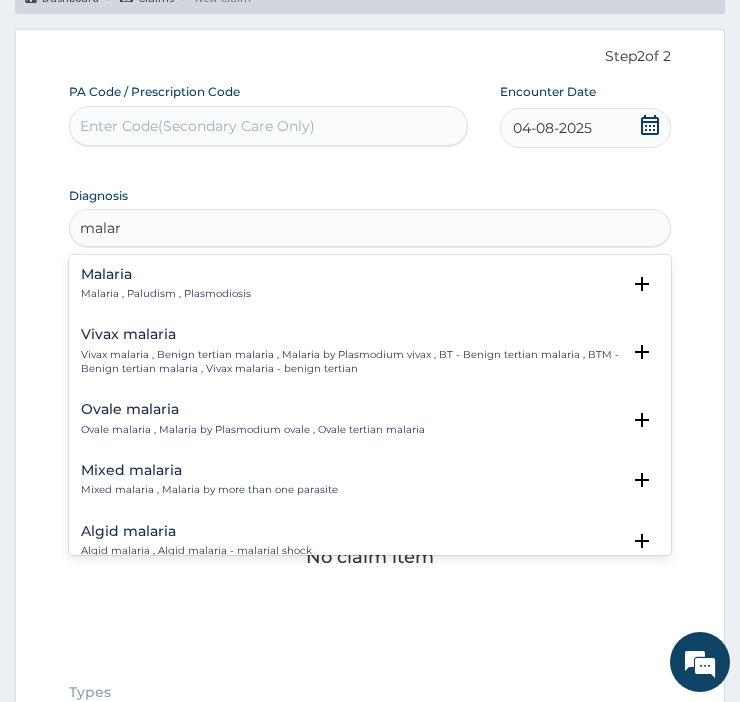 type on "malari" 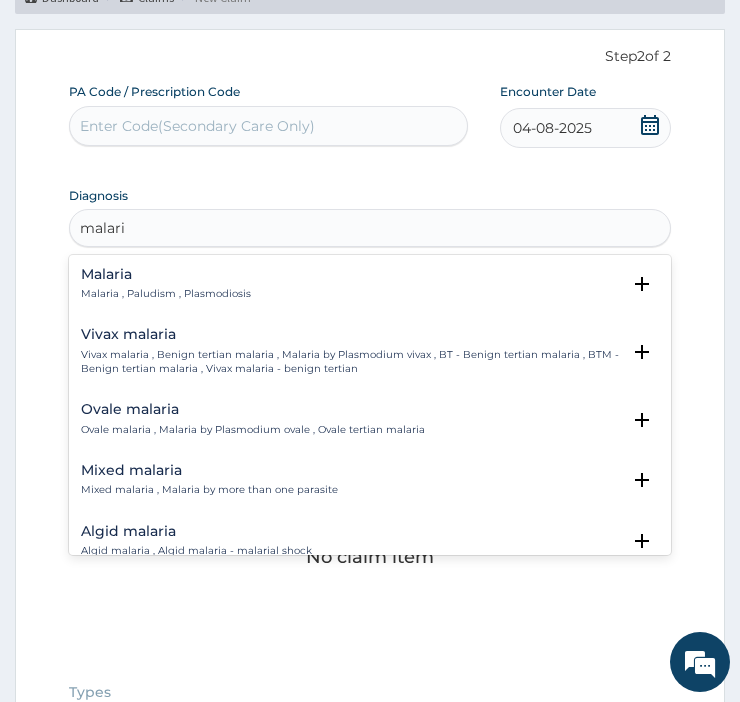 click on "Malaria , Paludism , Plasmodiosis" at bounding box center (166, 294) 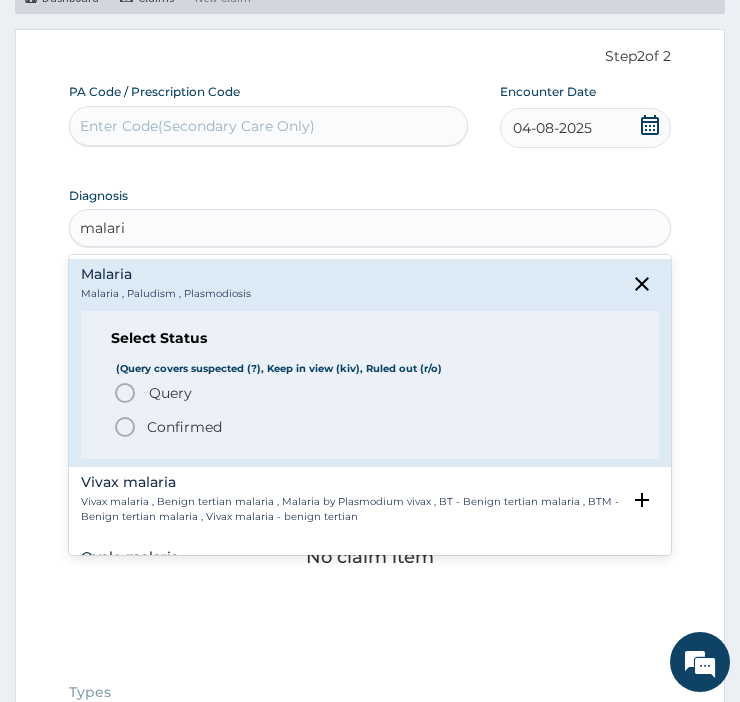 click on "Confirmed" at bounding box center [371, 427] 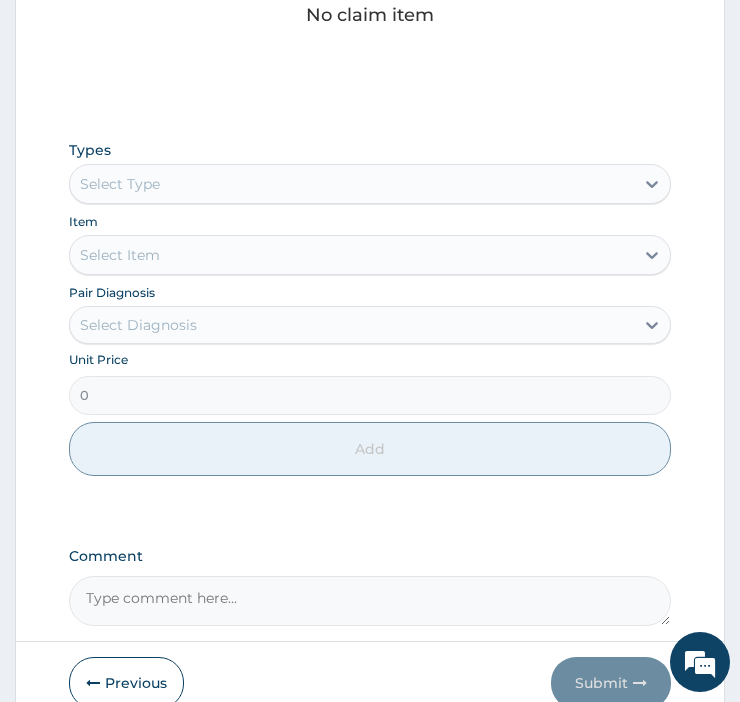 scroll, scrollTop: 702, scrollLeft: 0, axis: vertical 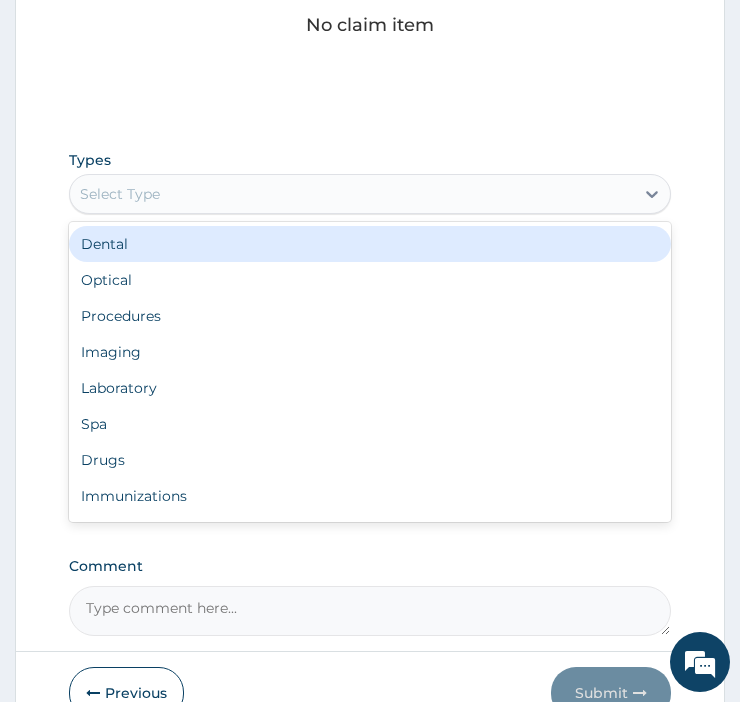 click on "Procedures" at bounding box center (370, 316) 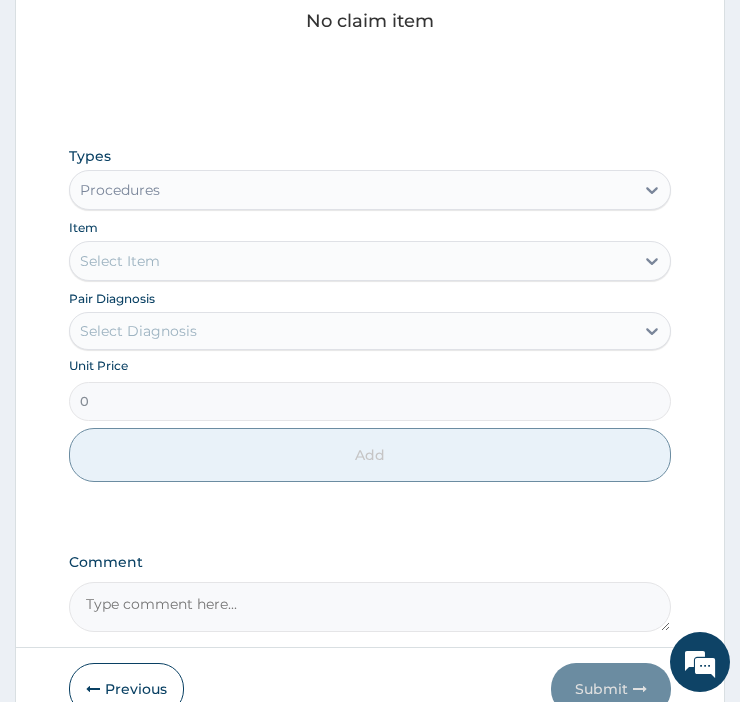 scroll, scrollTop: 695, scrollLeft: 0, axis: vertical 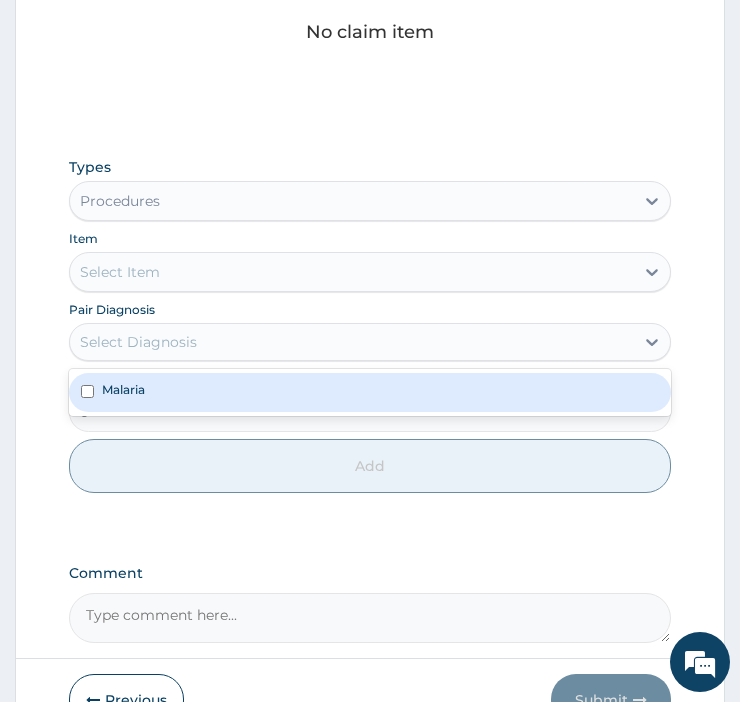 click on "Malaria" at bounding box center (370, 392) 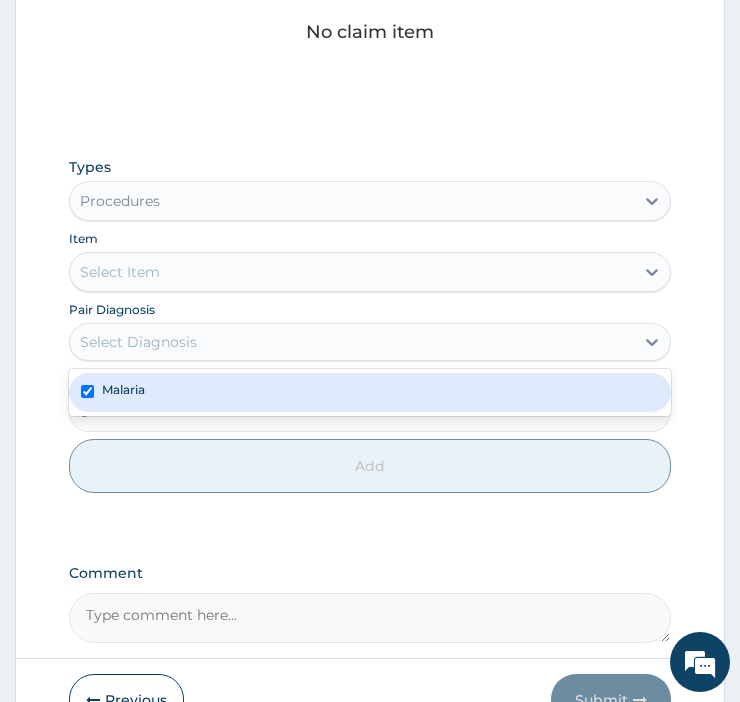 checkbox on "true" 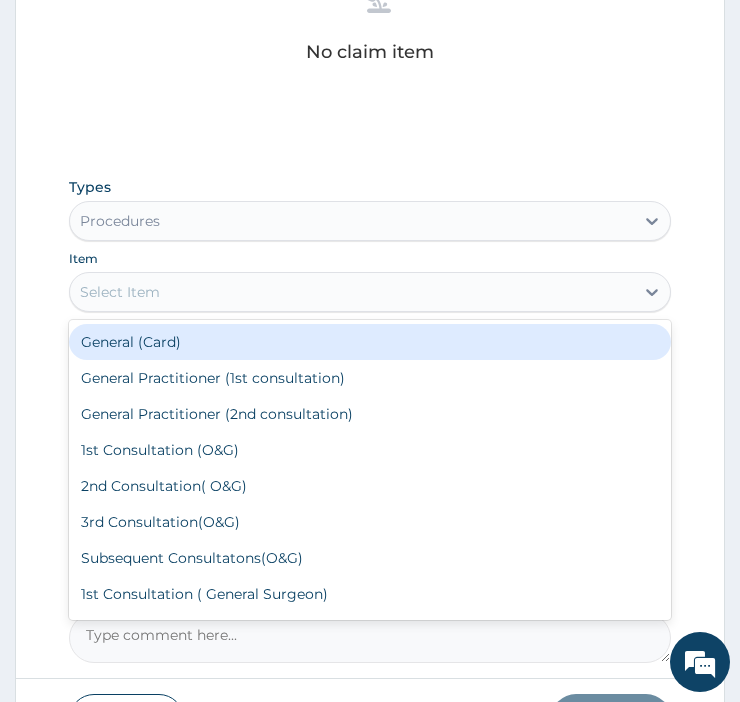 scroll, scrollTop: 801, scrollLeft: 0, axis: vertical 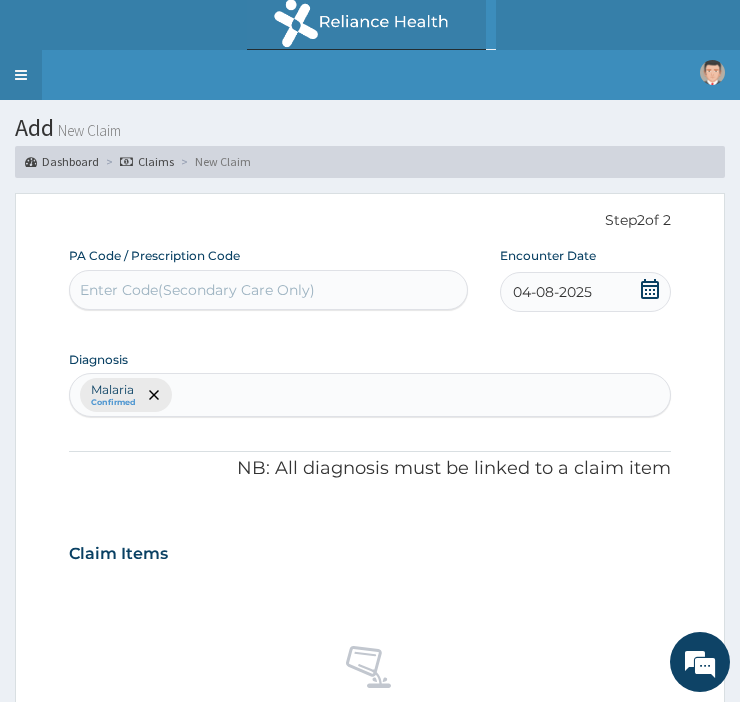 click on "Toggle navigation" at bounding box center [21, 75] 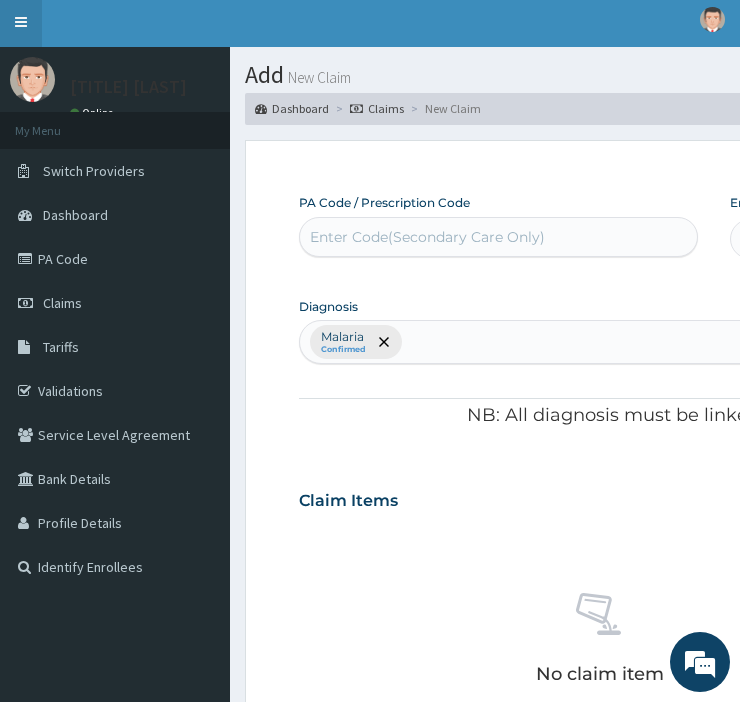 scroll, scrollTop: 44, scrollLeft: 0, axis: vertical 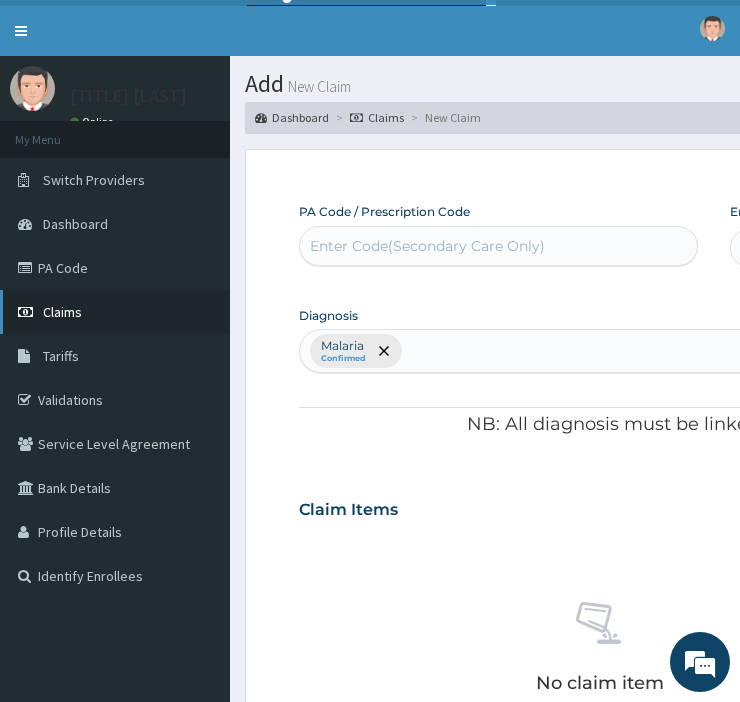 click at bounding box center (28, 312) 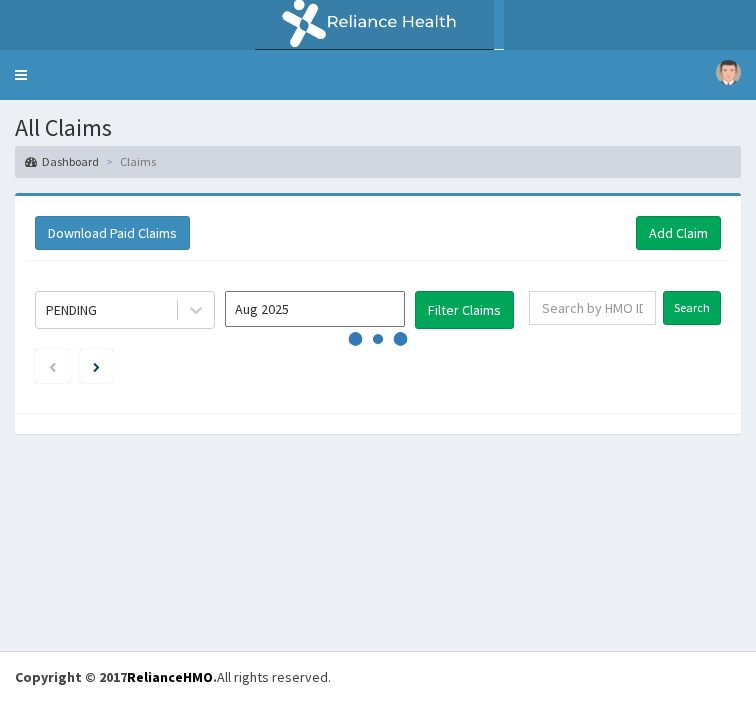 scroll, scrollTop: 0, scrollLeft: 0, axis: both 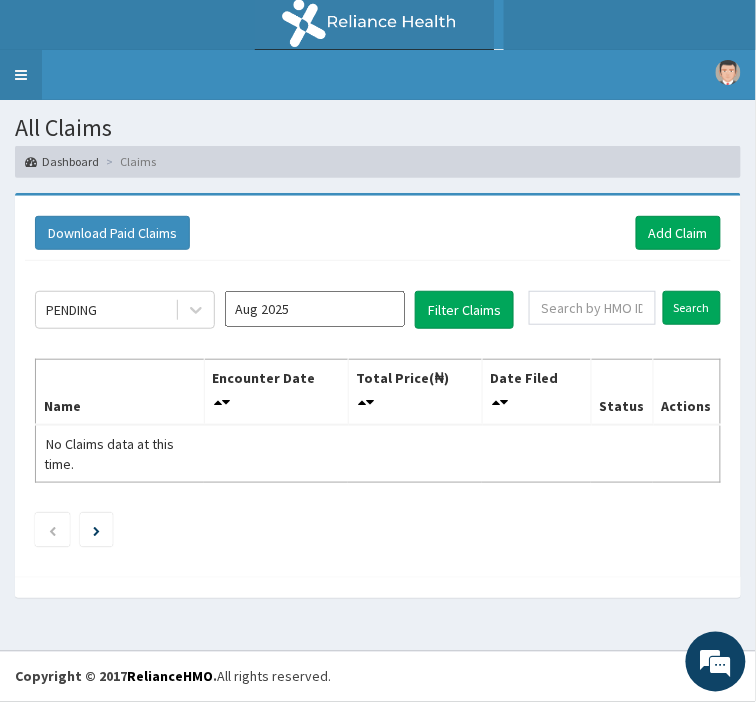 click on "Toggle navigation" at bounding box center (21, 75) 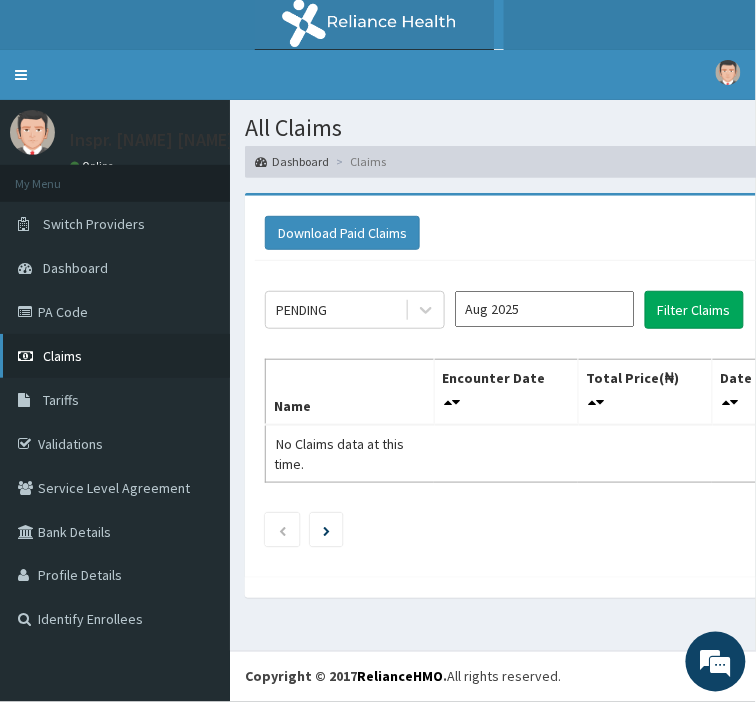 click on "Claims" at bounding box center (115, 356) 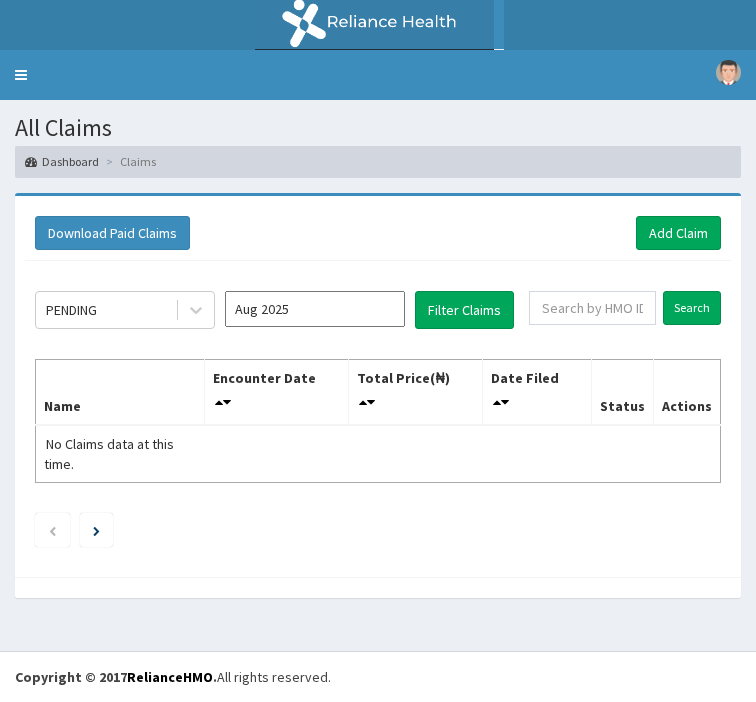 scroll, scrollTop: 0, scrollLeft: 0, axis: both 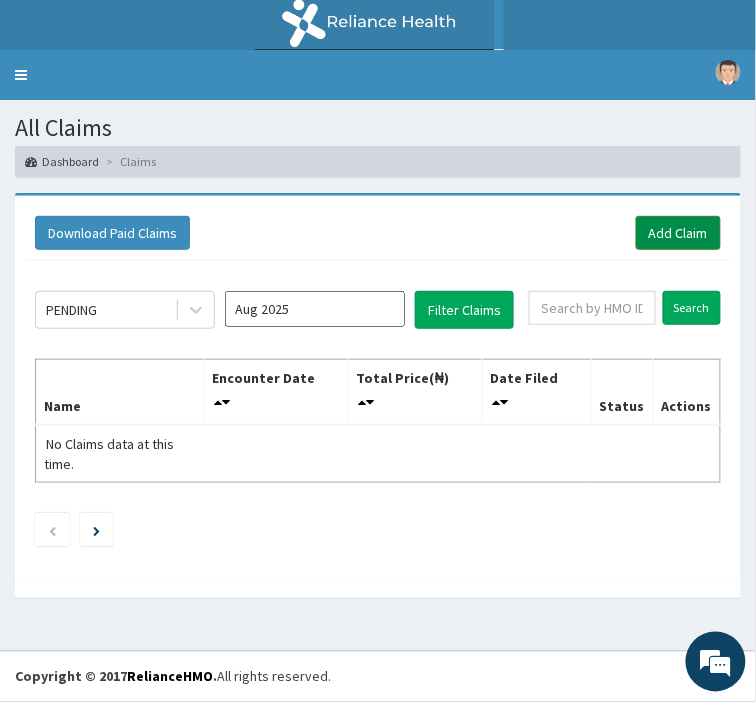 click on "Add Claim" at bounding box center (678, 233) 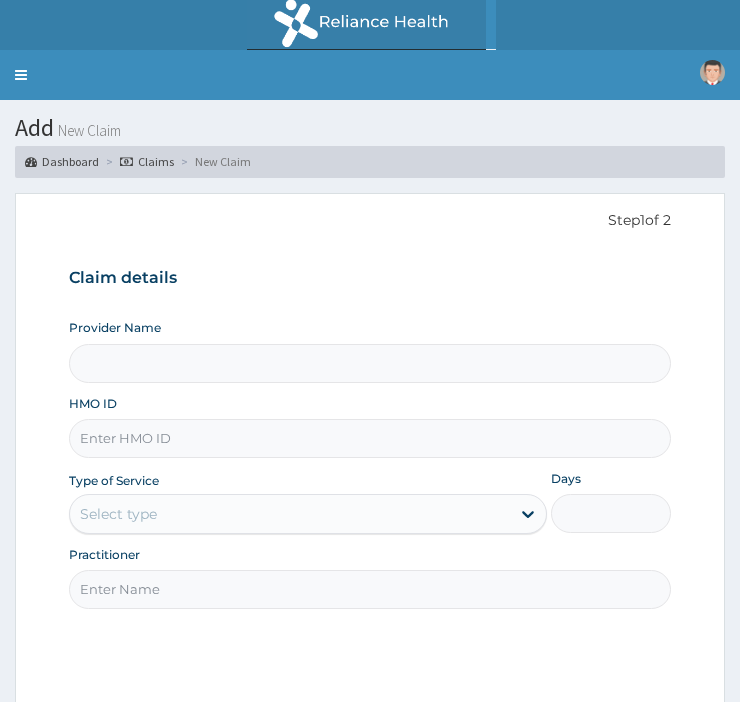 scroll, scrollTop: 0, scrollLeft: 0, axis: both 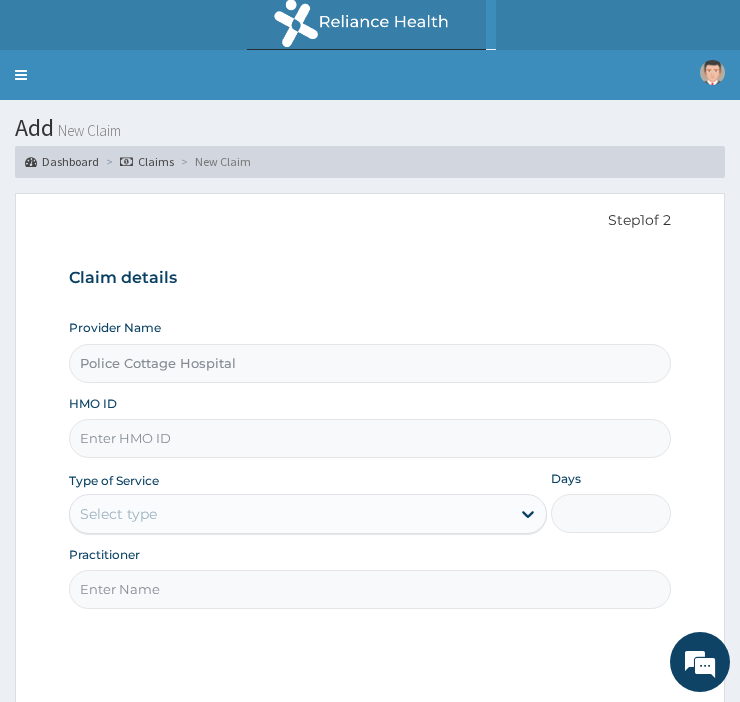 click on "HMO ID" at bounding box center (370, 438) 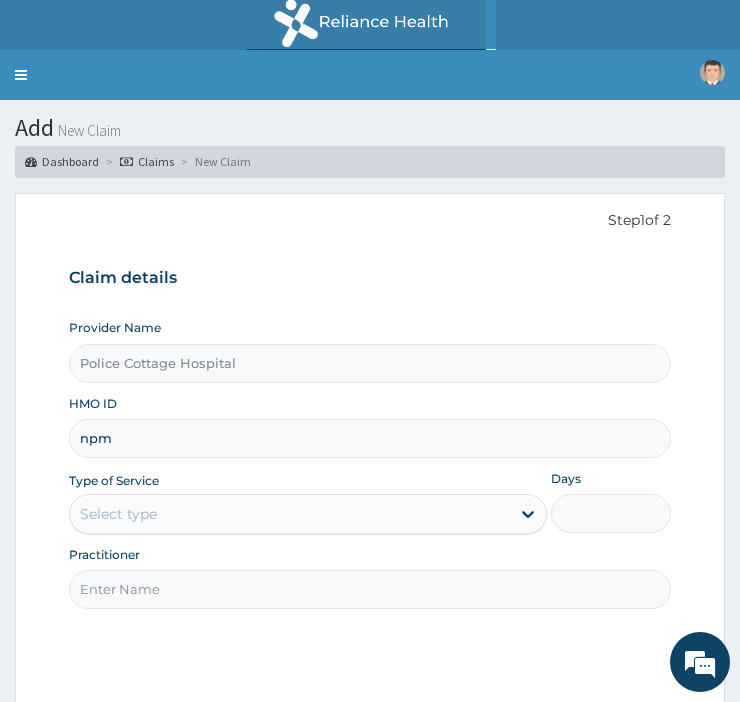 click on "npm" at bounding box center [370, 438] 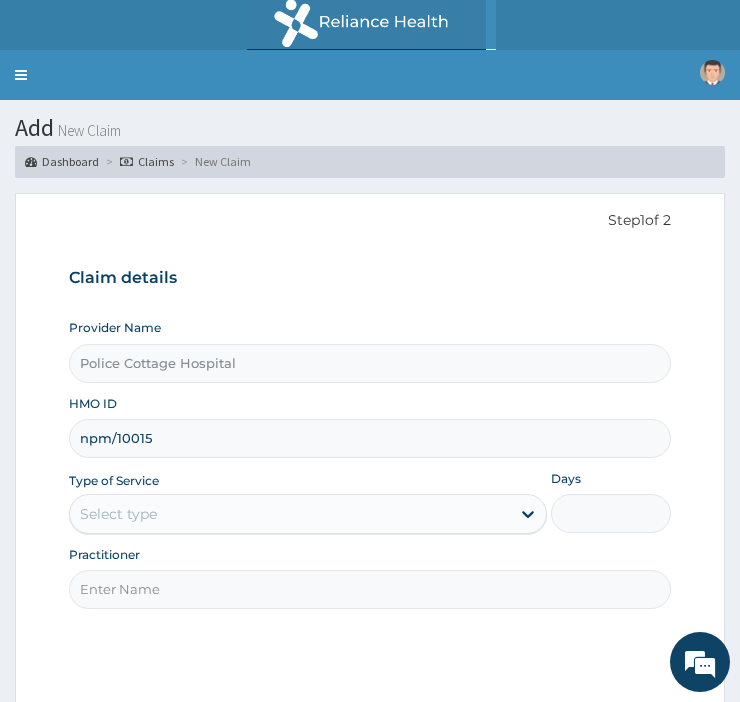 type on "NPM/10015/A" 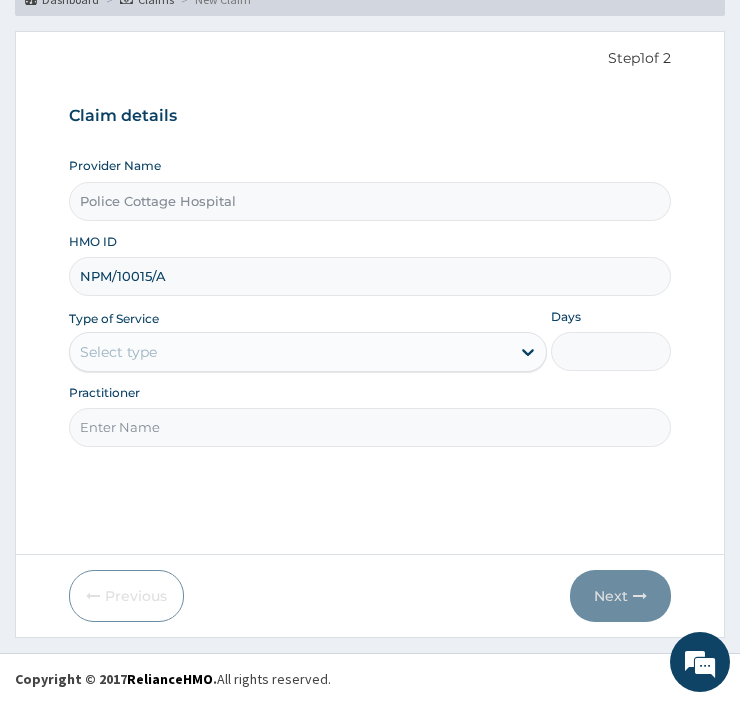 scroll, scrollTop: 164, scrollLeft: 0, axis: vertical 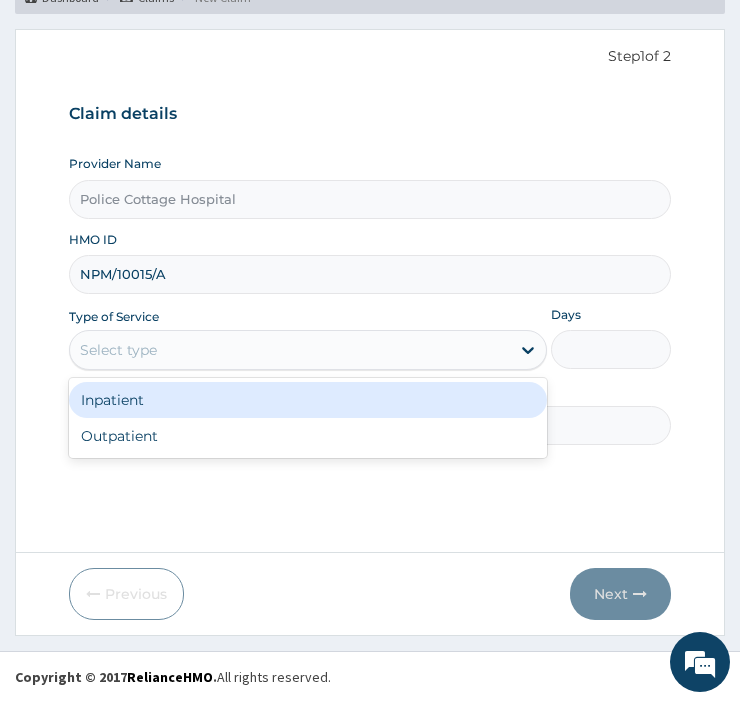 click on "Outpatient" at bounding box center (308, 436) 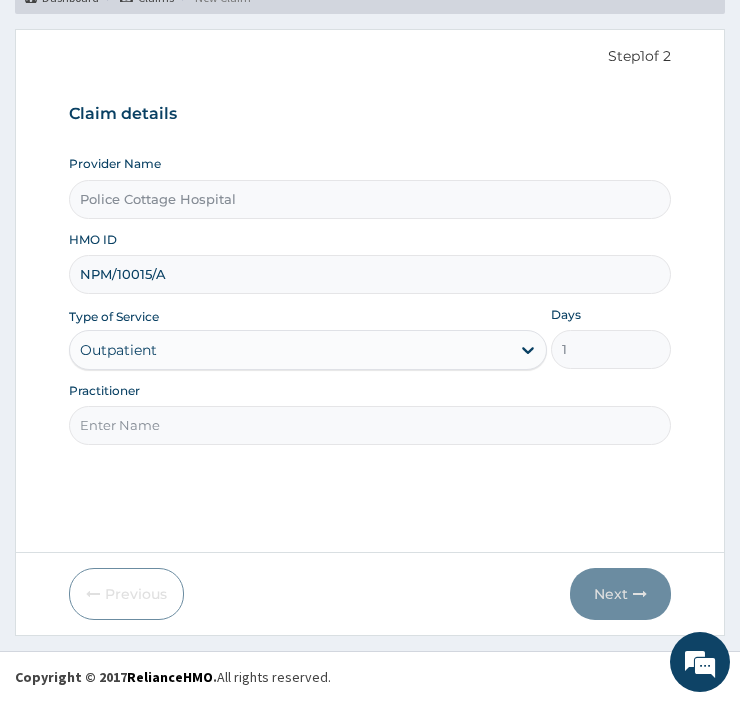 click on "Practitioner" at bounding box center [370, 425] 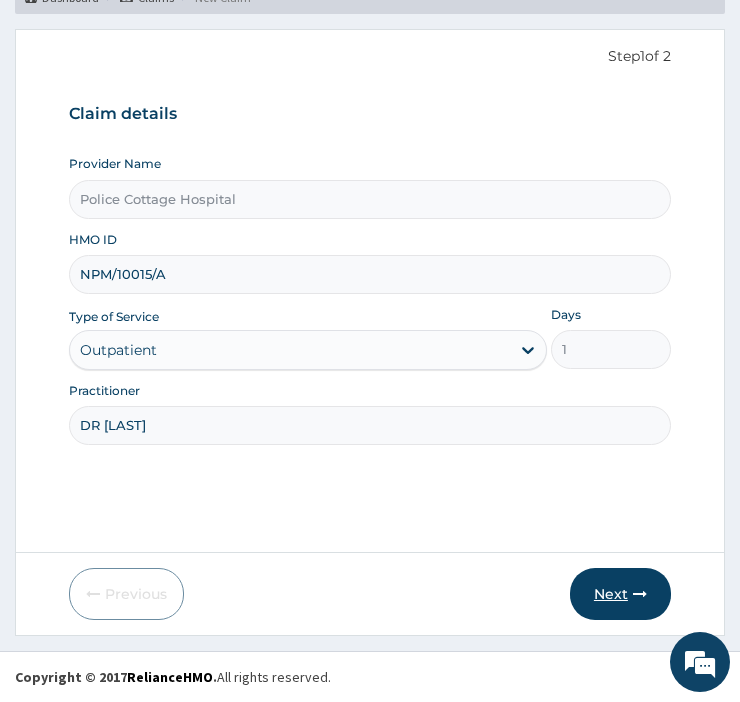 click on "Next" at bounding box center (620, 594) 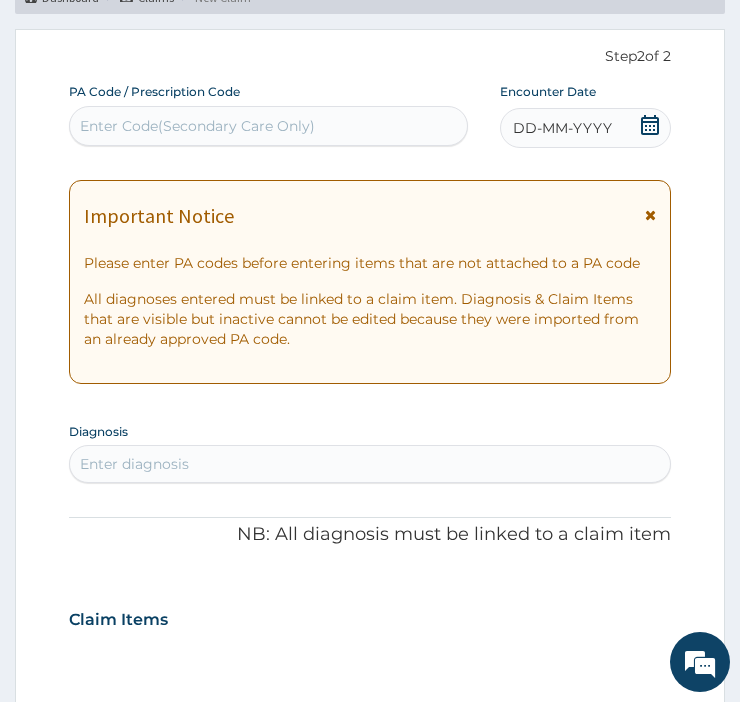 click 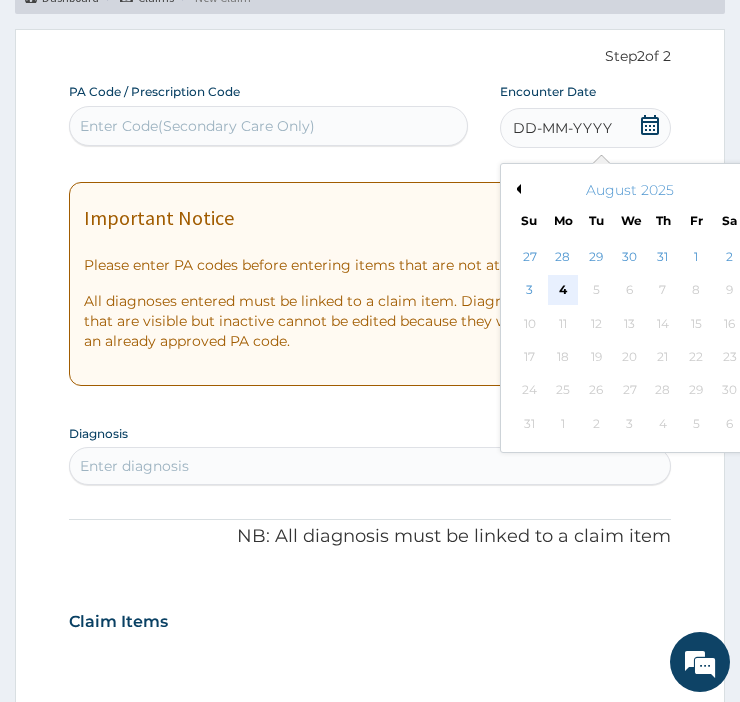 click on "4" at bounding box center [563, 291] 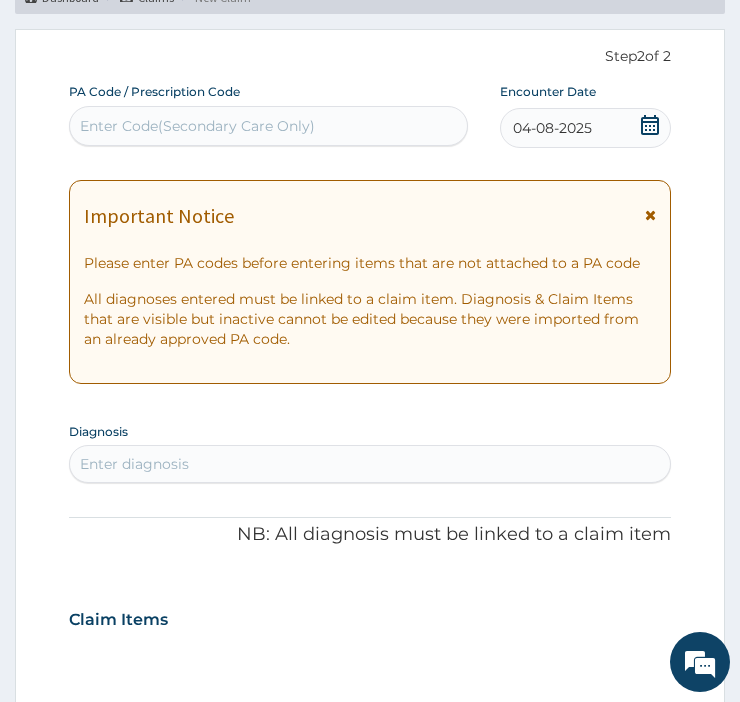 click at bounding box center [650, 215] 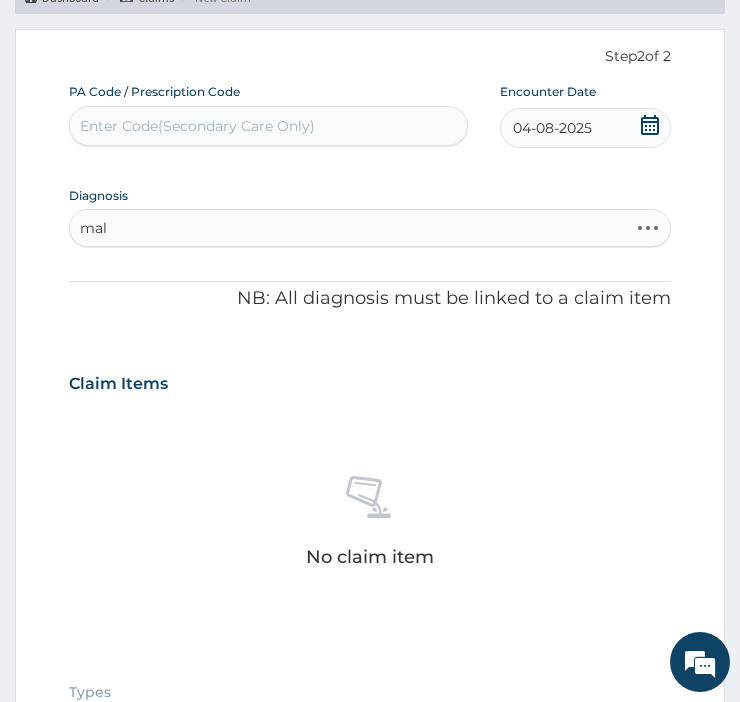 type on "mala" 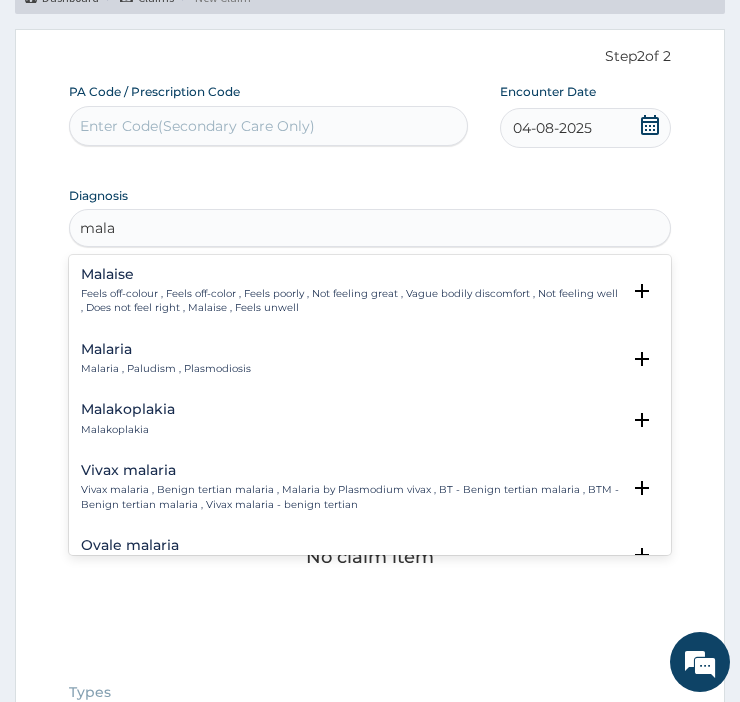 click on "Malaria , Paludism , Plasmodiosis" at bounding box center [166, 369] 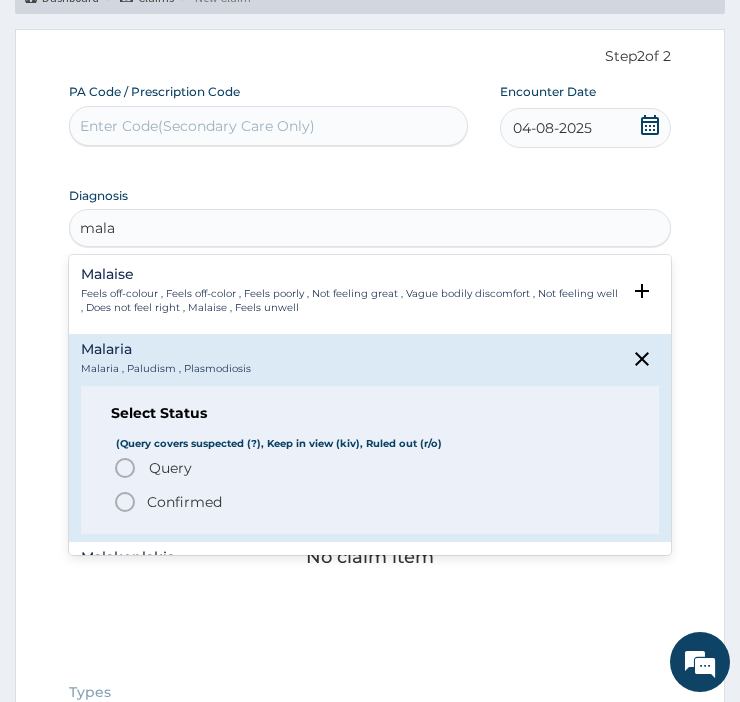 click 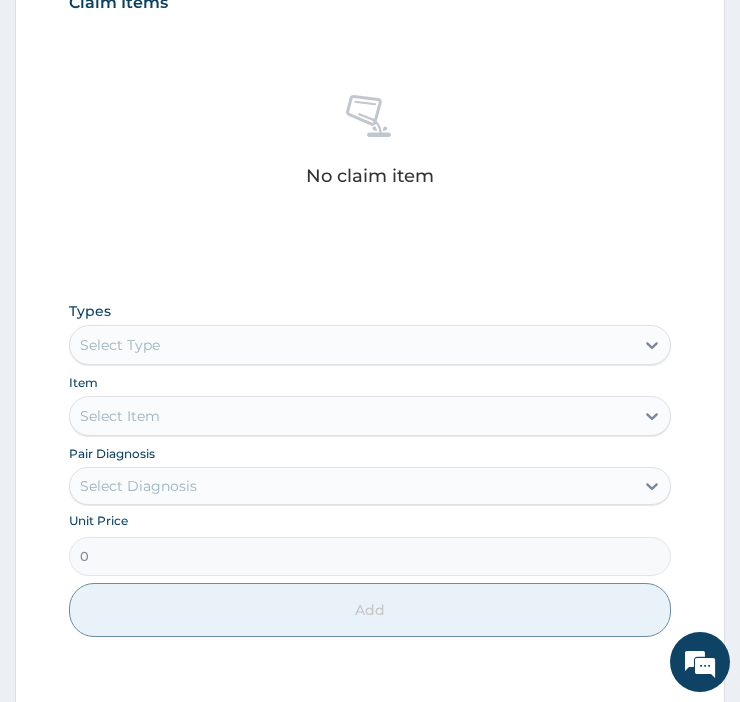 scroll, scrollTop: 561, scrollLeft: 0, axis: vertical 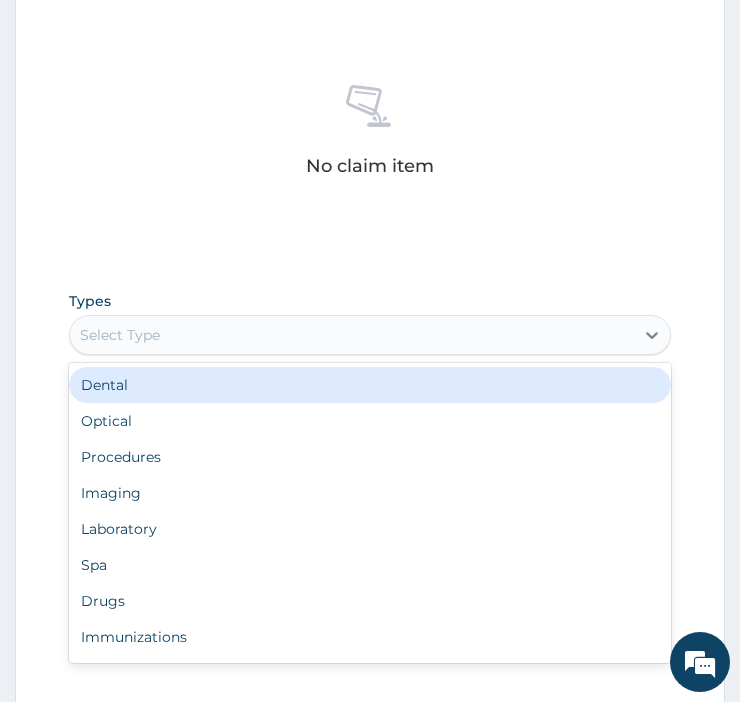 click on "Procedures" at bounding box center (370, 457) 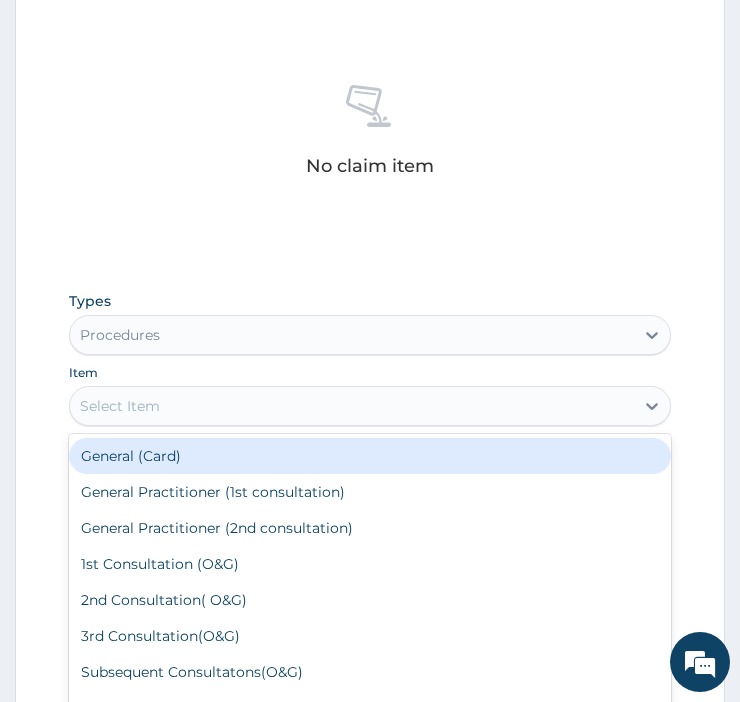 click on "General Practitioner (2nd consultation)" at bounding box center [370, 528] 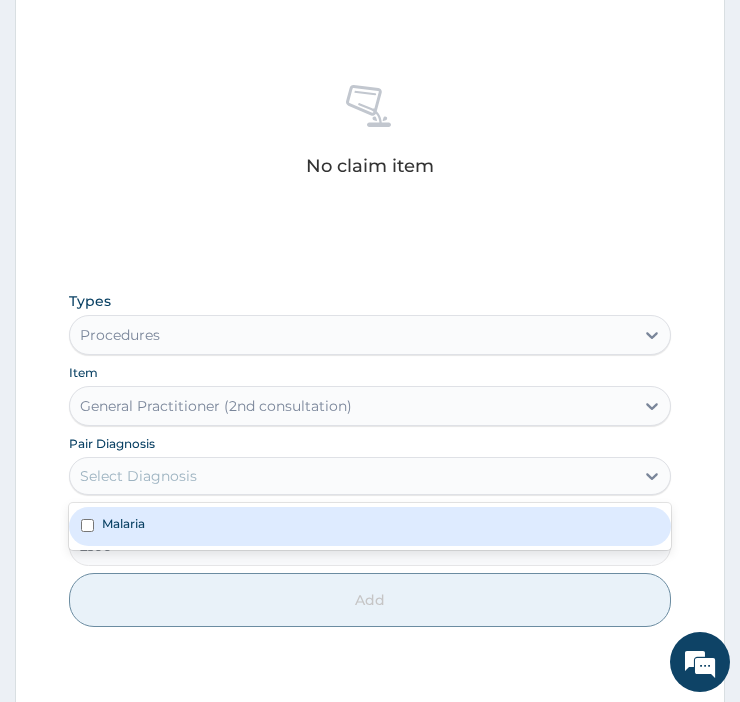click on "Malaria" at bounding box center [370, 526] 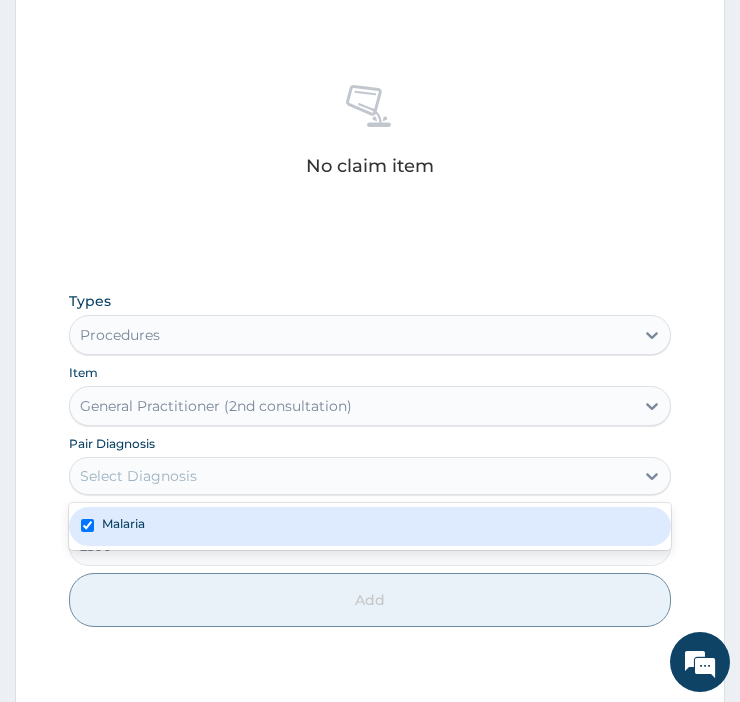 checkbox on "true" 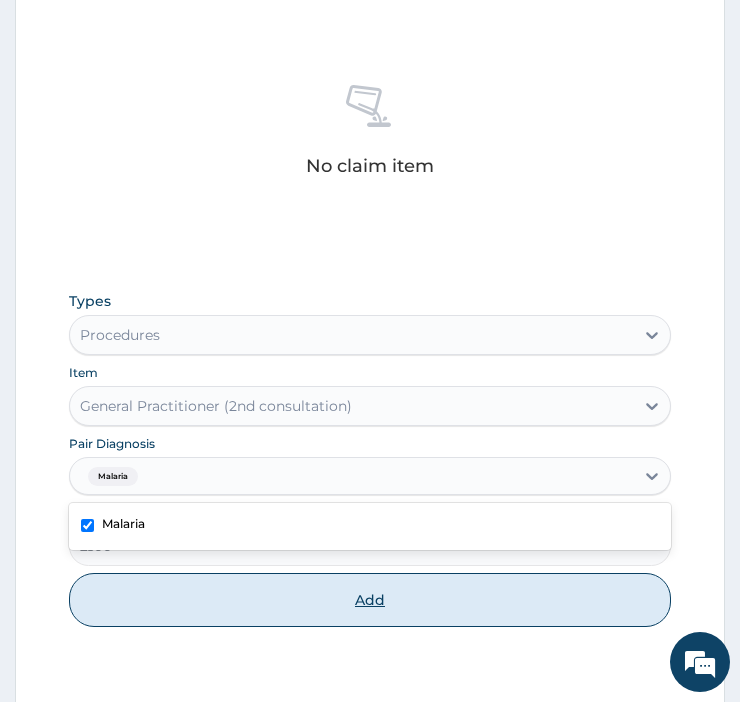 click on "Add" at bounding box center [370, 600] 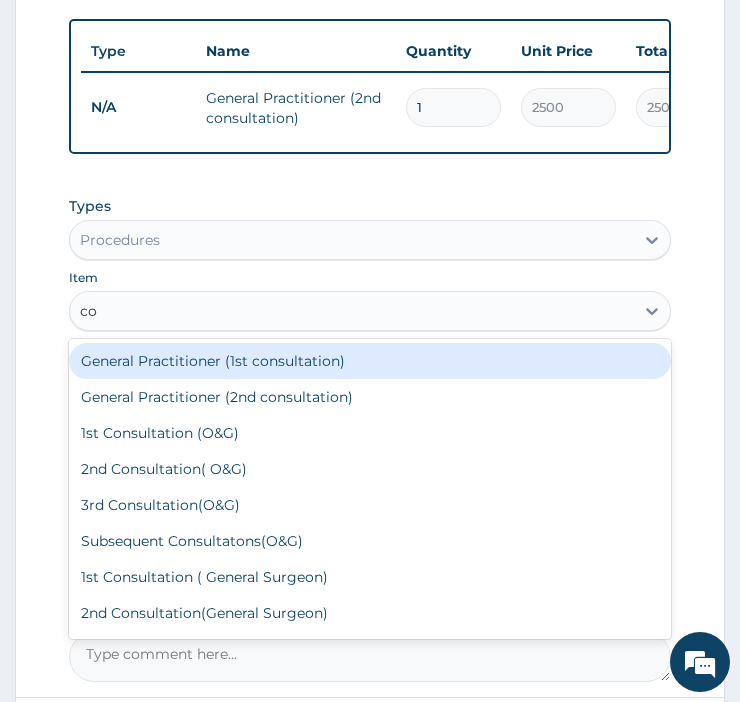 type on "con" 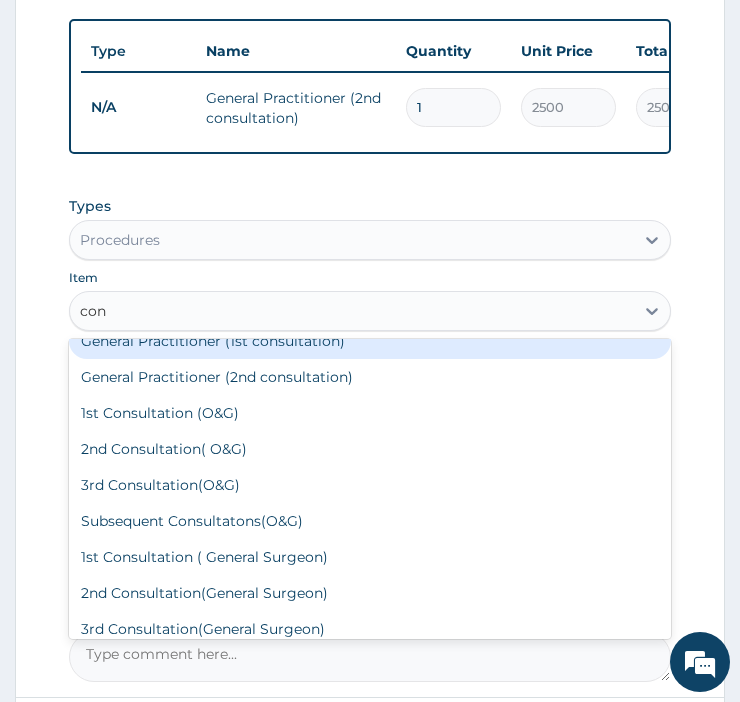 scroll, scrollTop: 0, scrollLeft: 0, axis: both 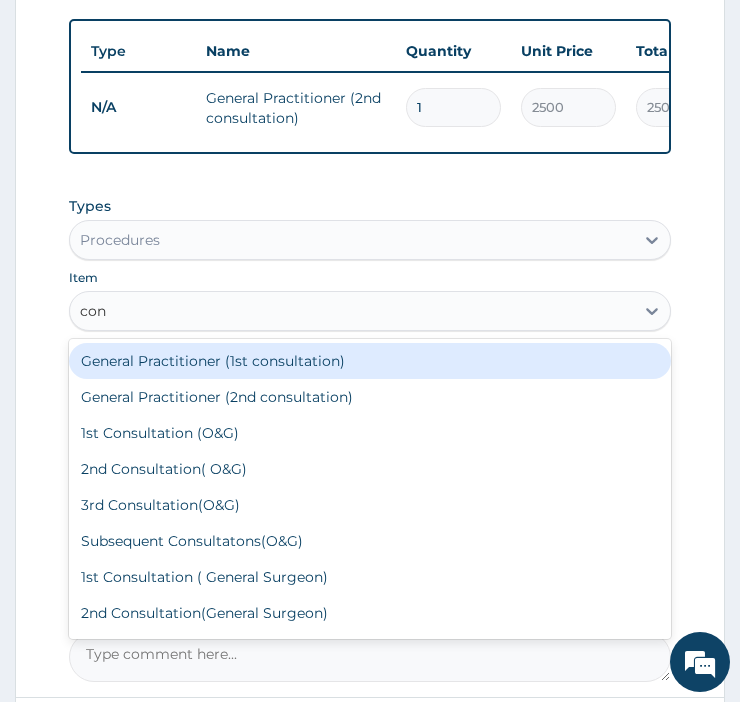 click on "General Practitioner (2nd consultation)" at bounding box center (370, 397) 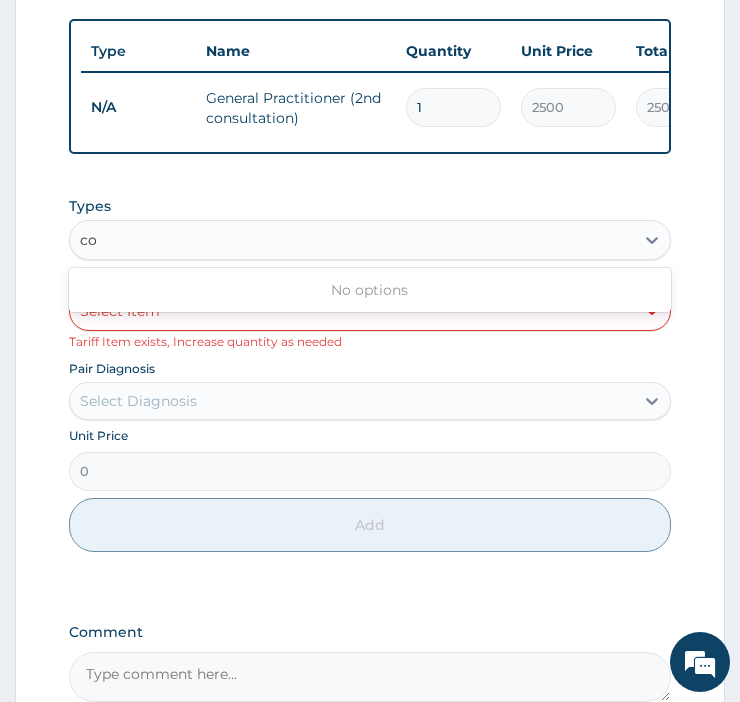 type on "c" 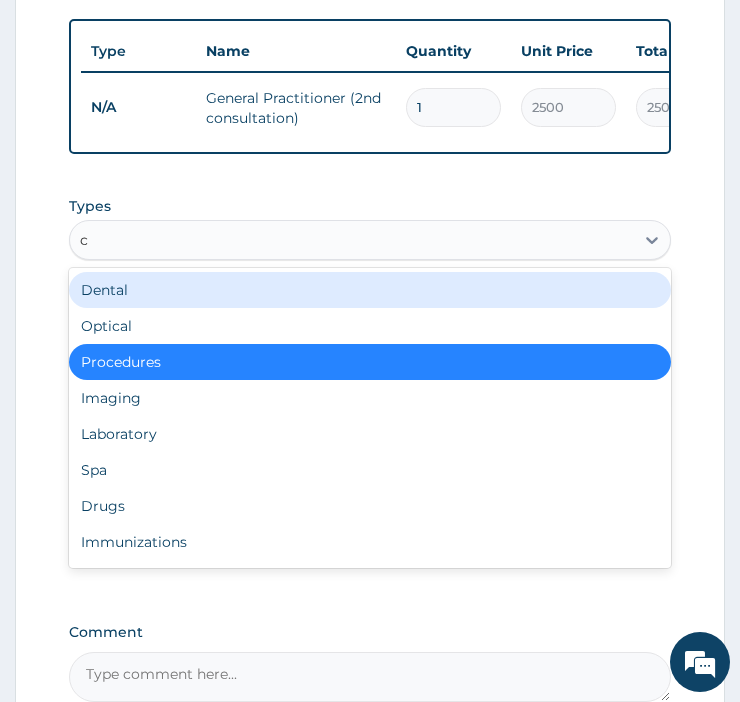 type 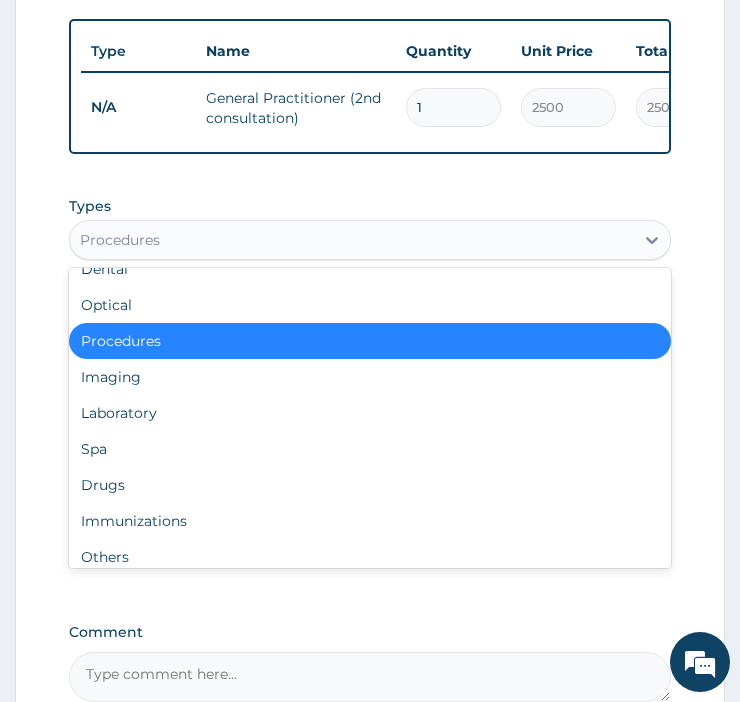 scroll, scrollTop: 67, scrollLeft: 0, axis: vertical 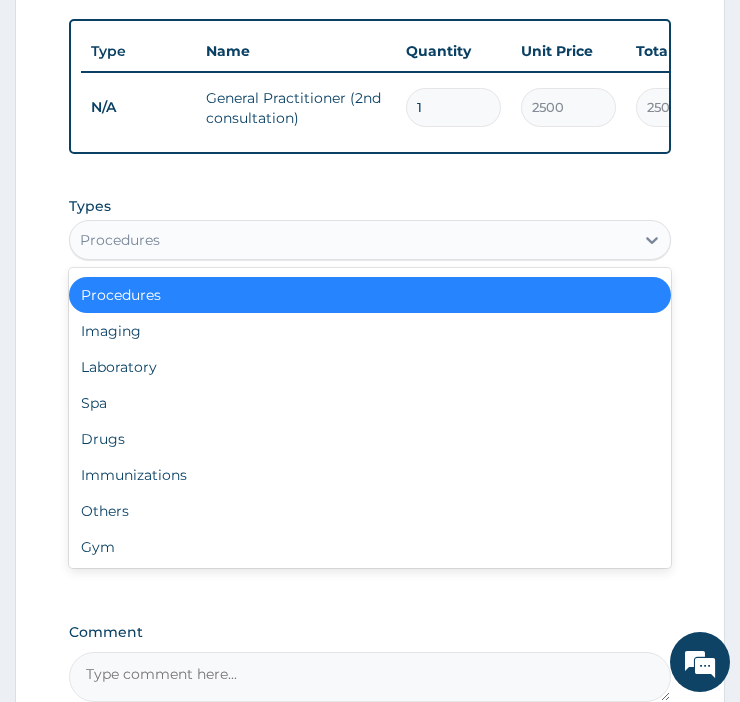 click on "Drugs" at bounding box center [370, 439] 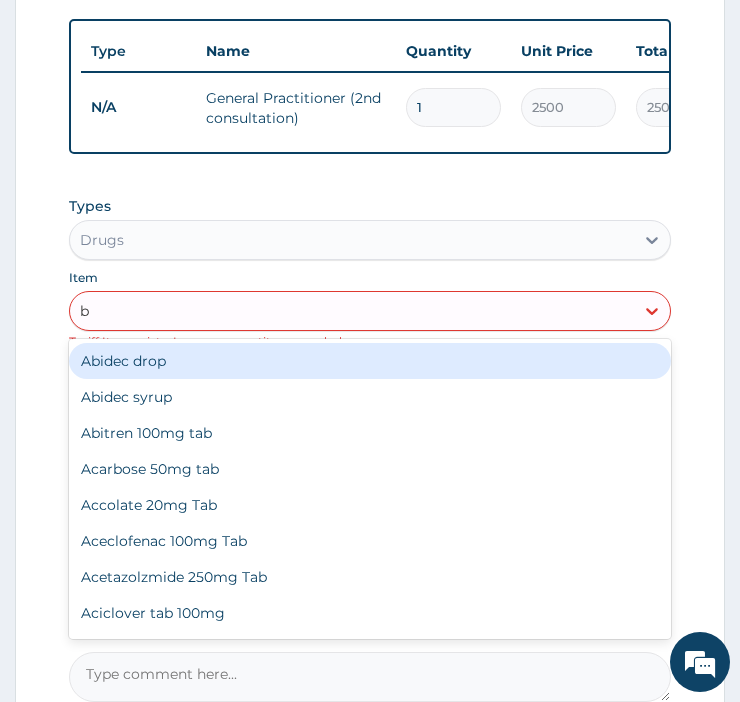 type on "bc" 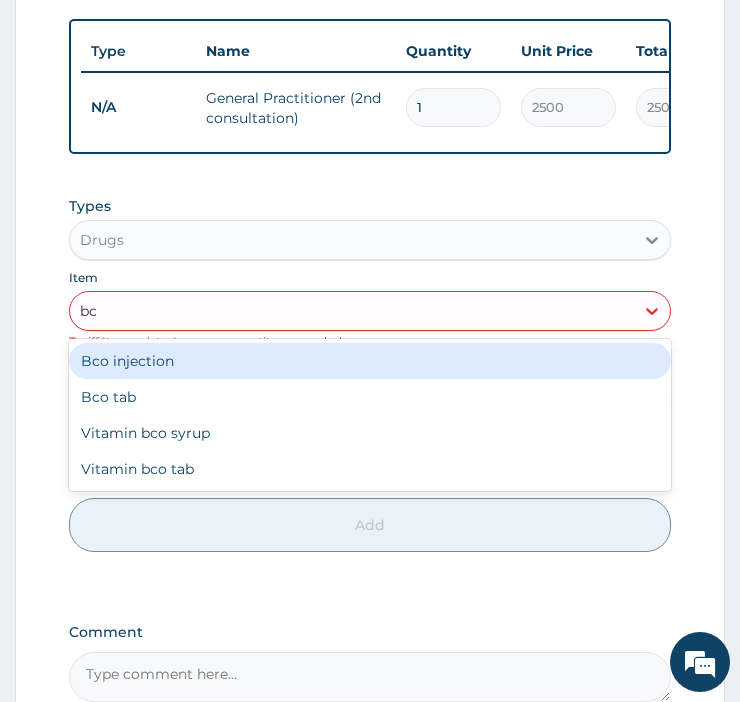 click on "Vitamin bco syrup" at bounding box center (370, 433) 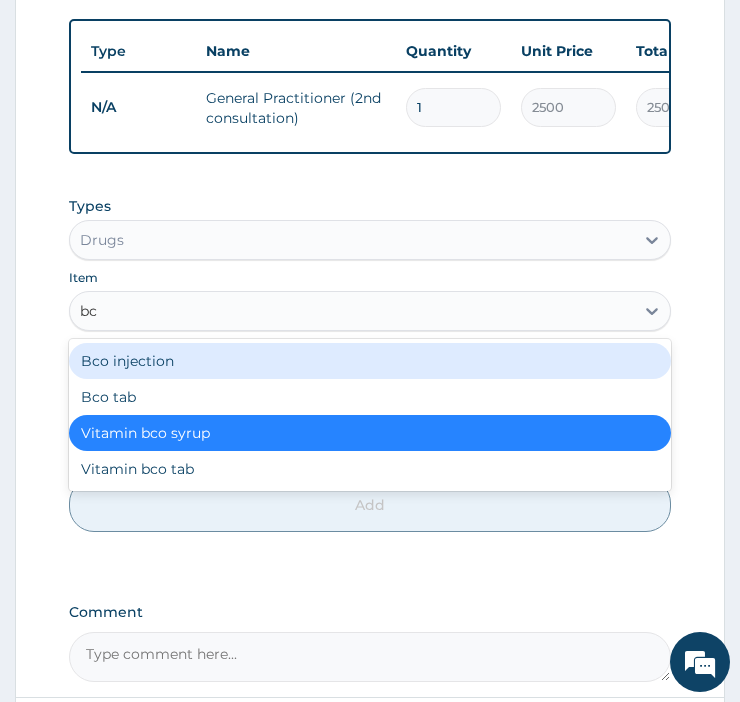 scroll, scrollTop: 0, scrollLeft: 0, axis: both 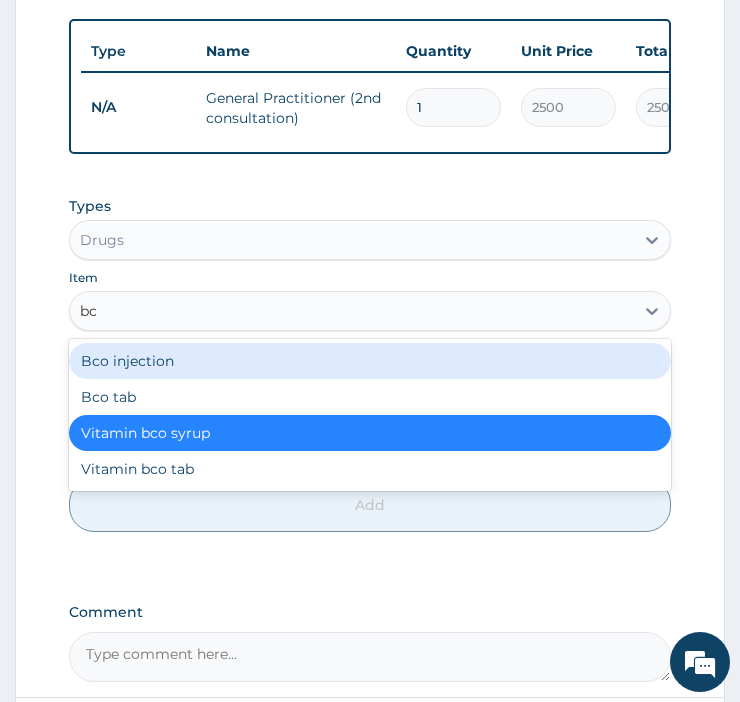 type on "bco" 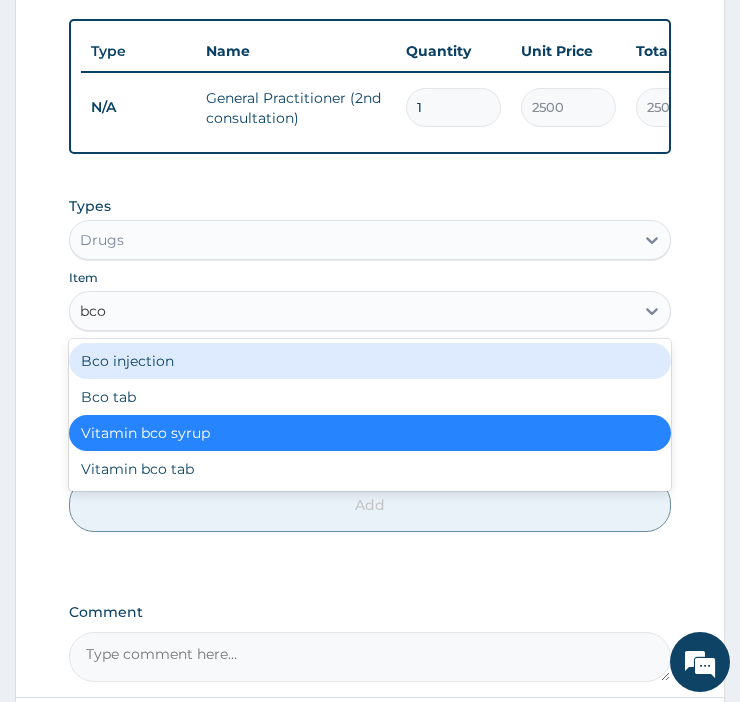 click on "Bco tab" at bounding box center (370, 397) 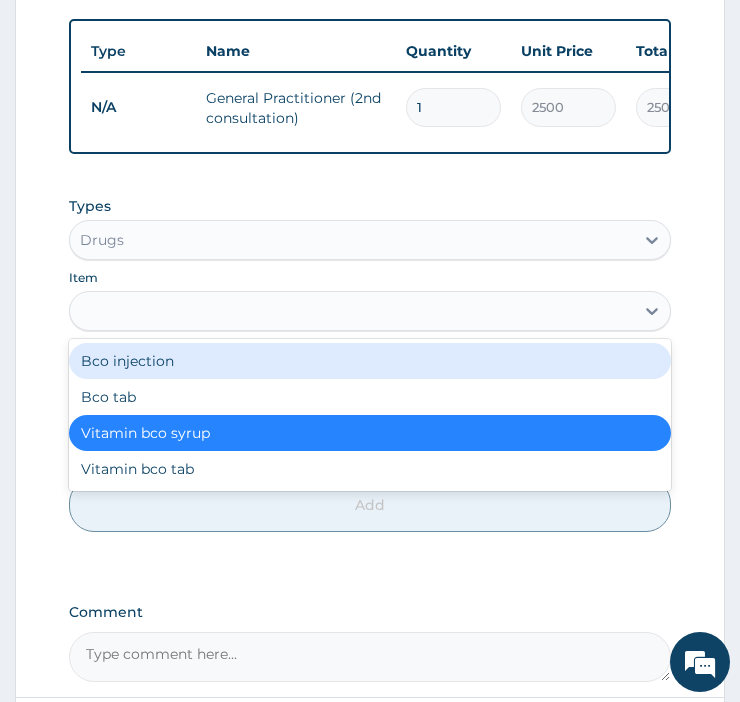 type on "18" 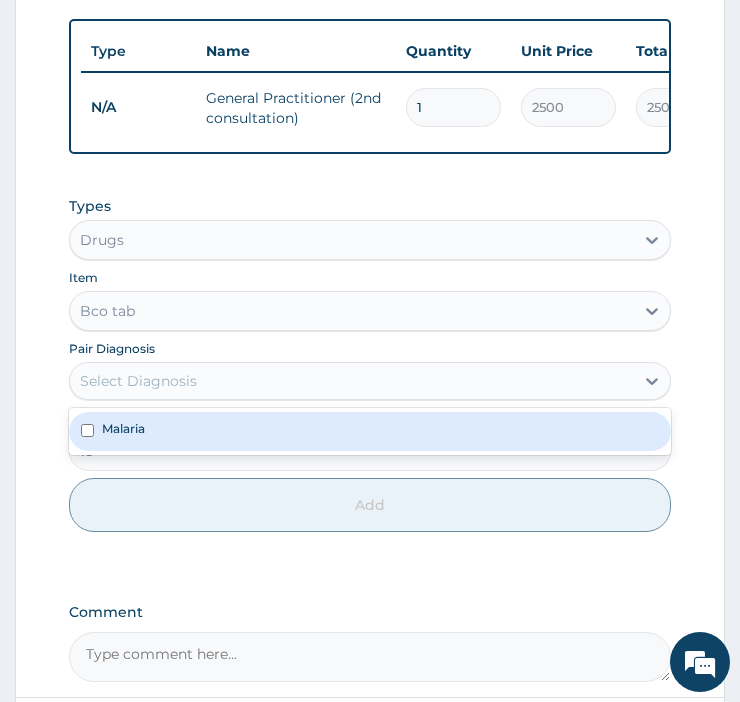 click on "Malaria" at bounding box center [370, 431] 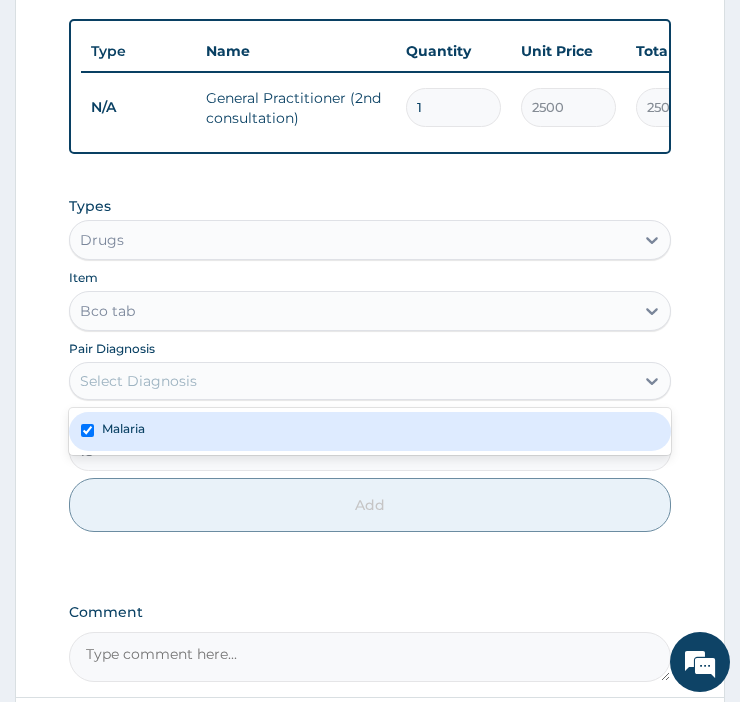 checkbox on "true" 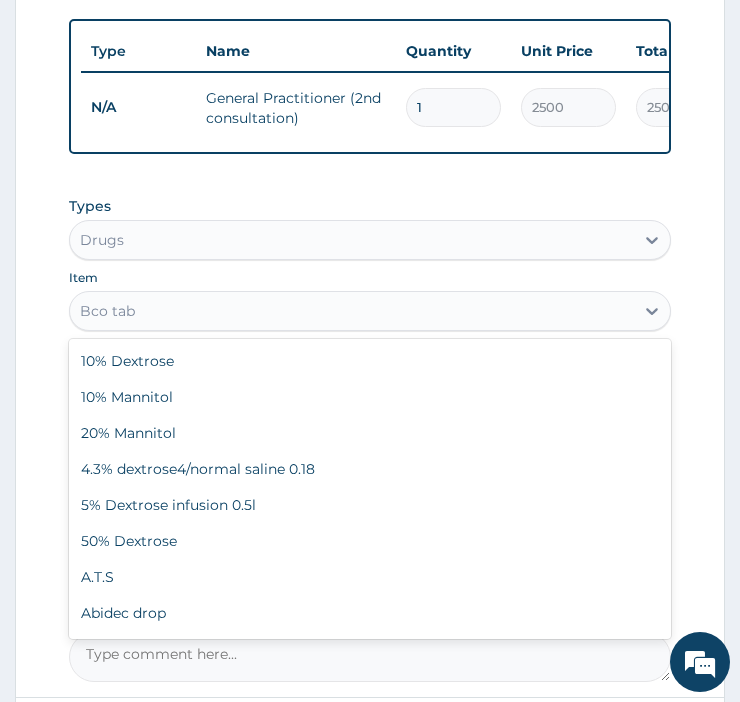 scroll, scrollTop: 6978, scrollLeft: 0, axis: vertical 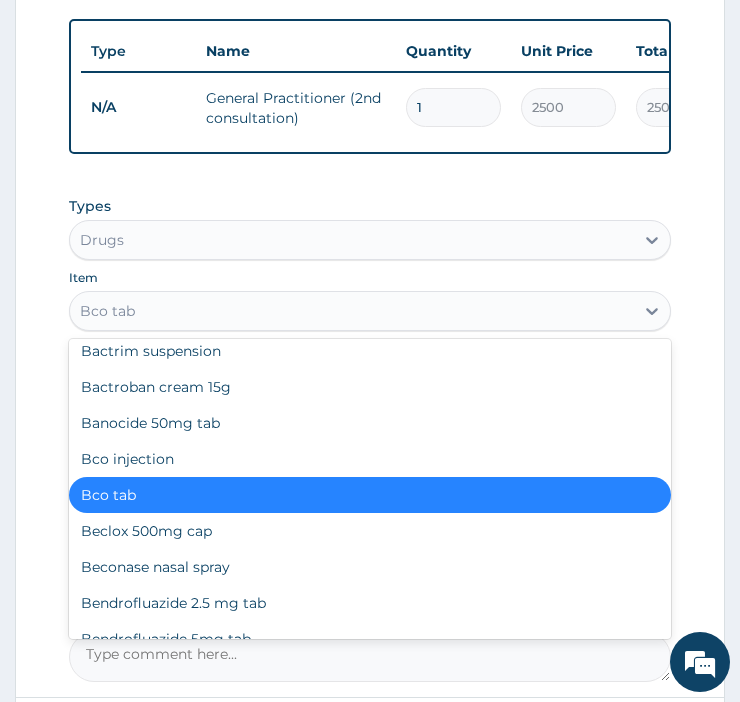 click on "Bco tab" at bounding box center (370, 495) 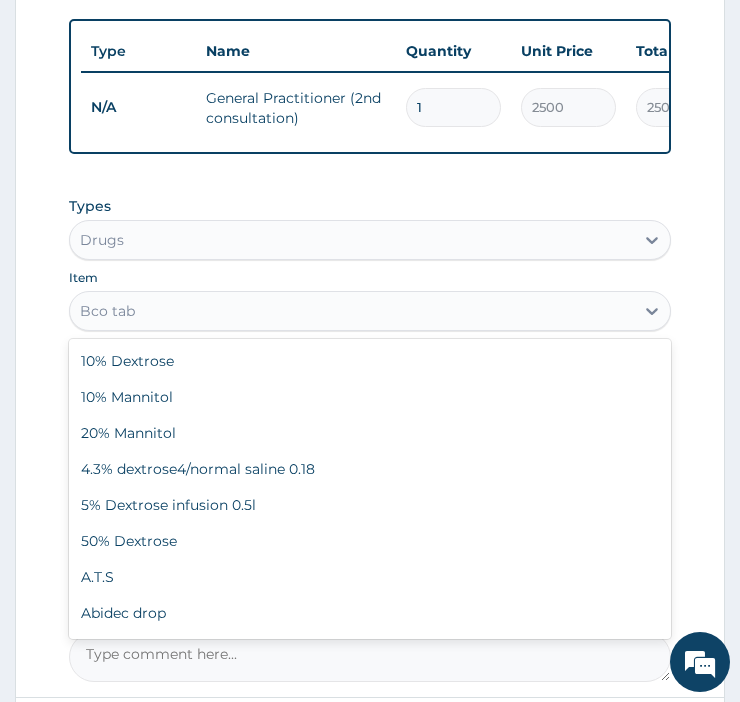 scroll, scrollTop: 6978, scrollLeft: 0, axis: vertical 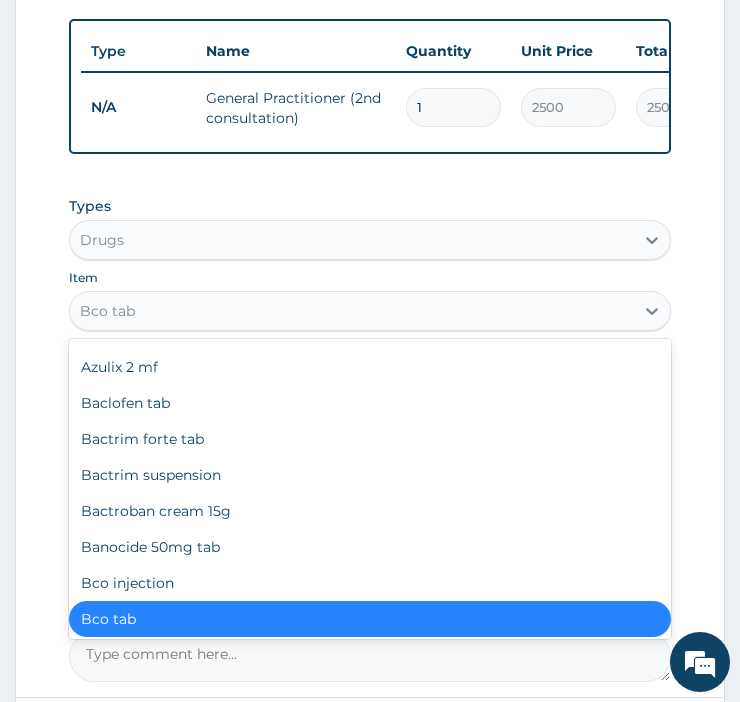 click on "Baclofen tab" at bounding box center [370, 403] 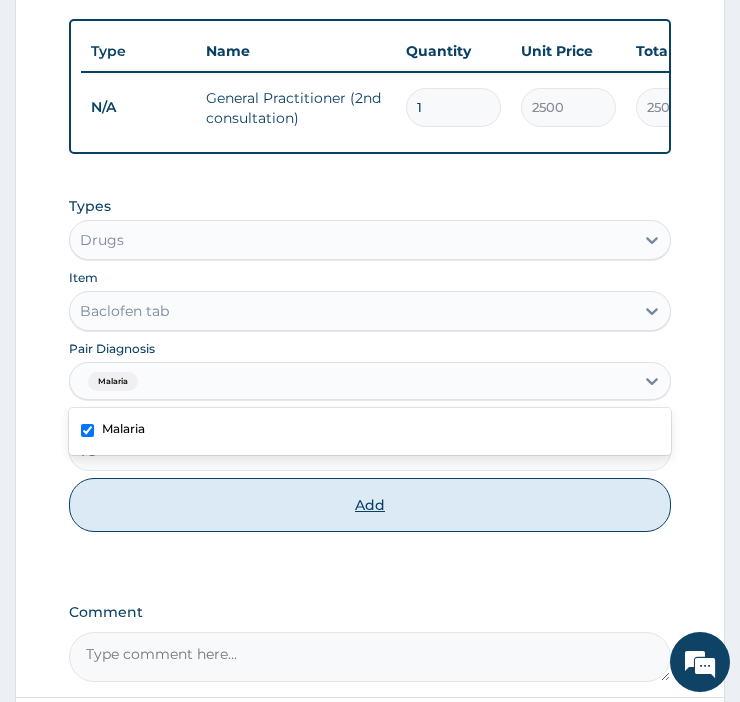 click on "Add" at bounding box center (370, 505) 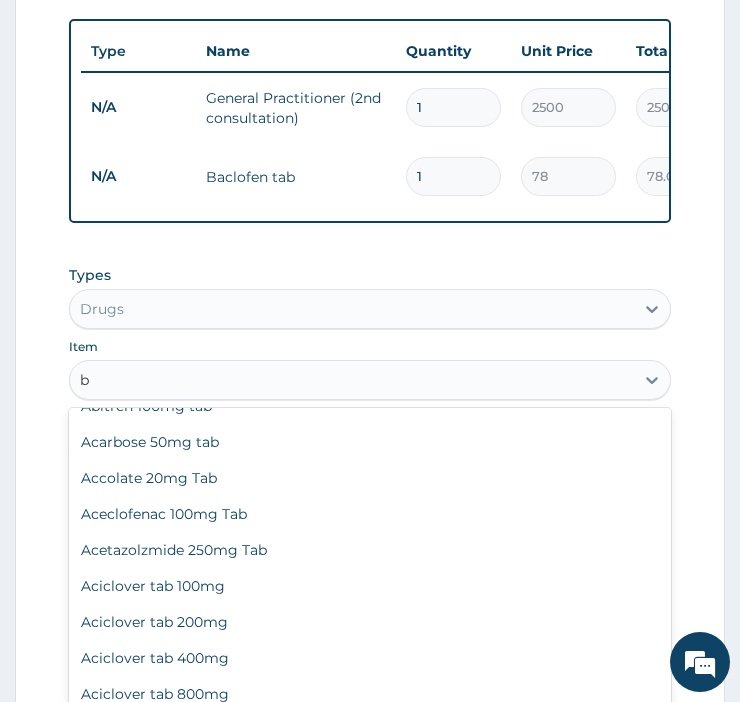 scroll, scrollTop: 108, scrollLeft: 0, axis: vertical 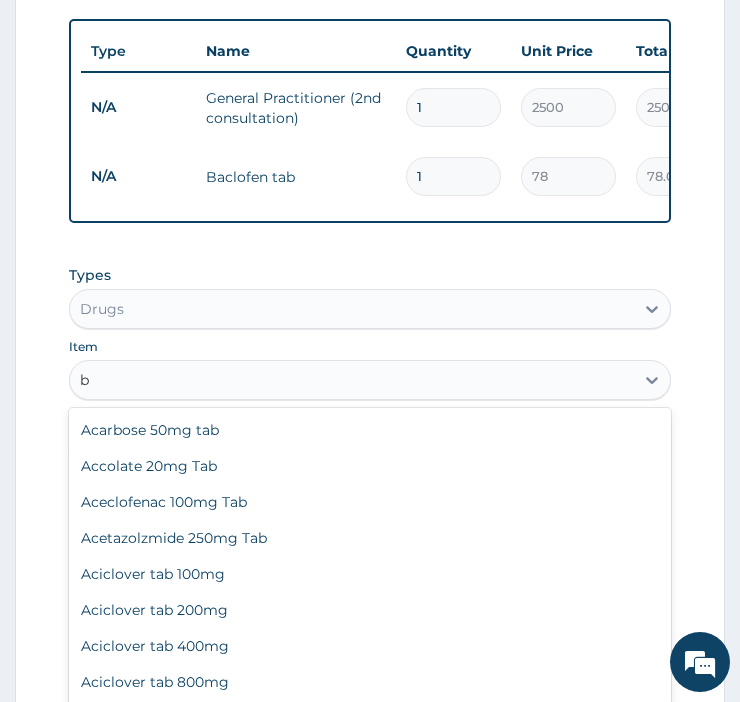 type on "bc" 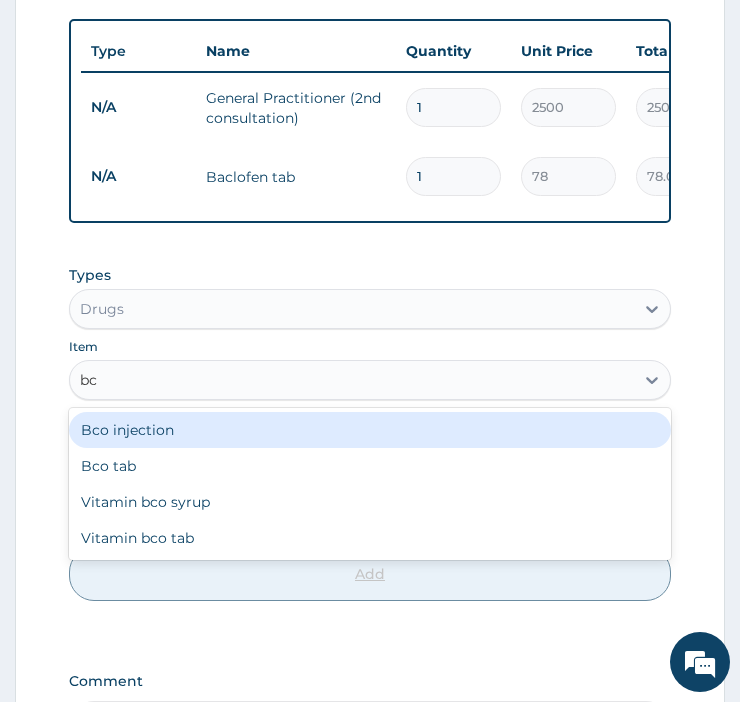 scroll, scrollTop: 0, scrollLeft: 0, axis: both 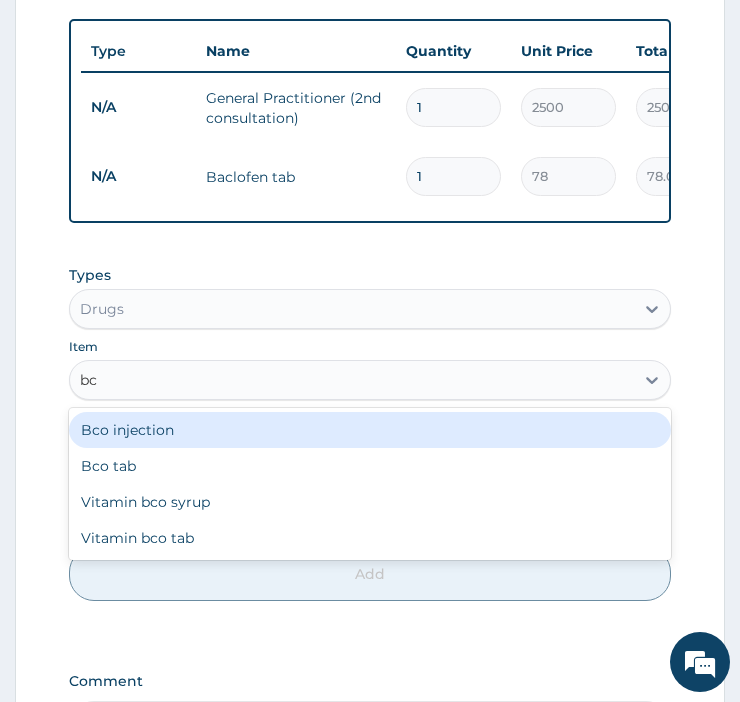 click on "Vitamin bco tab" at bounding box center (370, 538) 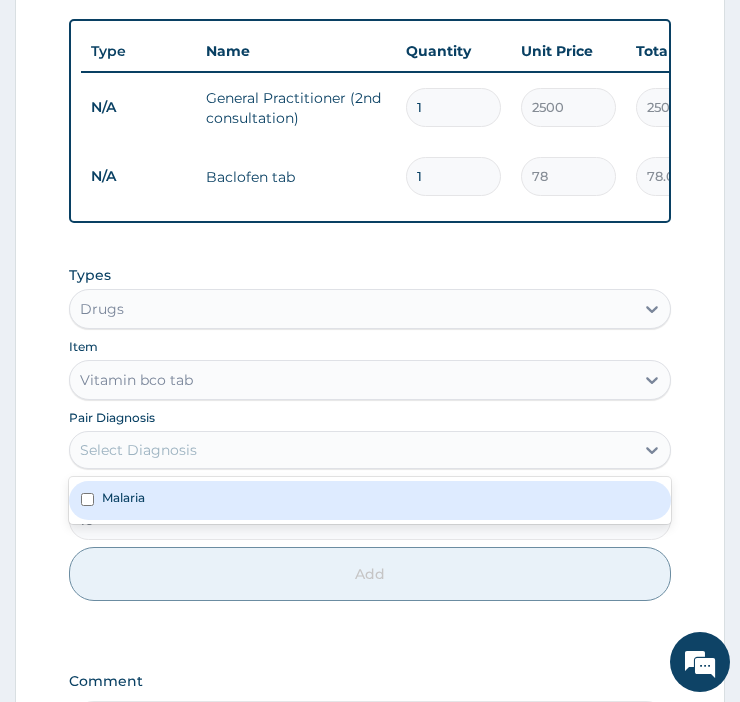 click on "Malaria" at bounding box center (370, 500) 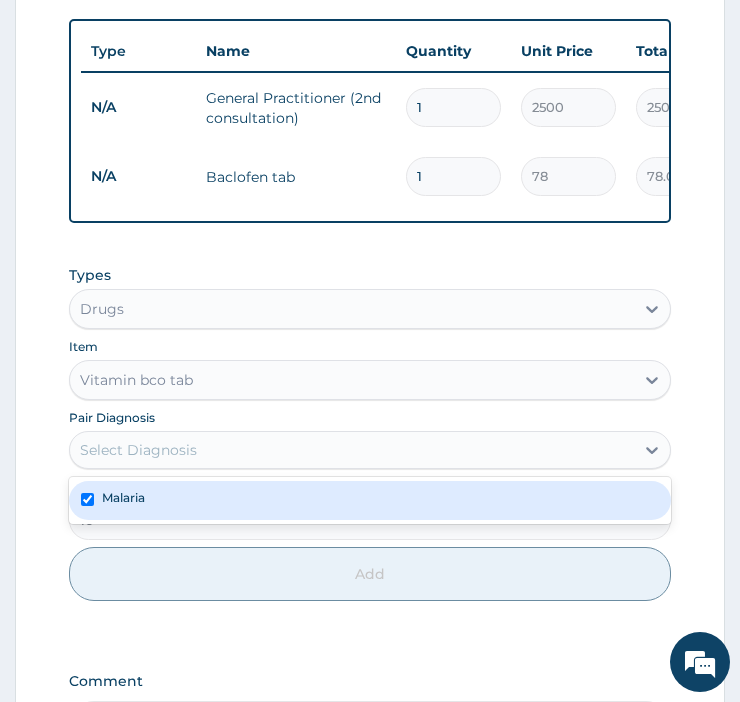 checkbox on "true" 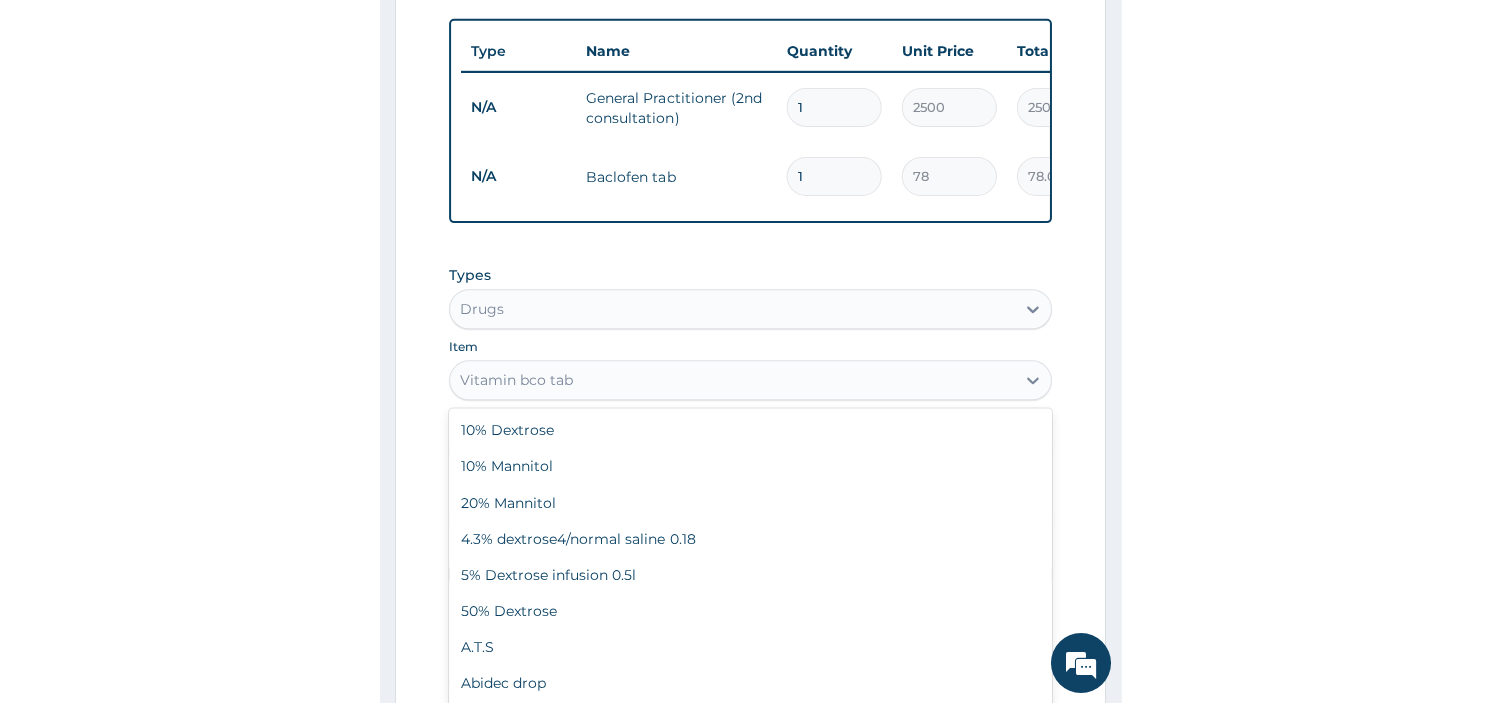 scroll, scrollTop: 39770, scrollLeft: 0, axis: vertical 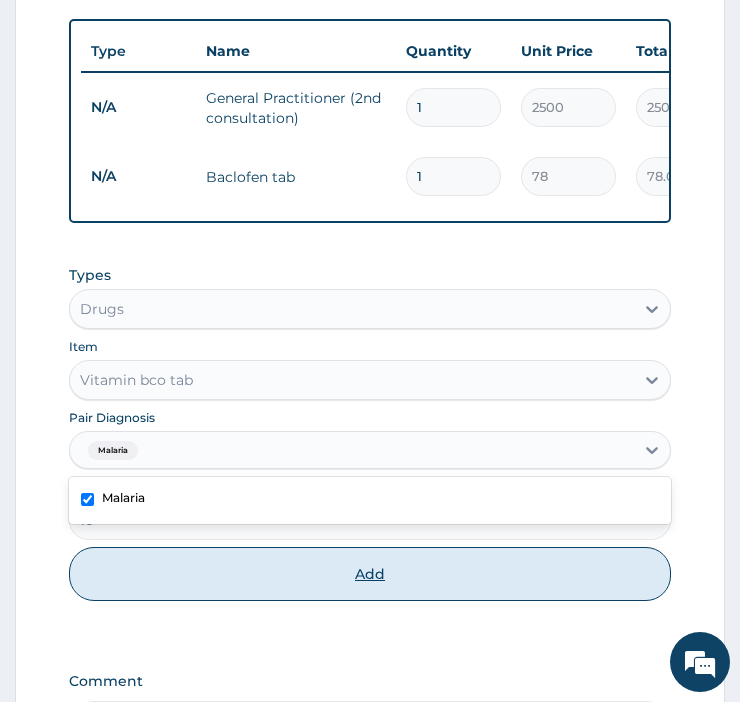 click on "Add" at bounding box center (370, 574) 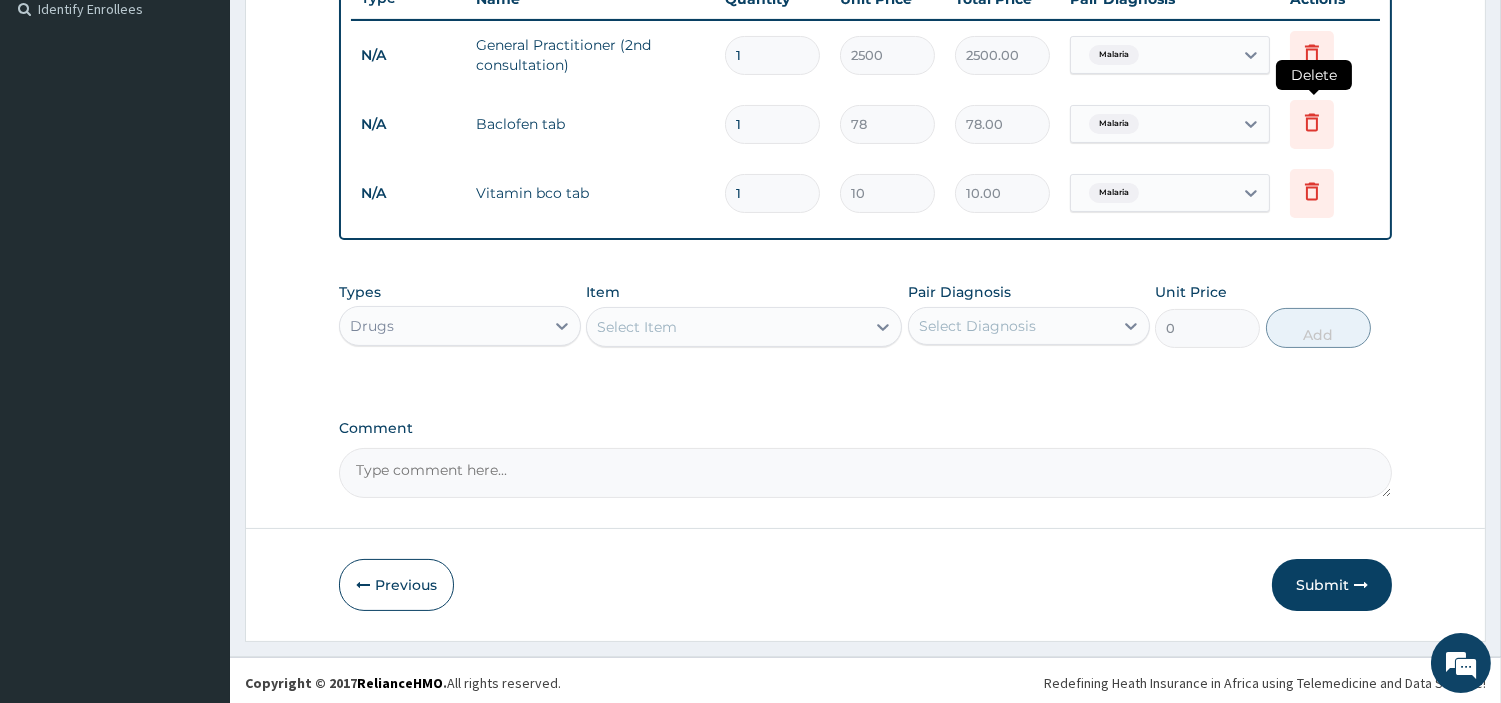 click 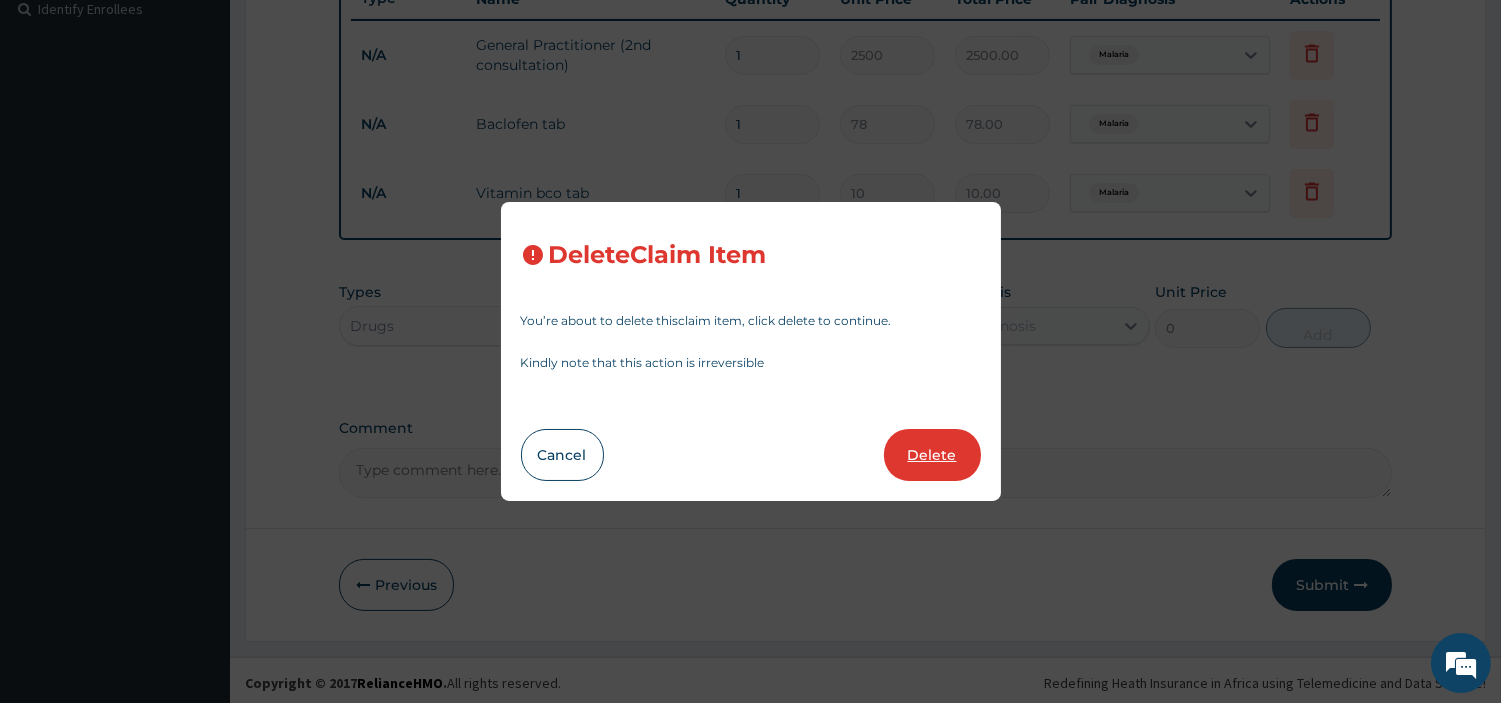 click on "Delete" at bounding box center [932, 455] 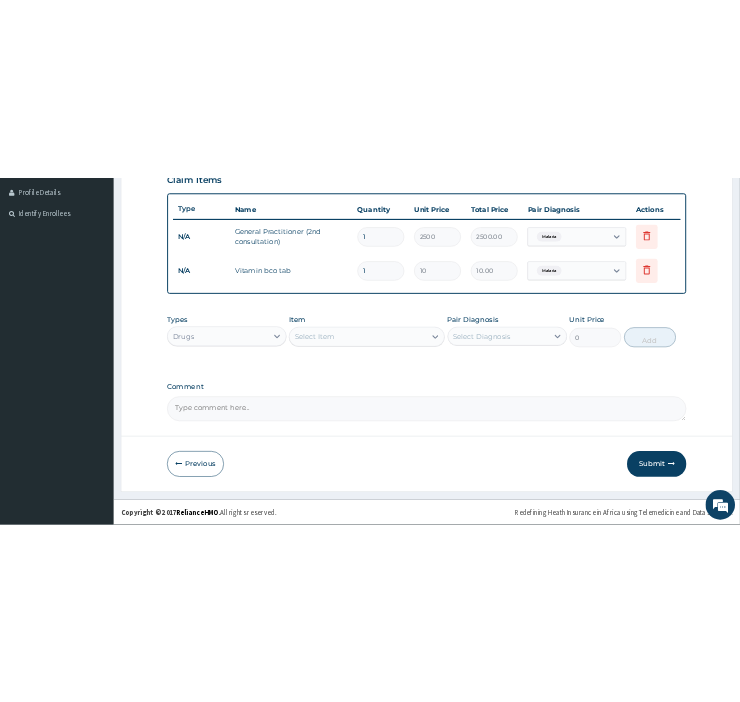 scroll, scrollTop: 495, scrollLeft: 0, axis: vertical 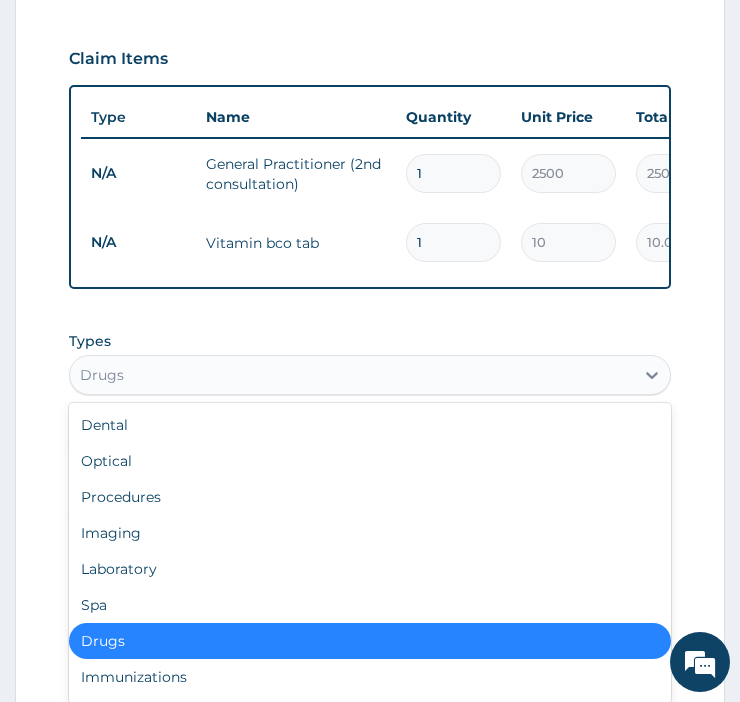 click on "Drugs" at bounding box center (370, 641) 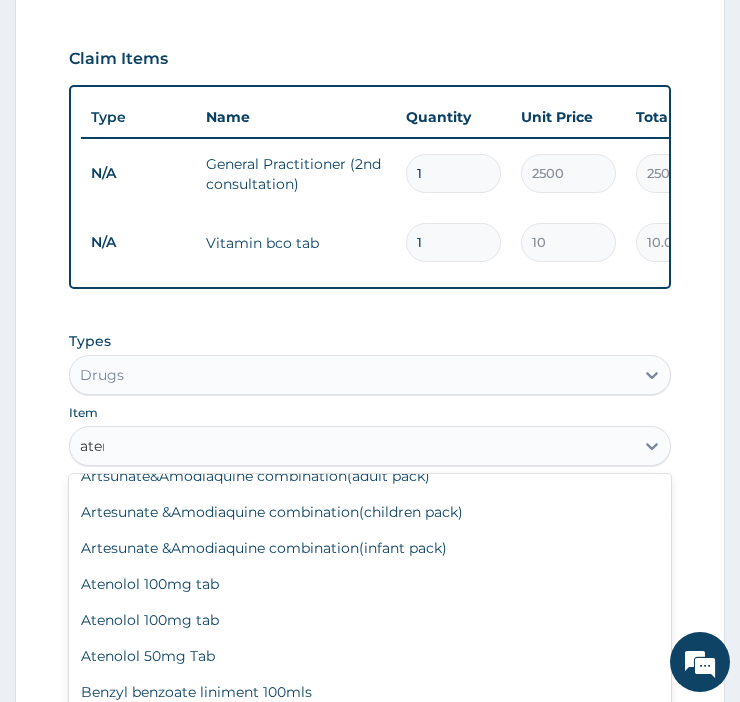 scroll, scrollTop: 0, scrollLeft: 0, axis: both 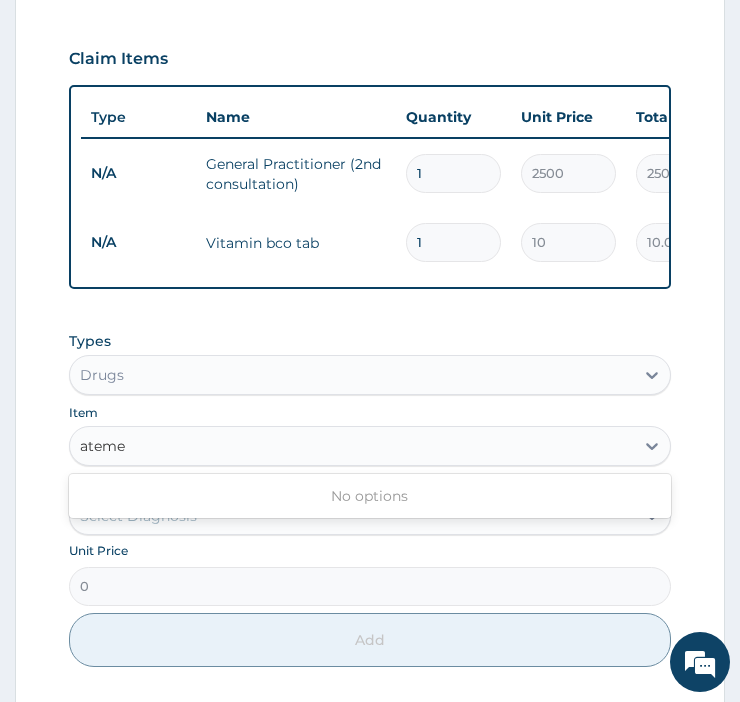 type on "ateme" 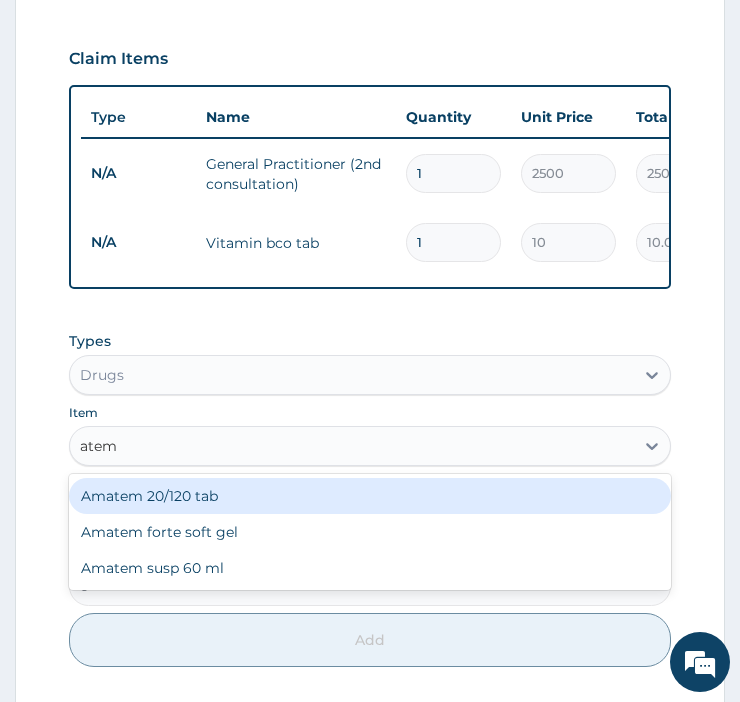 type on "ate" 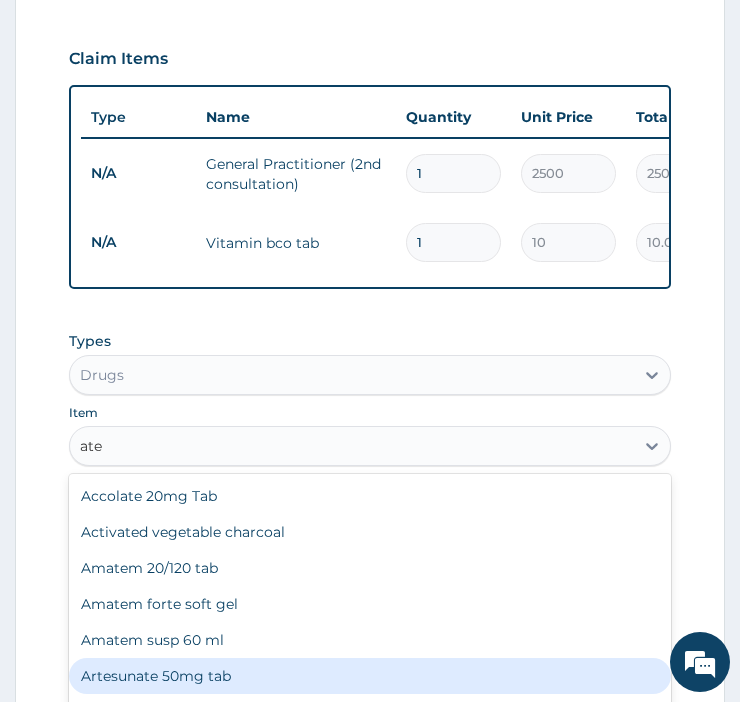 click on "Artesunate 50mg tab" at bounding box center (370, 676) 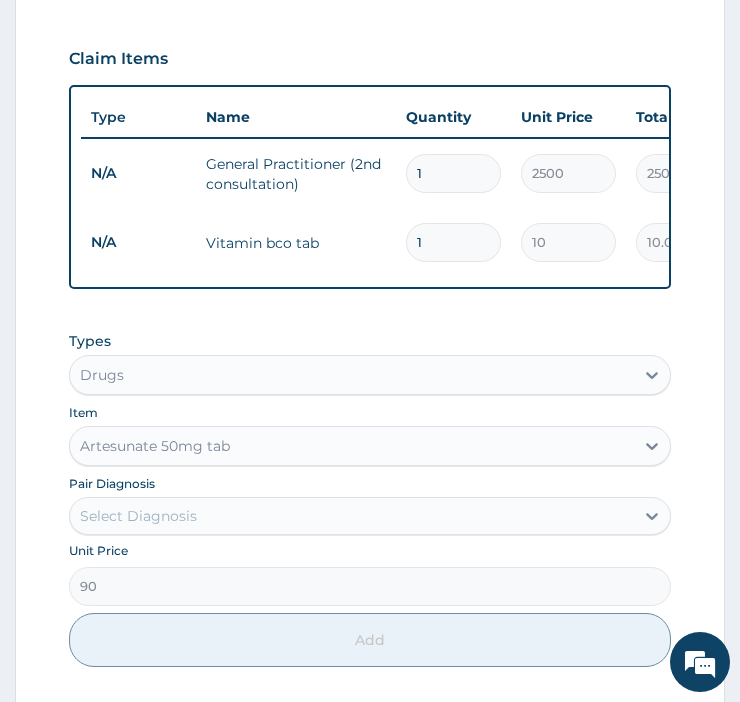 click on "Unit Price 90" at bounding box center [370, 573] 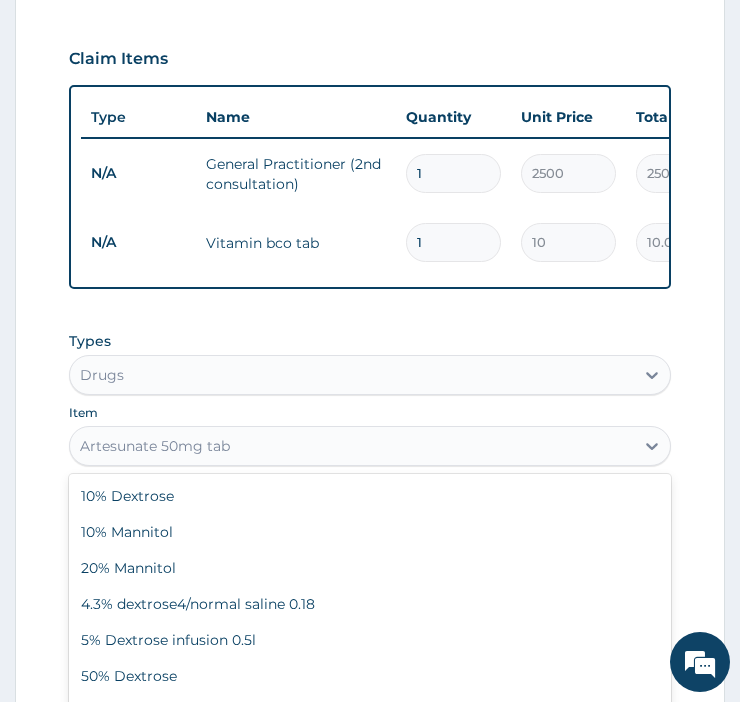 scroll, scrollTop: 4965, scrollLeft: 0, axis: vertical 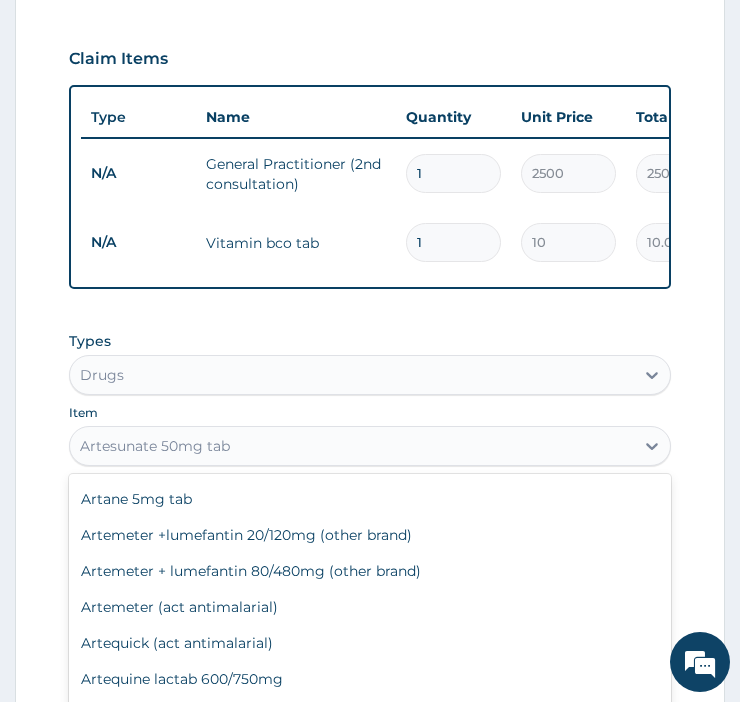 click on "Artemeter + lumefantin 80/480mg (other brand)" at bounding box center (370, 571) 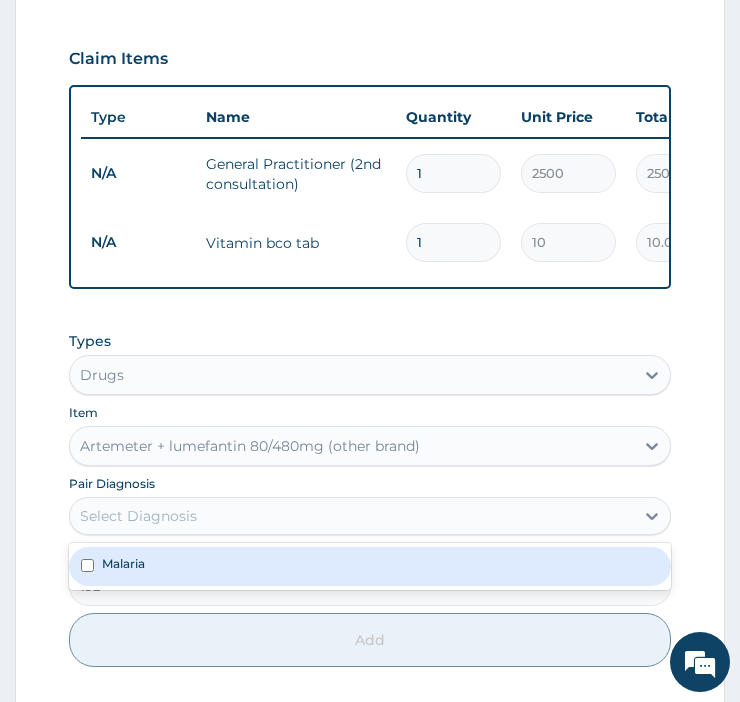 click on "Malaria" at bounding box center (370, 566) 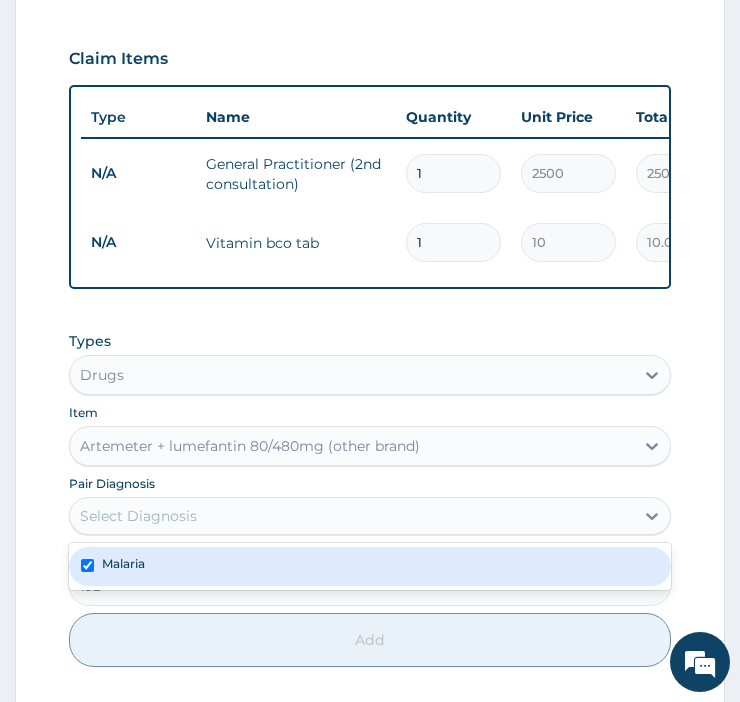 checkbox on "true" 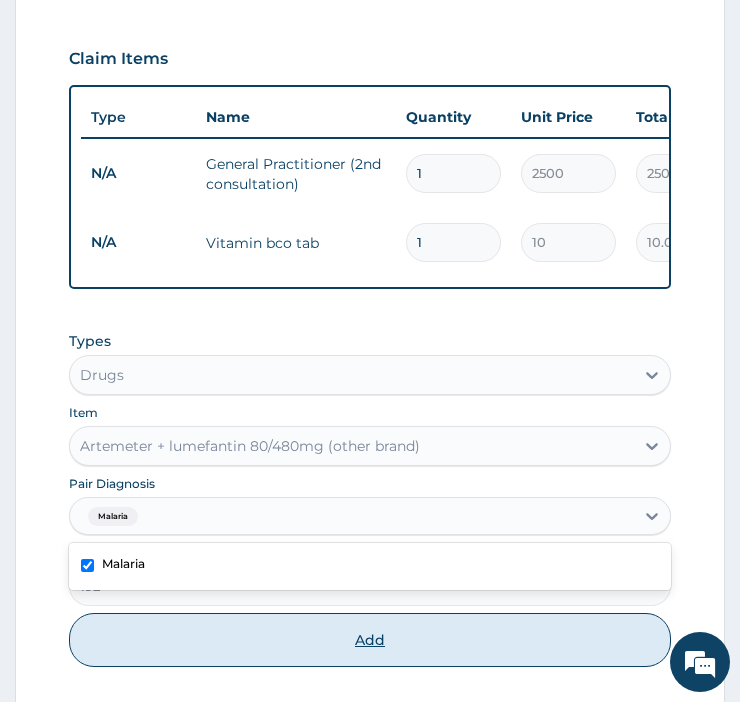 click on "Add" at bounding box center [370, 640] 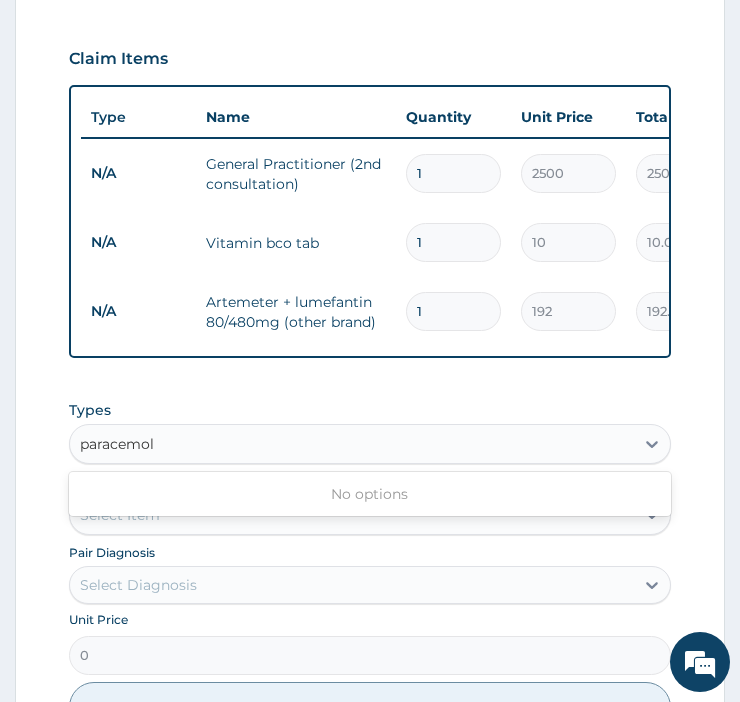 click on "No options" at bounding box center [370, 494] 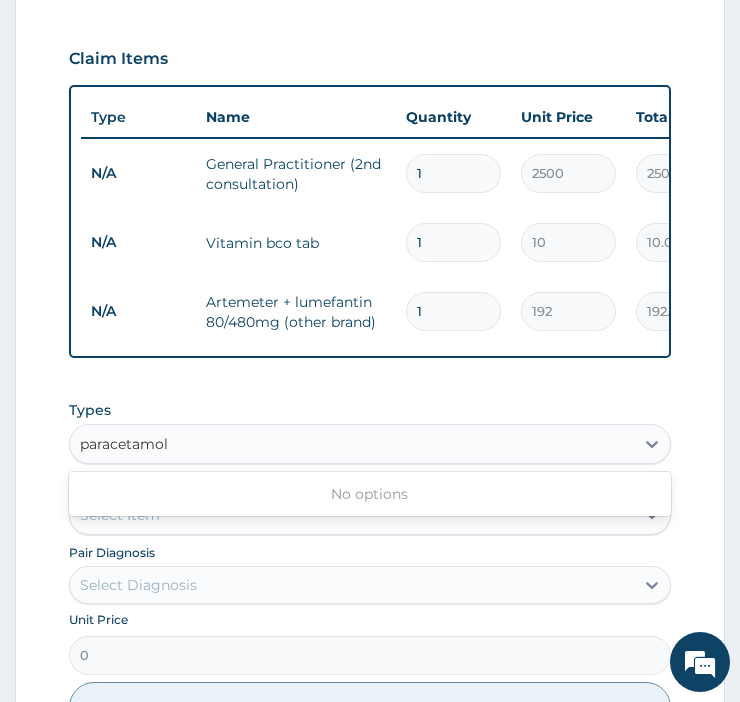 click on "No options" at bounding box center (370, 494) 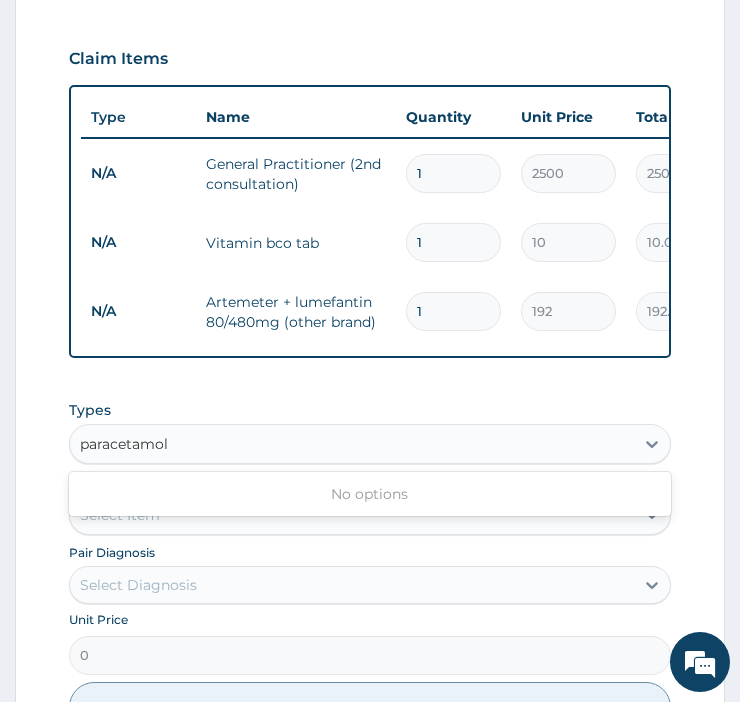 type on "paracetamol" 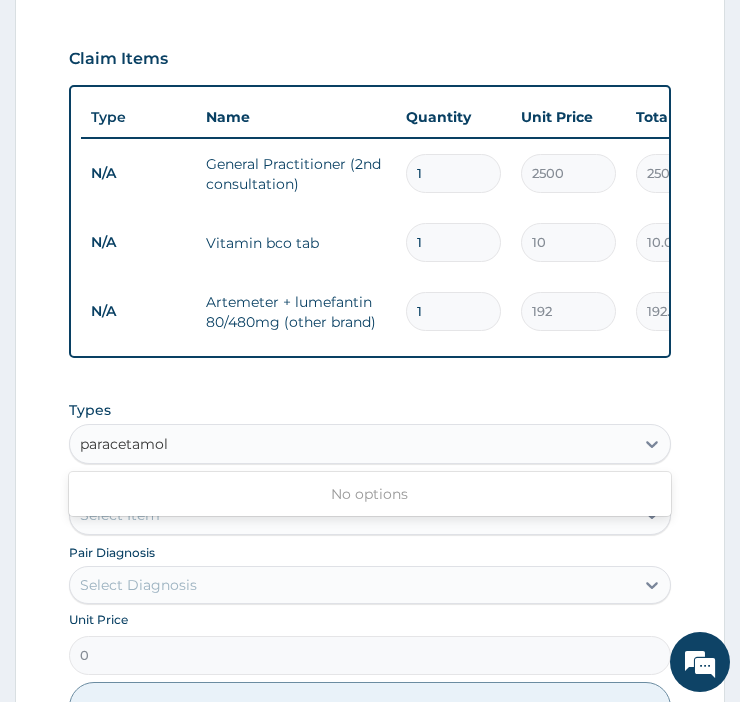 type 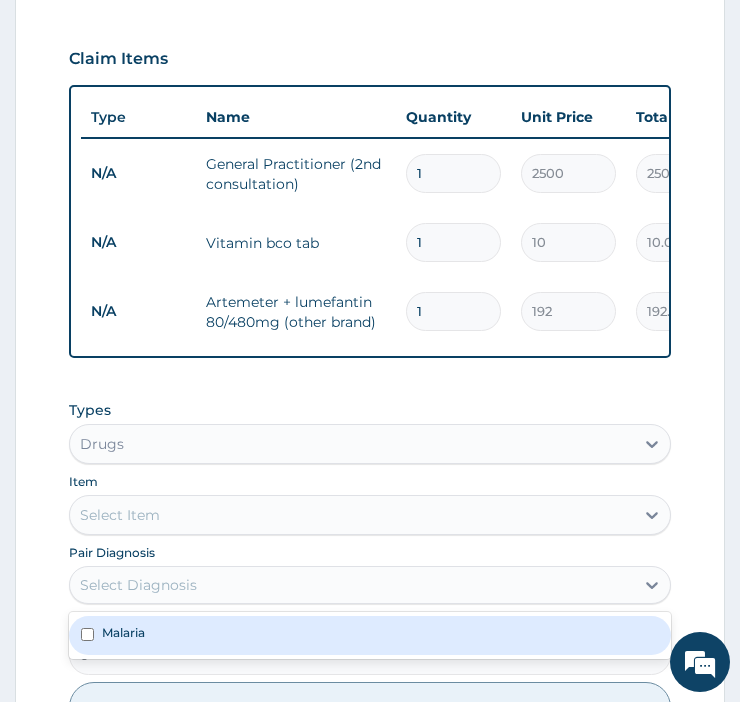 click on "Malaria" at bounding box center (370, 635) 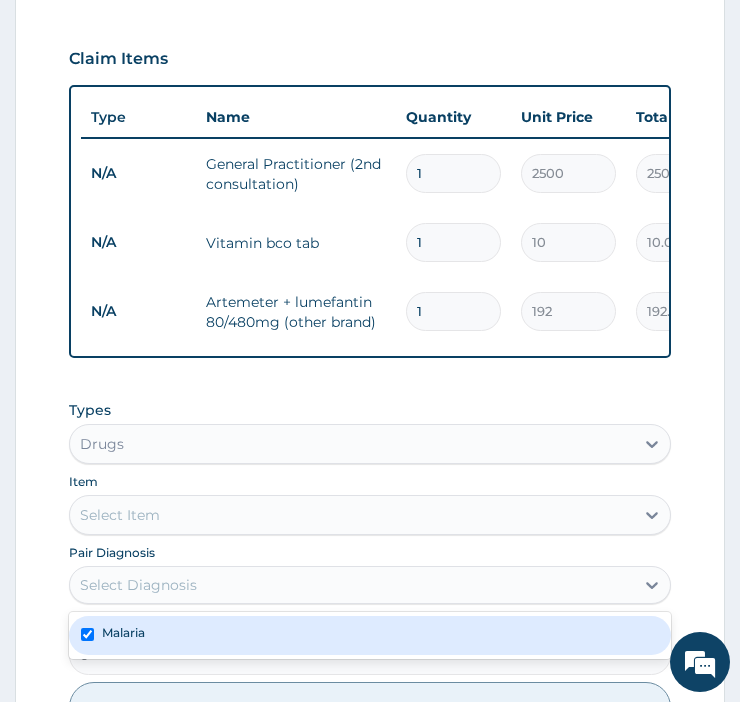 checkbox on "true" 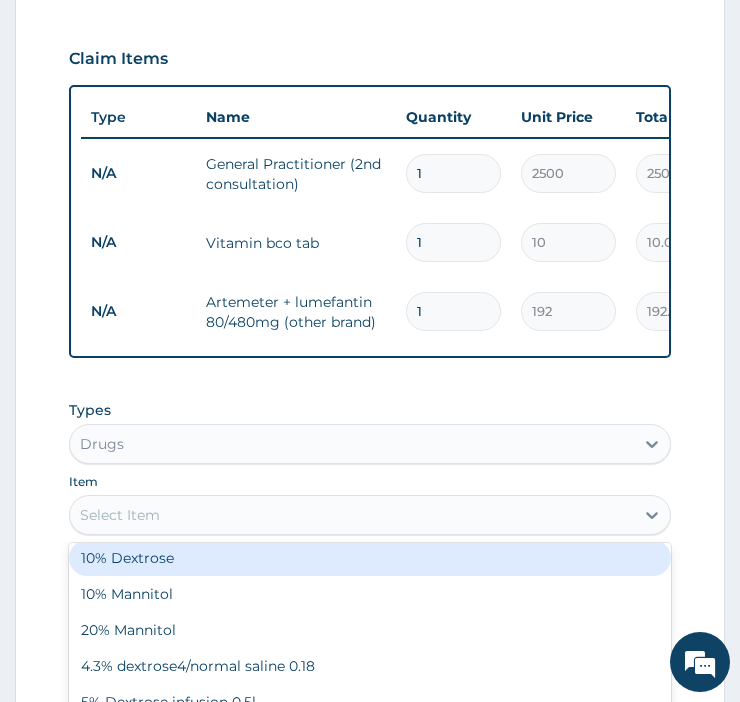 scroll, scrollTop: 0, scrollLeft: 0, axis: both 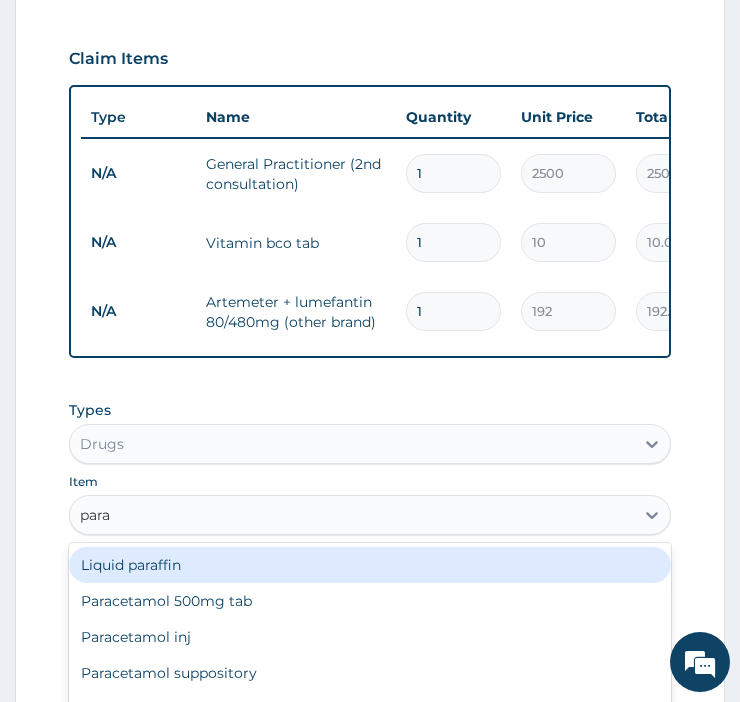 type on "parac" 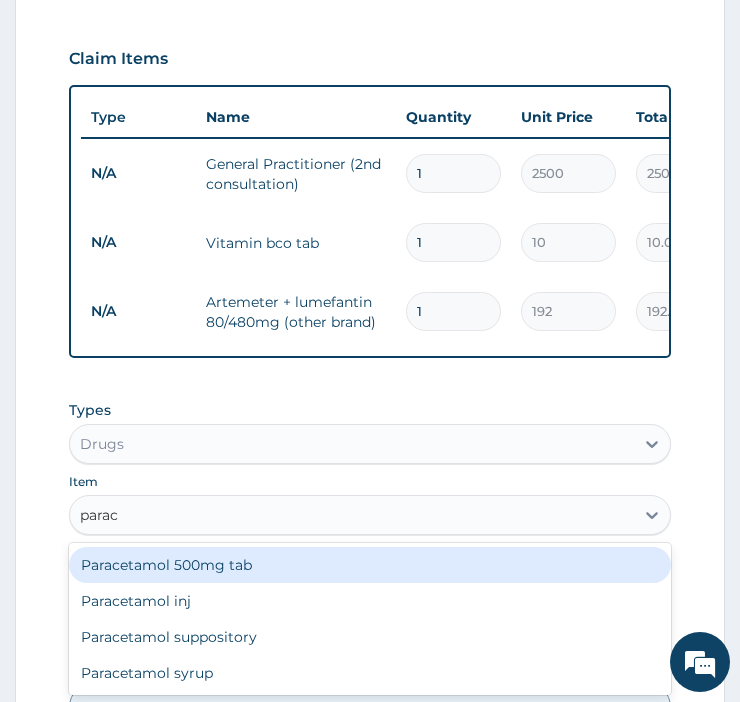 click on "Paracetamol 500mg tab" at bounding box center (370, 565) 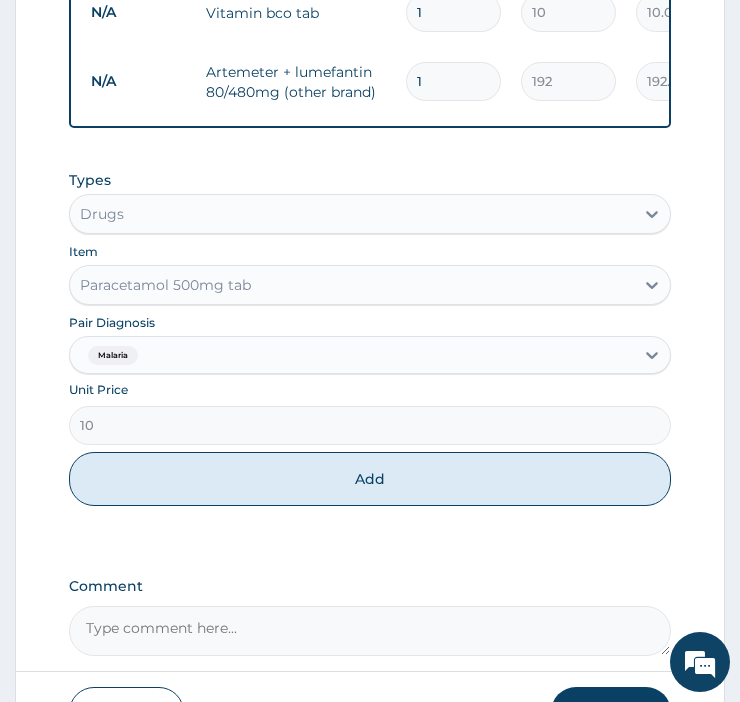 scroll, scrollTop: 728, scrollLeft: 0, axis: vertical 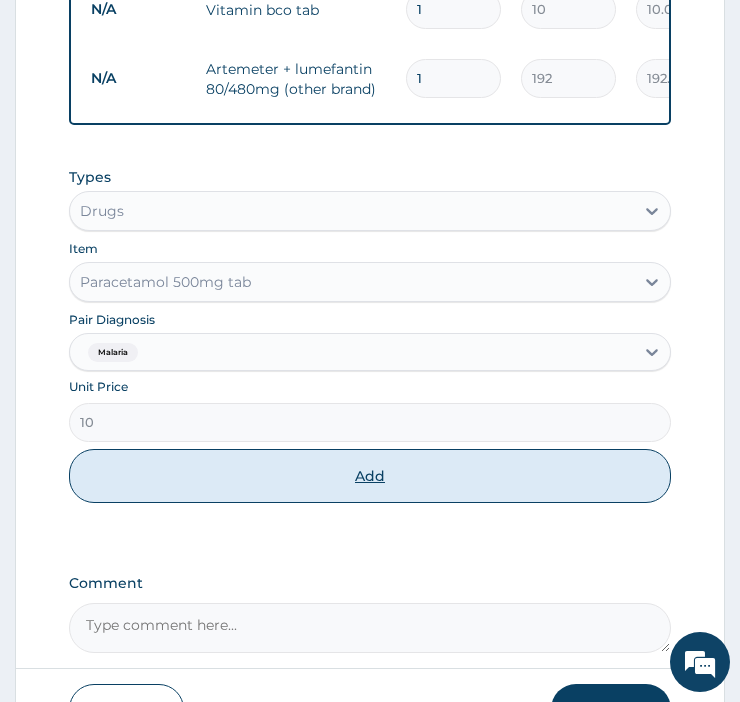 click on "Add" at bounding box center [370, 476] 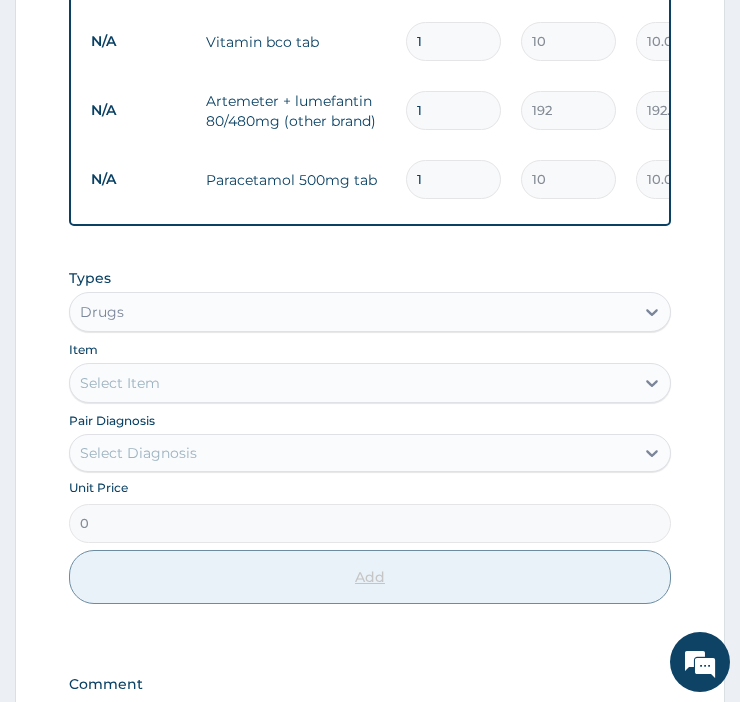 scroll, scrollTop: 710, scrollLeft: 0, axis: vertical 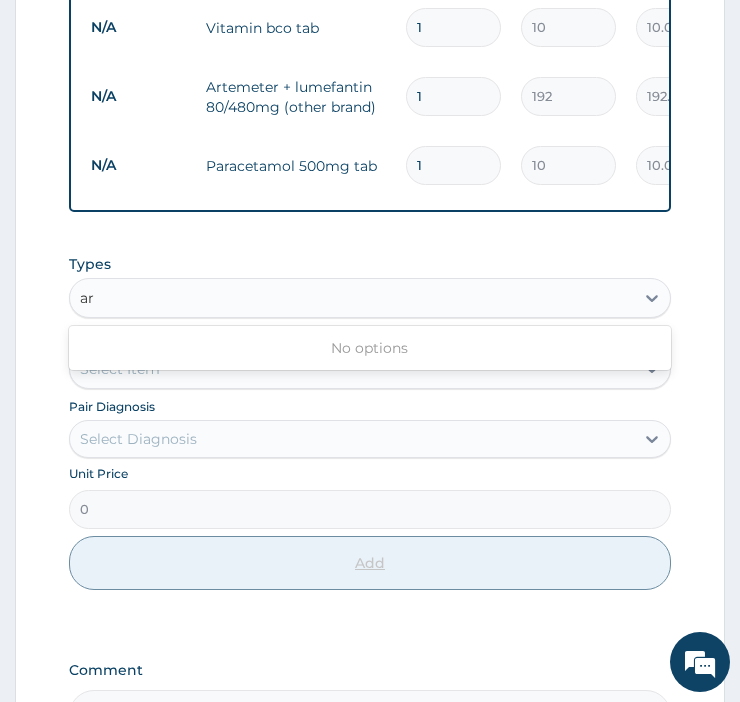 type on "a" 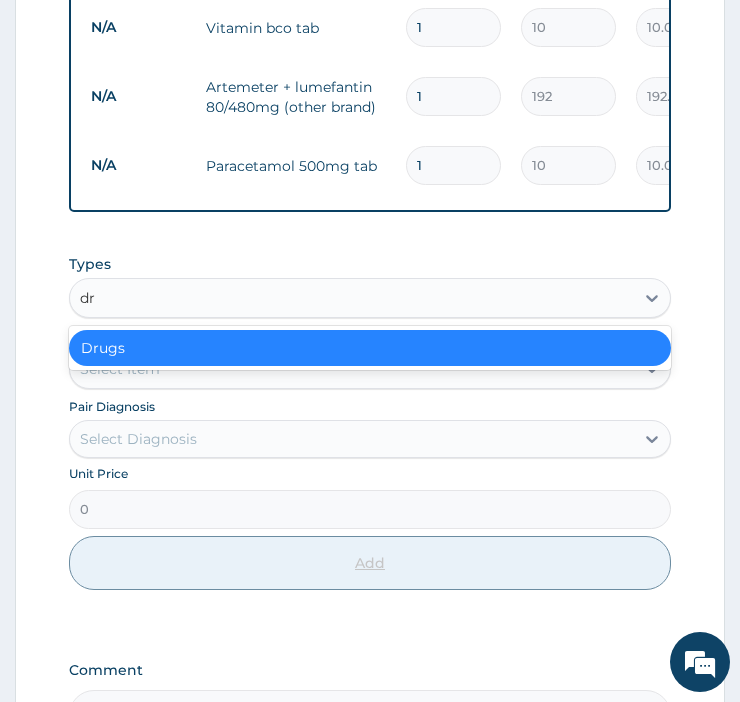 type on "dru" 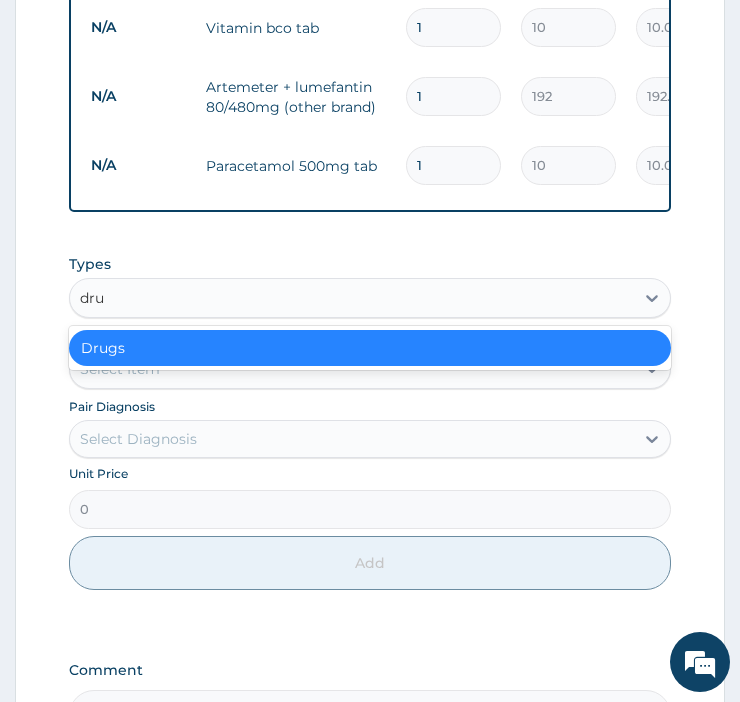 click on "Drugs" at bounding box center (370, 348) 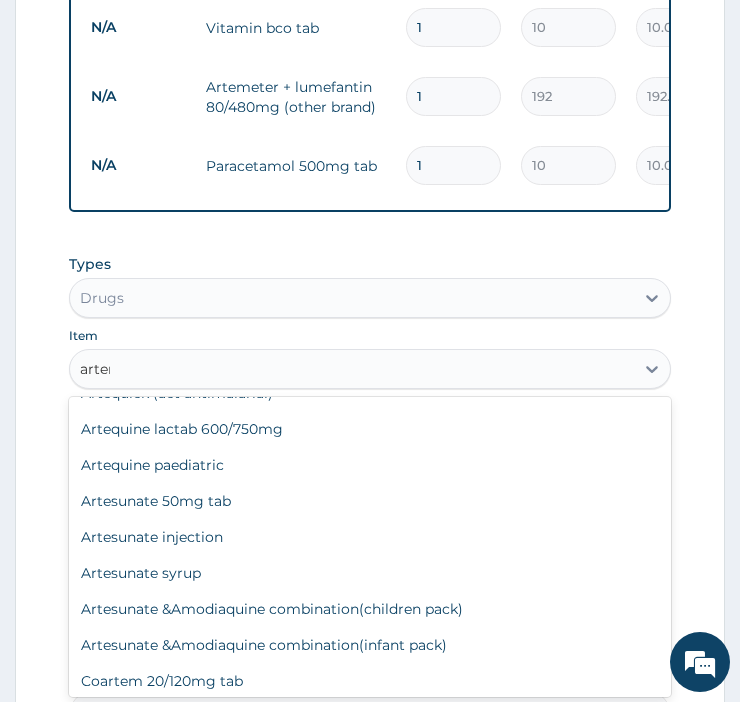 scroll, scrollTop: 0, scrollLeft: 0, axis: both 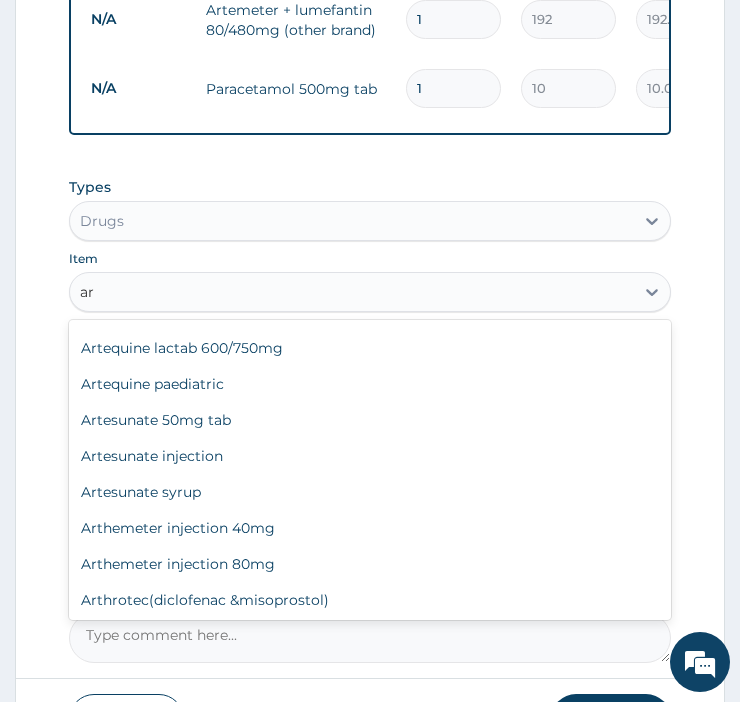 type on "a" 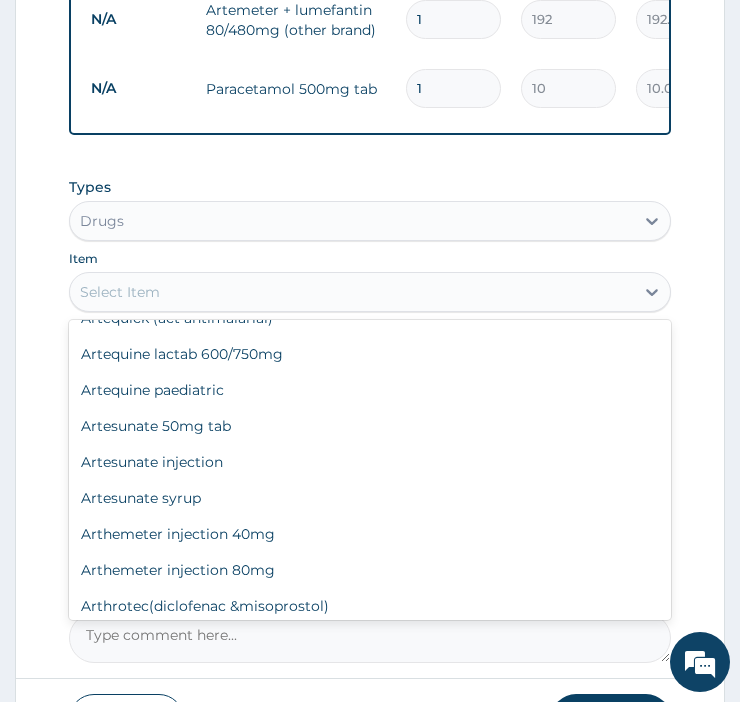 scroll, scrollTop: 5136, scrollLeft: 0, axis: vertical 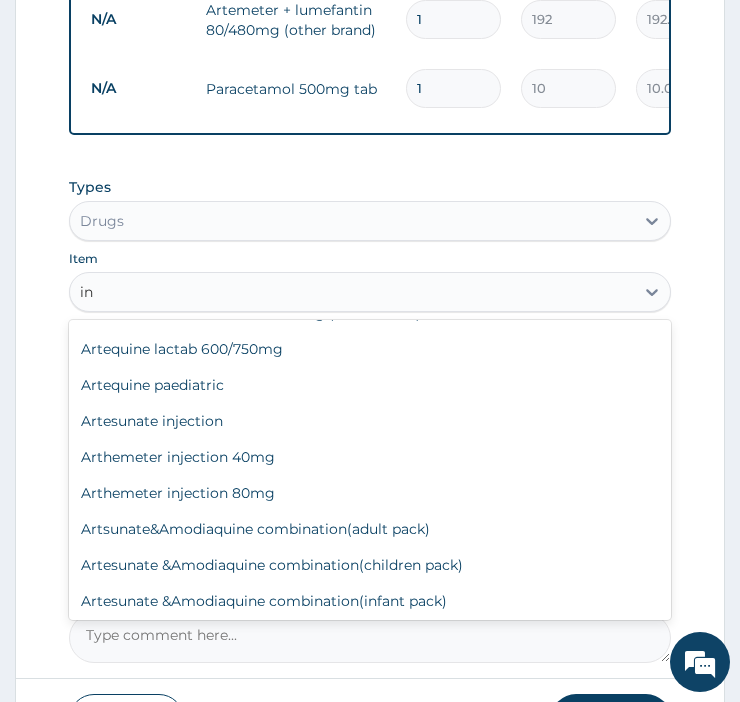 type on "inj" 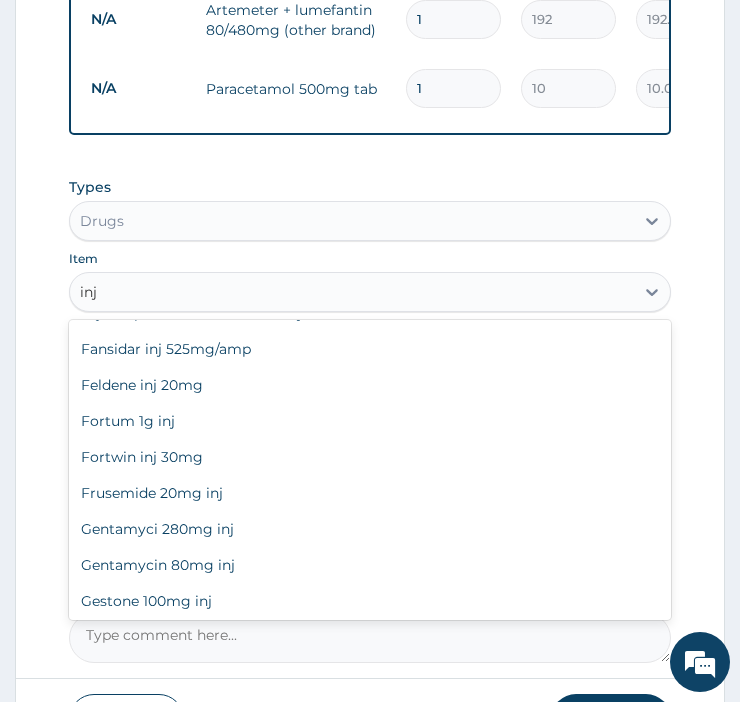 scroll, scrollTop: 318, scrollLeft: 0, axis: vertical 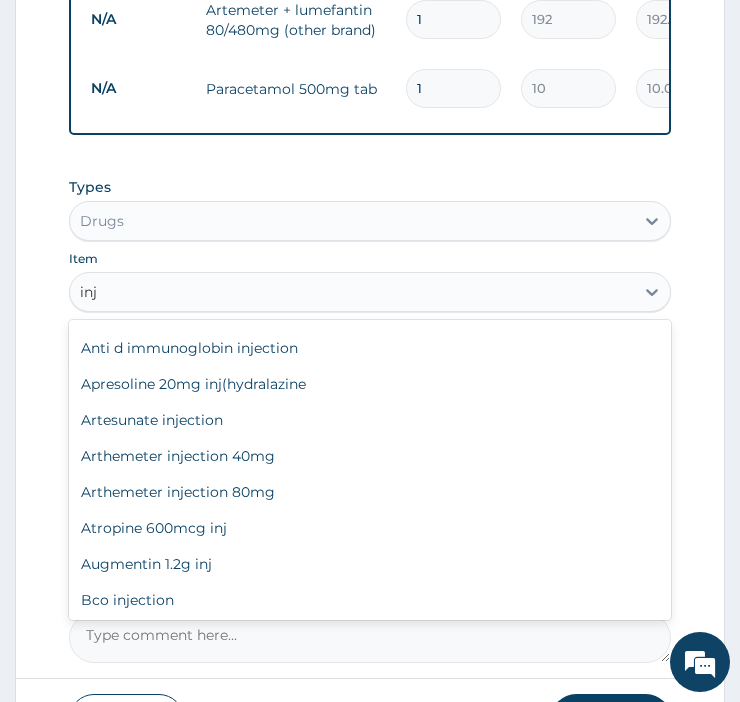 click on "Arthemeter injection 80mg" at bounding box center [370, 492] 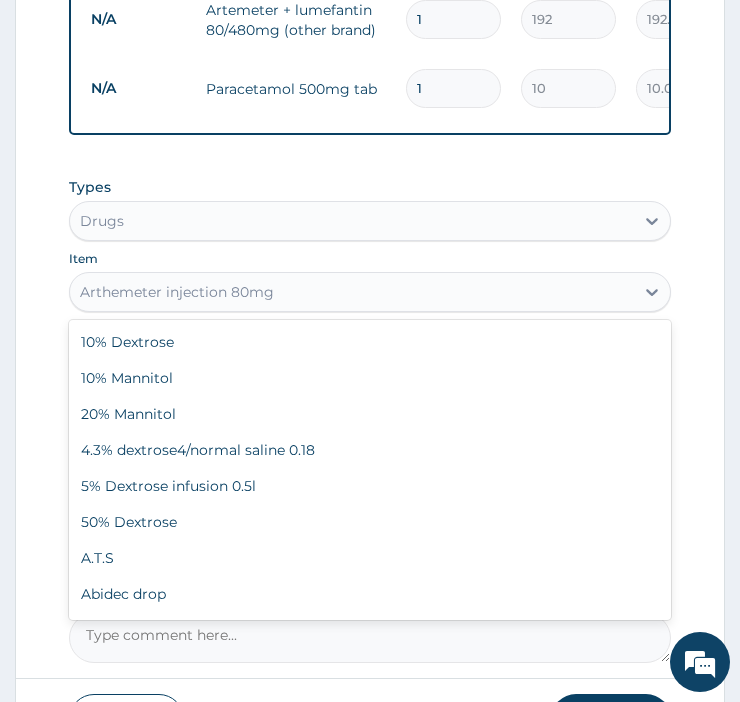 scroll, scrollTop: 5108, scrollLeft: 0, axis: vertical 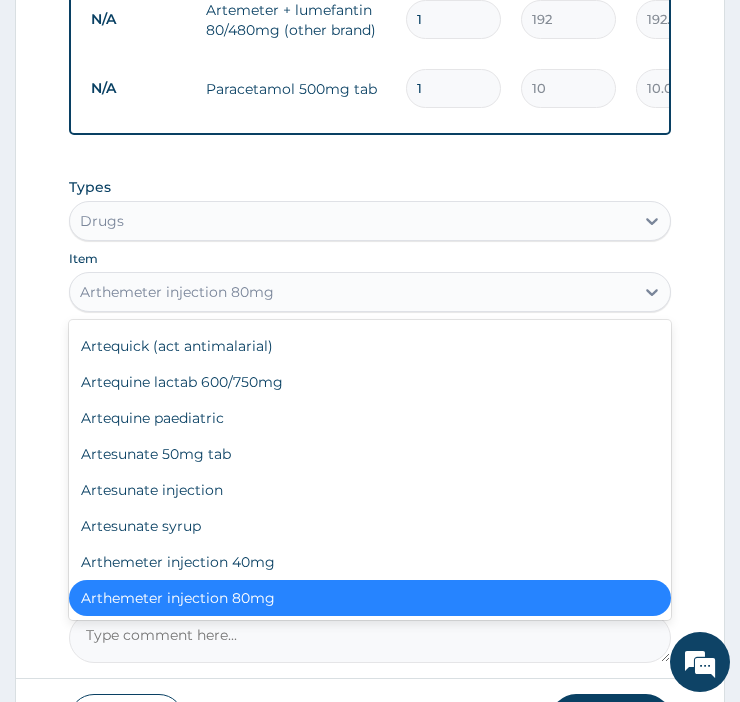 click on "Arthemeter injection 80mg" at bounding box center [370, 598] 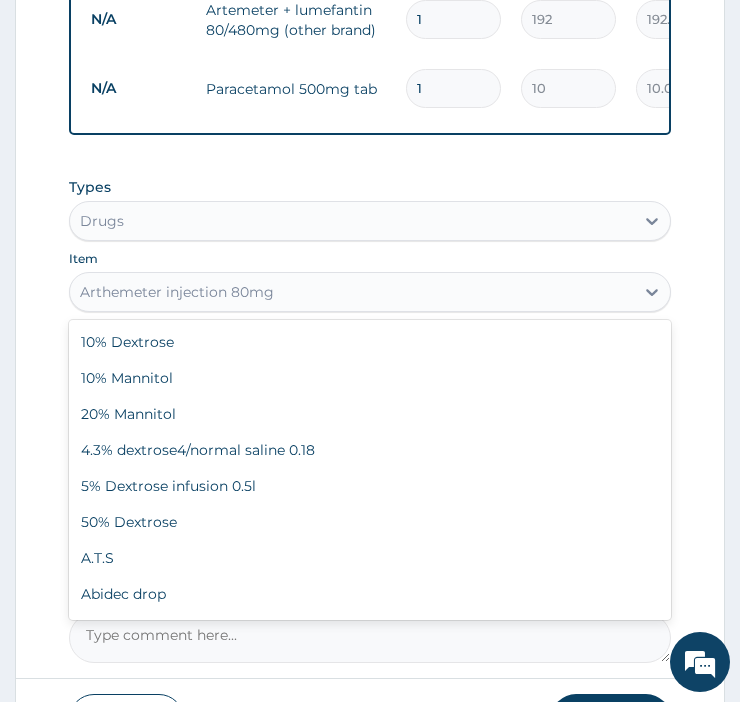 scroll, scrollTop: 5108, scrollLeft: 0, axis: vertical 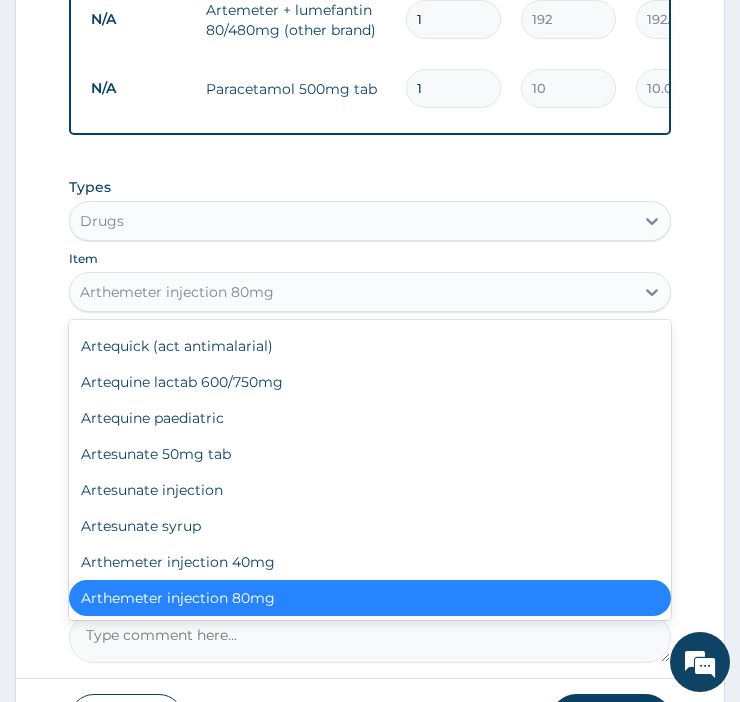 click on "Arthemeter injection 80mg" at bounding box center (370, 598) 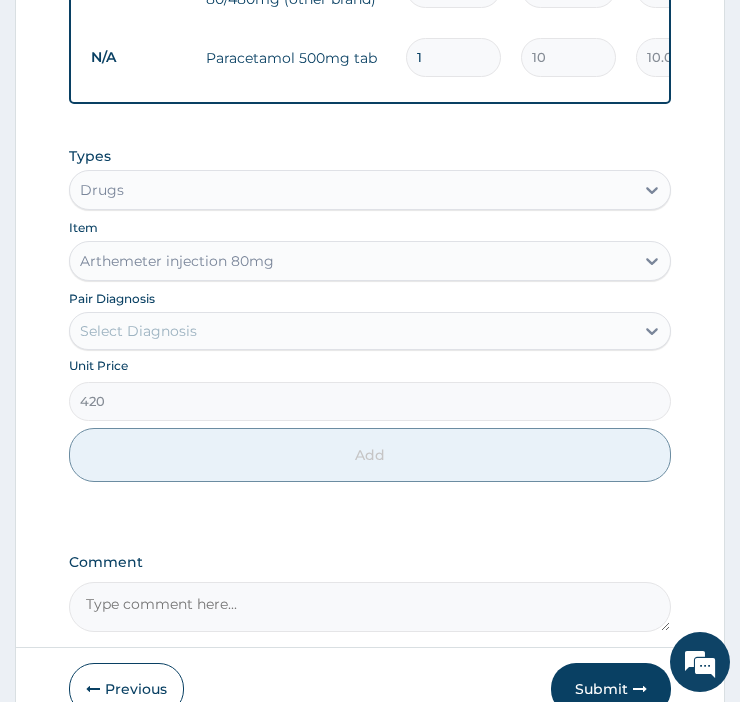 scroll, scrollTop: 815, scrollLeft: 0, axis: vertical 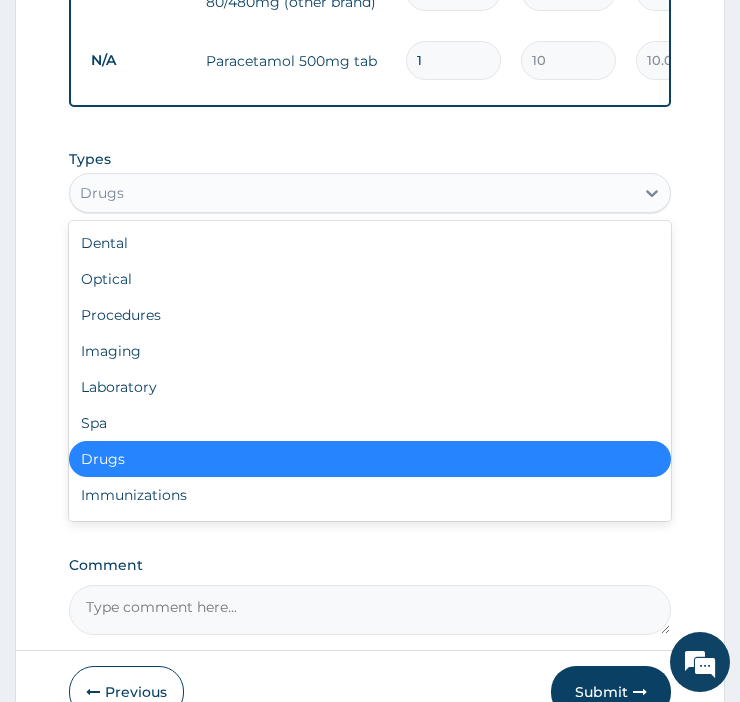 click on "Drugs" at bounding box center (370, 459) 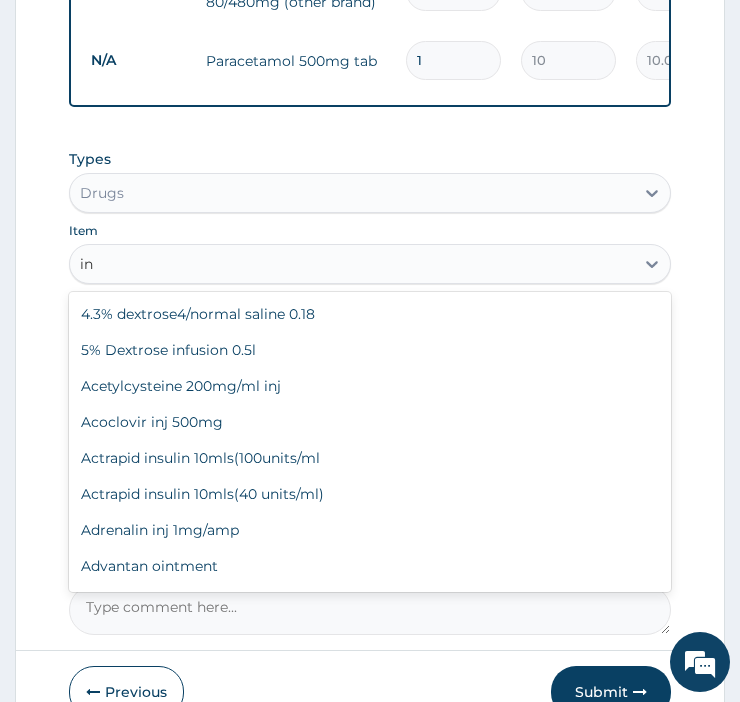 type on "inj" 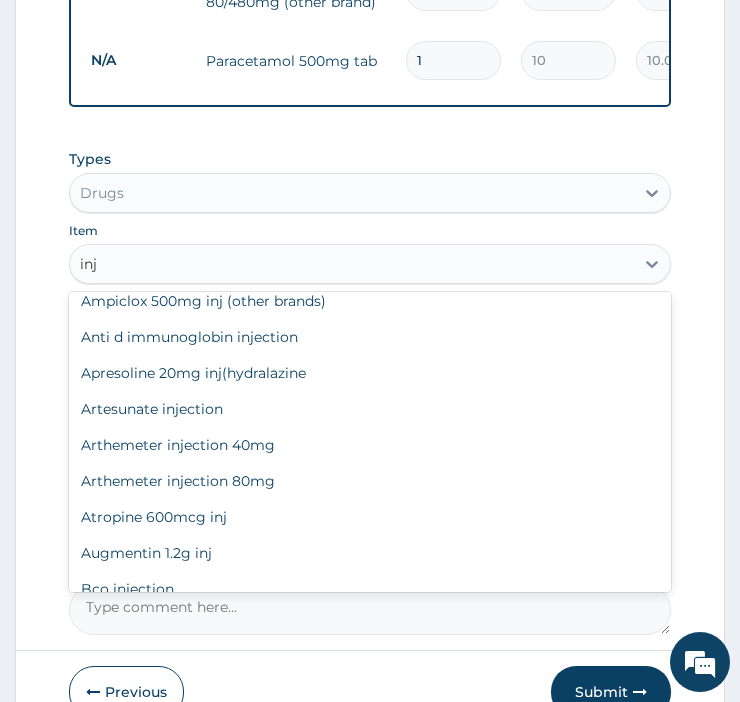 scroll, scrollTop: 302, scrollLeft: 0, axis: vertical 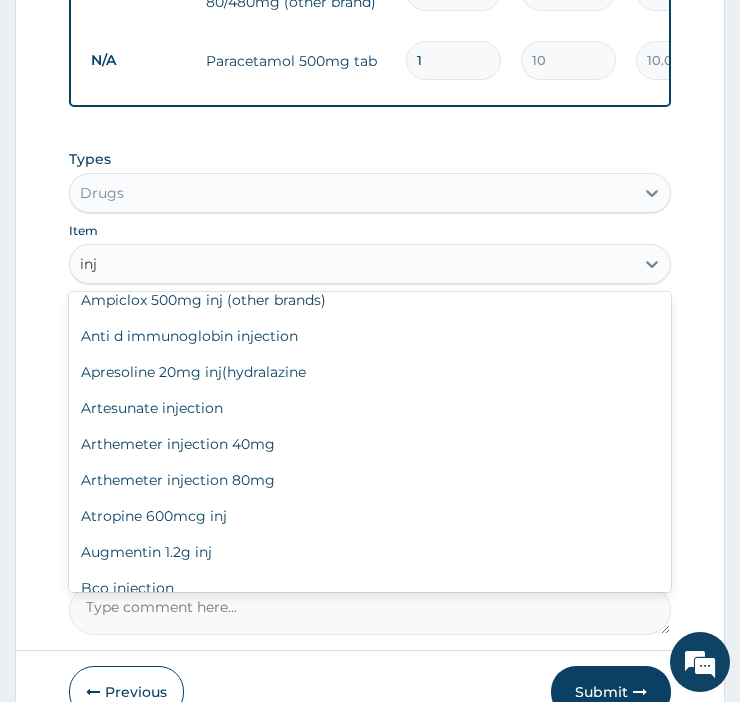 click on "Arthemeter injection 80mg" at bounding box center (370, 480) 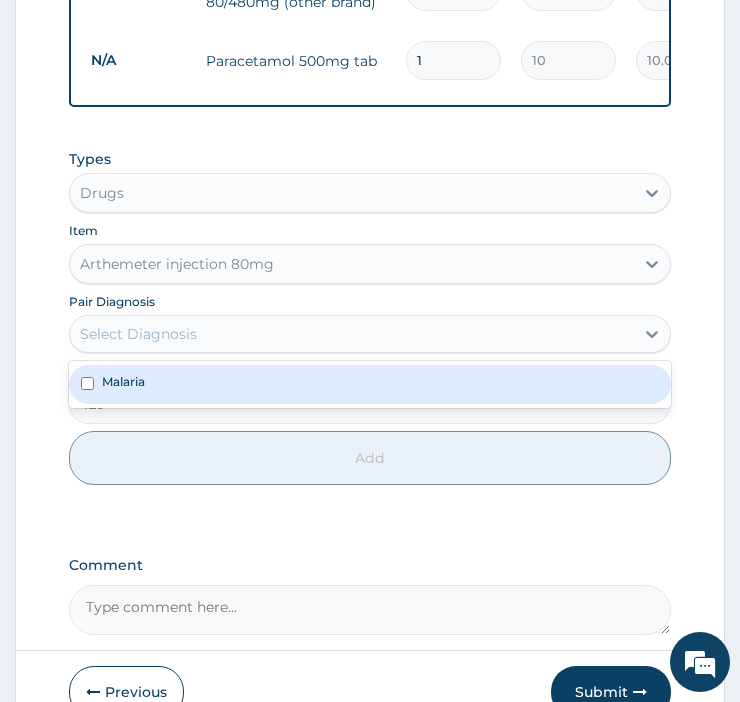 click on "Comment" at bounding box center (370, 610) 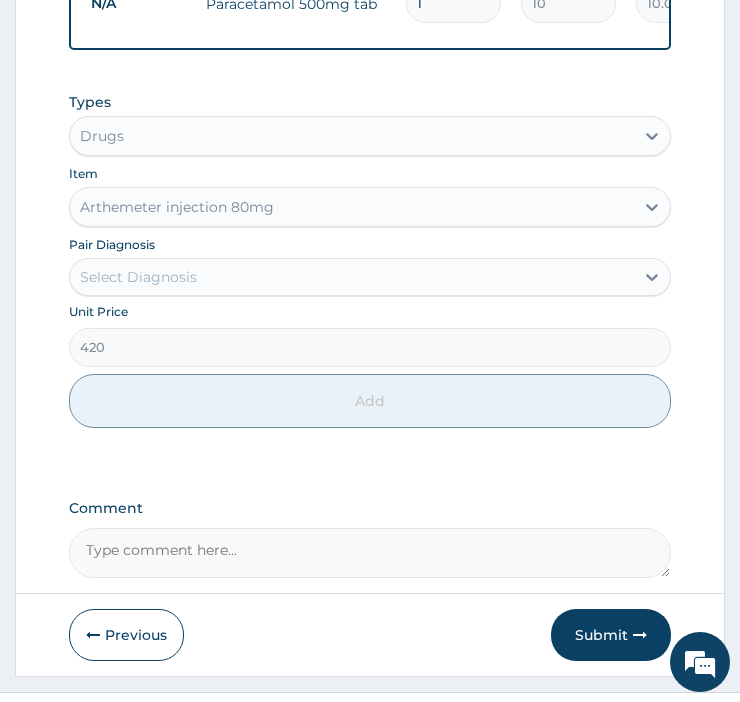 scroll, scrollTop: 877, scrollLeft: 0, axis: vertical 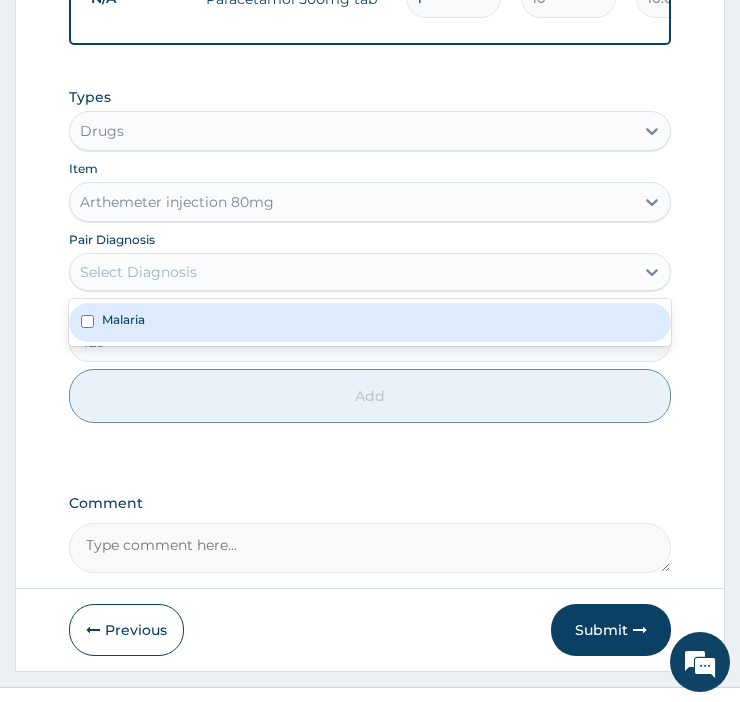 click on "Malaria" at bounding box center [370, 322] 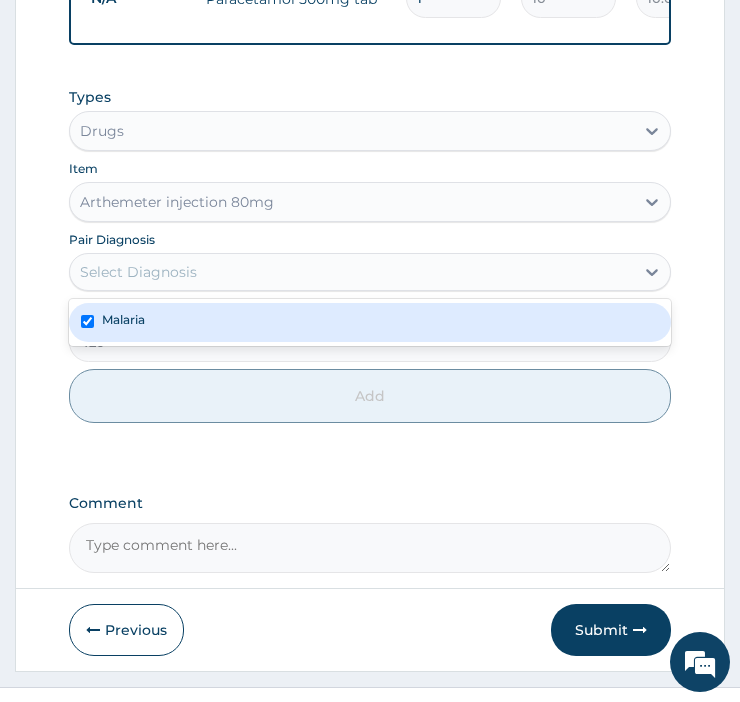 checkbox on "true" 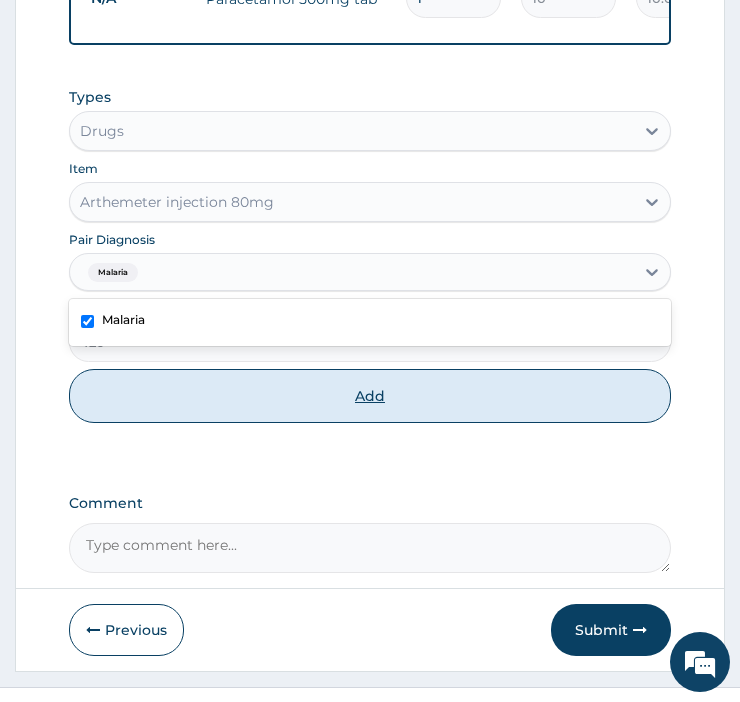 click on "Add" at bounding box center [370, 396] 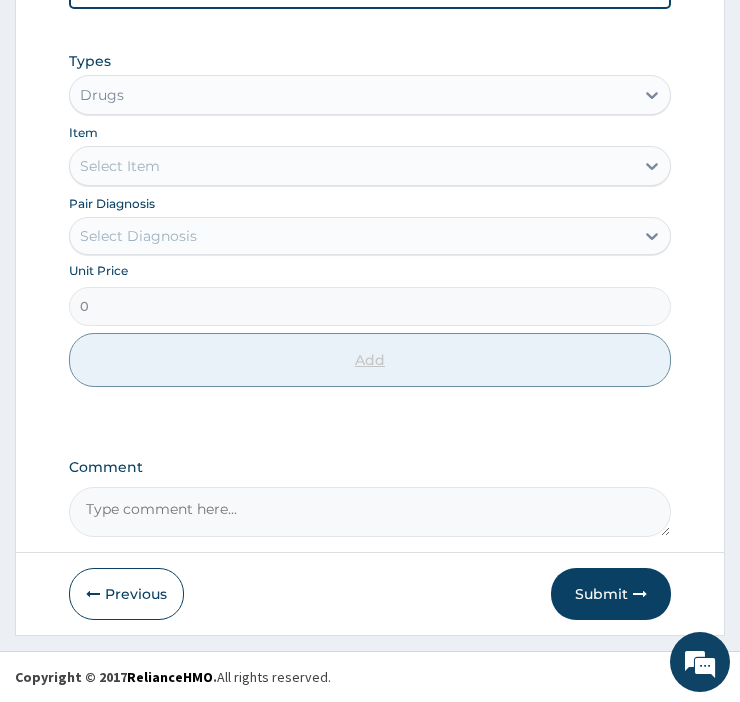 scroll, scrollTop: 998, scrollLeft: 0, axis: vertical 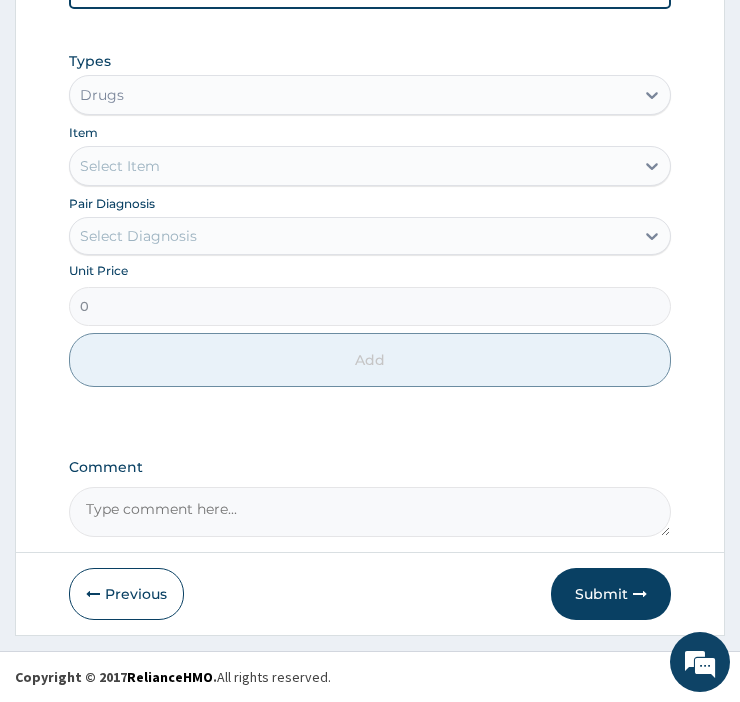 click on "Comment" at bounding box center [370, 512] 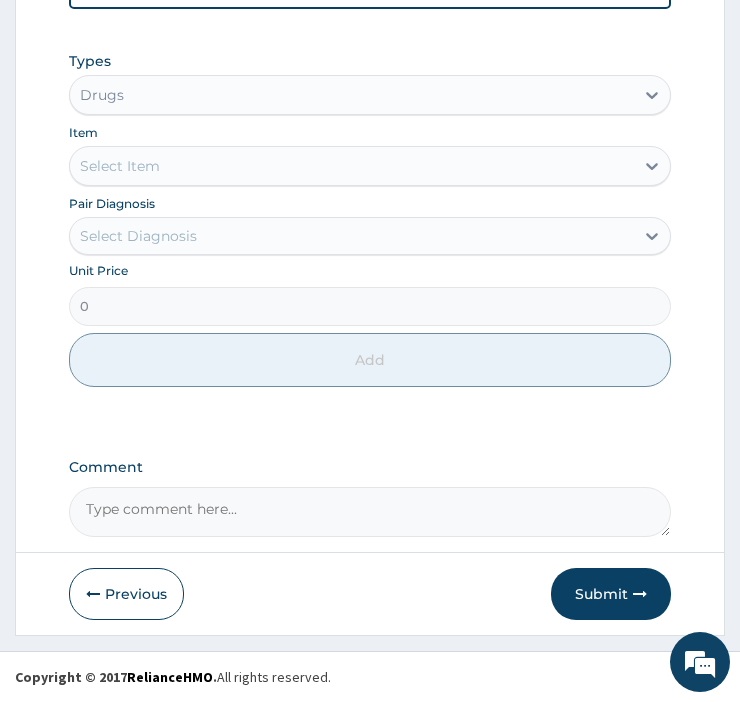 paste on "fever x 2/7
cold
bitter taste" 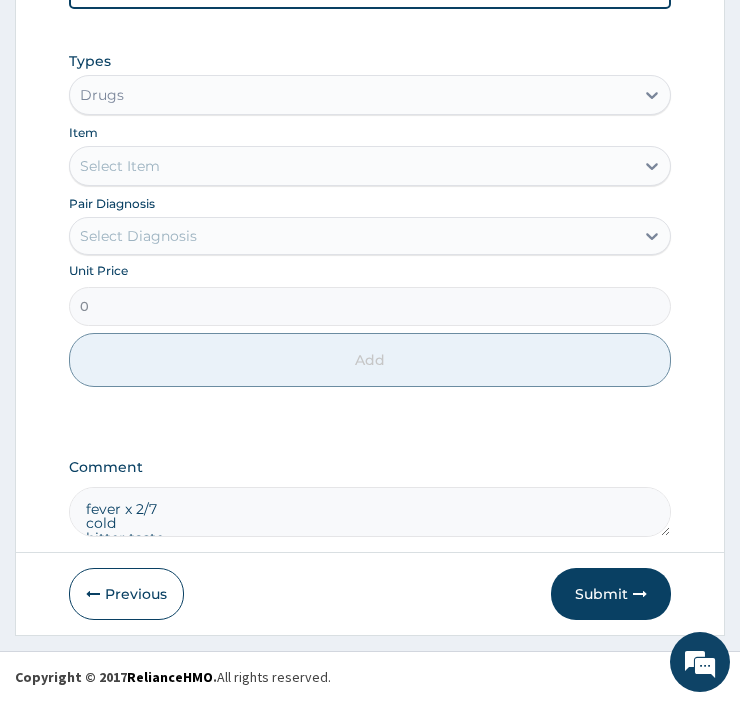 scroll, scrollTop: 12, scrollLeft: 0, axis: vertical 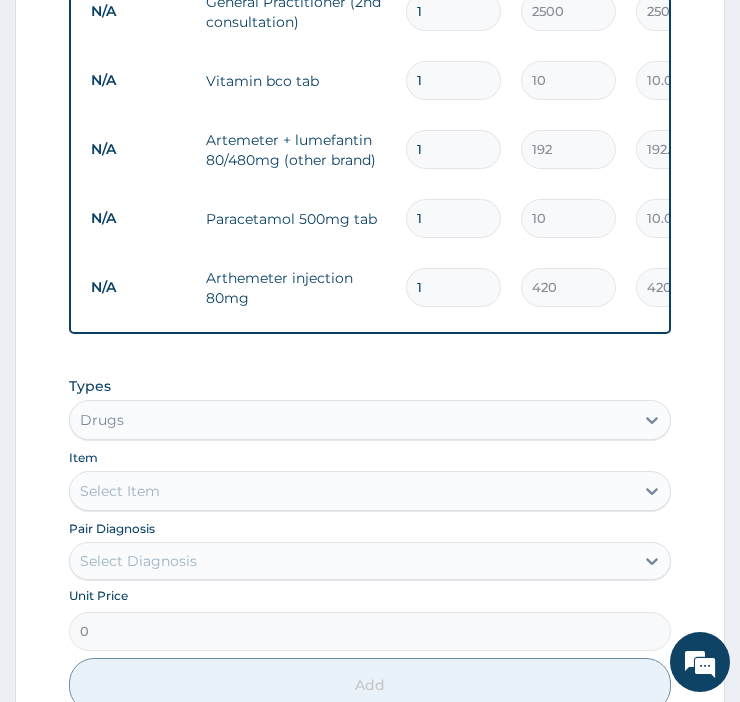type on "fever x 2/7
cold
bitter taste" 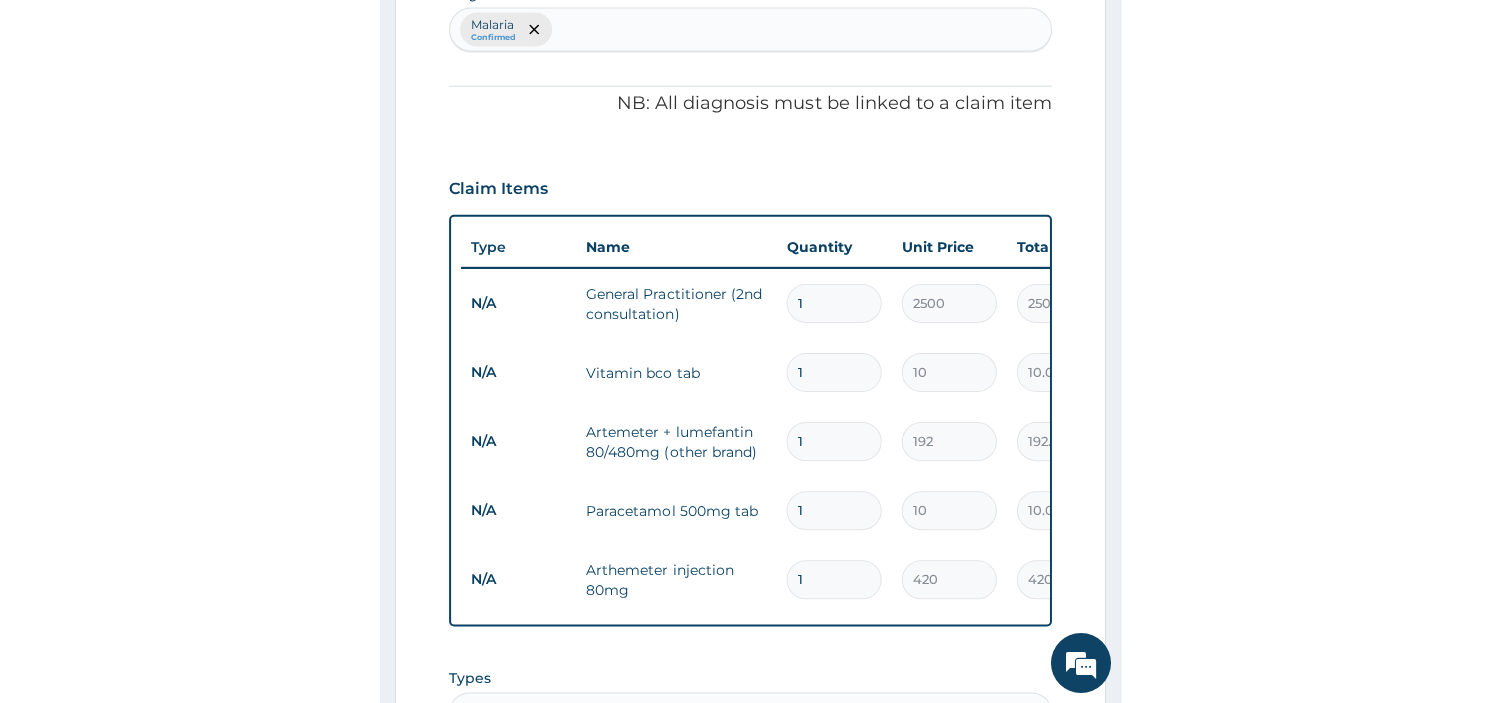 scroll, scrollTop: 363, scrollLeft: 0, axis: vertical 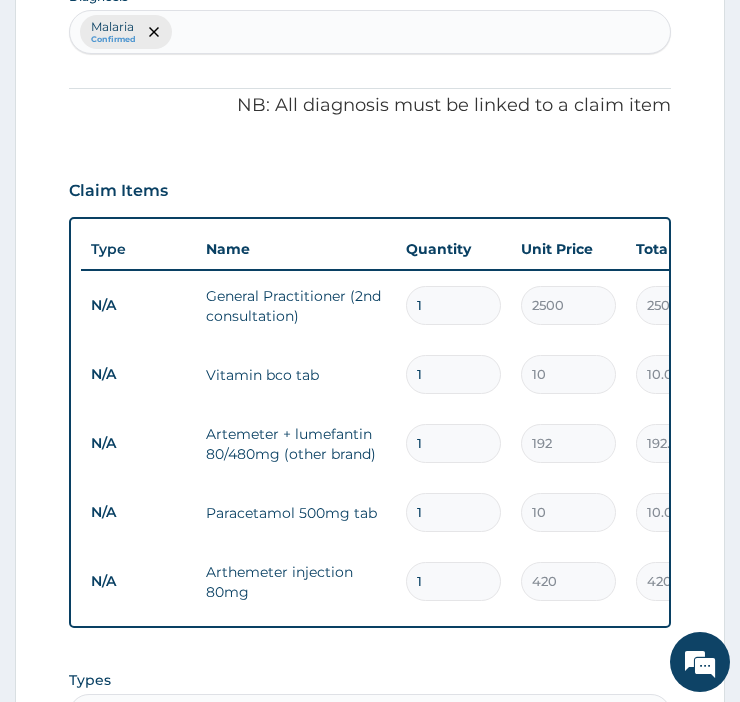 click on "Claim Items" at bounding box center [370, 186] 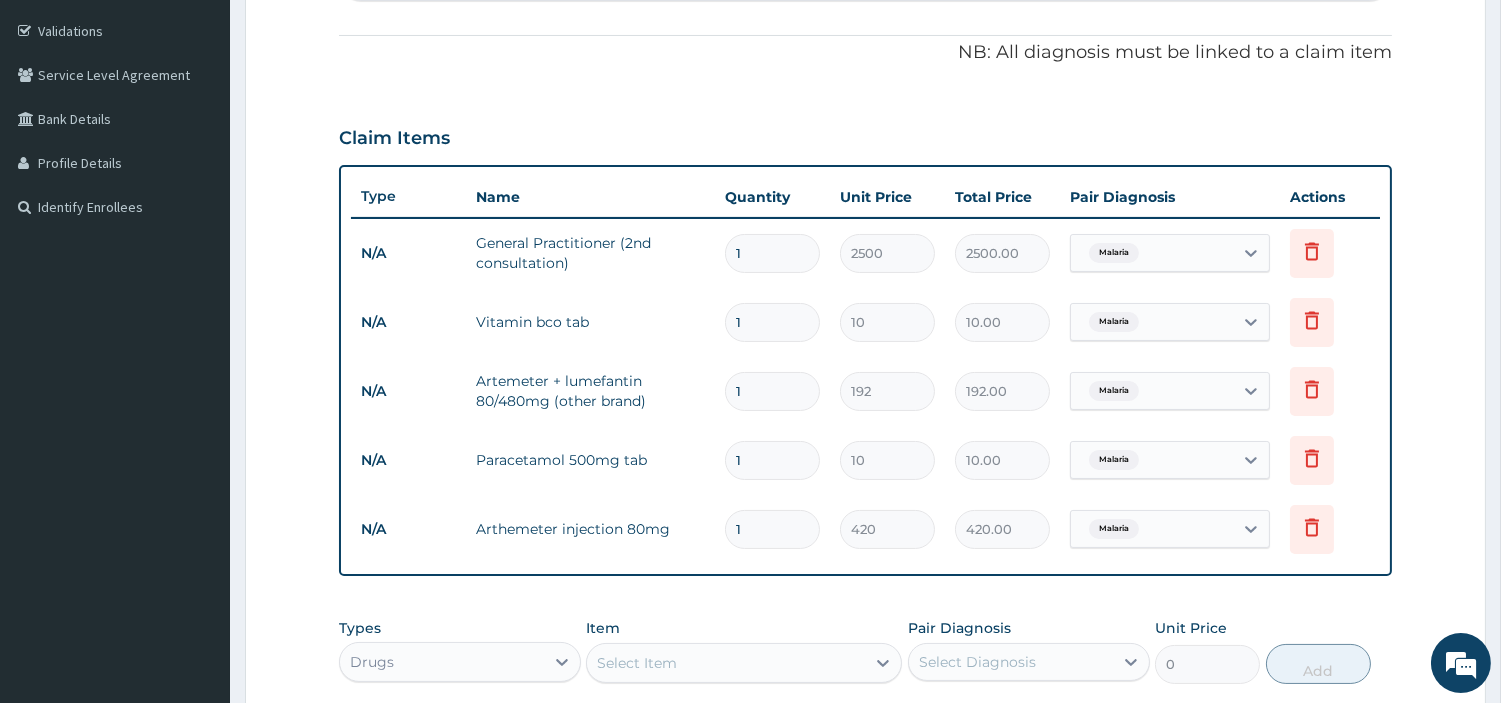click on "1" at bounding box center (772, 391) 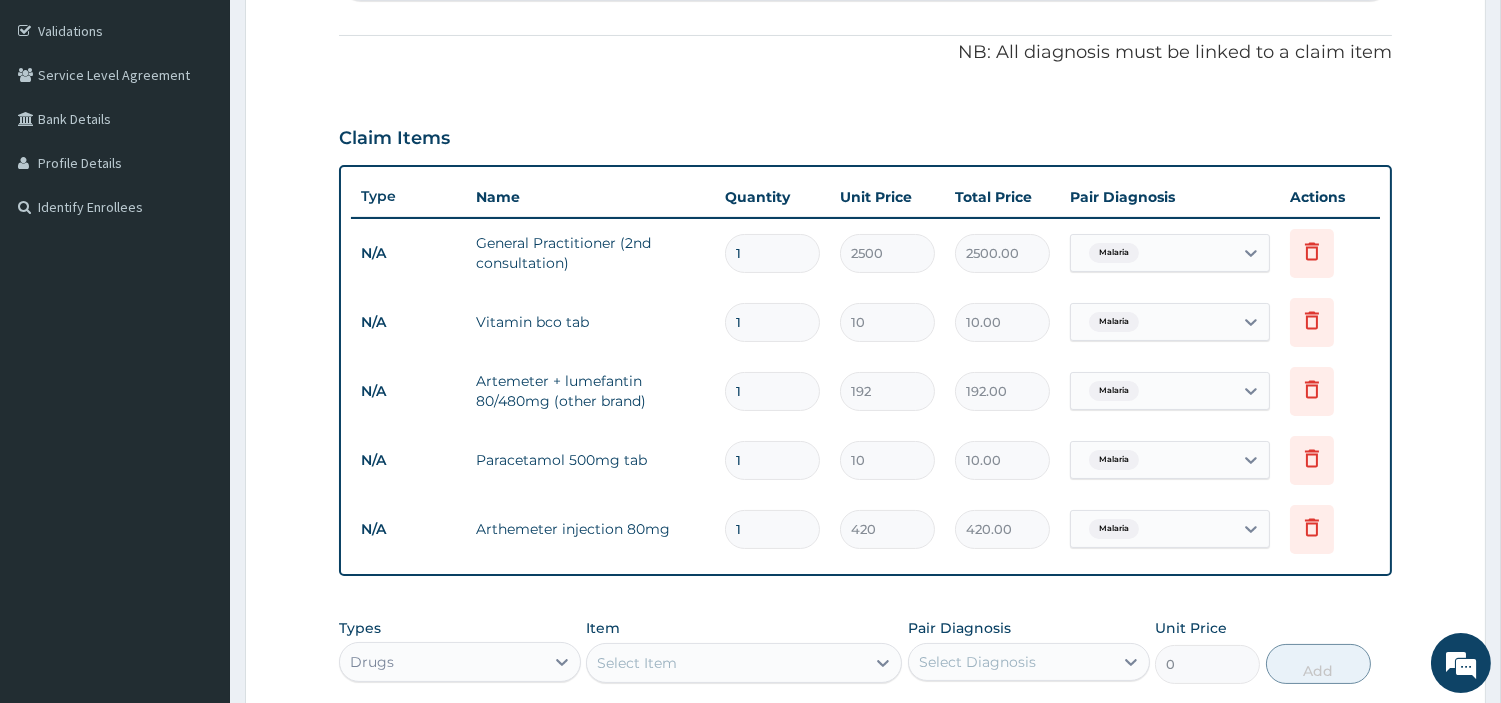 type on "10" 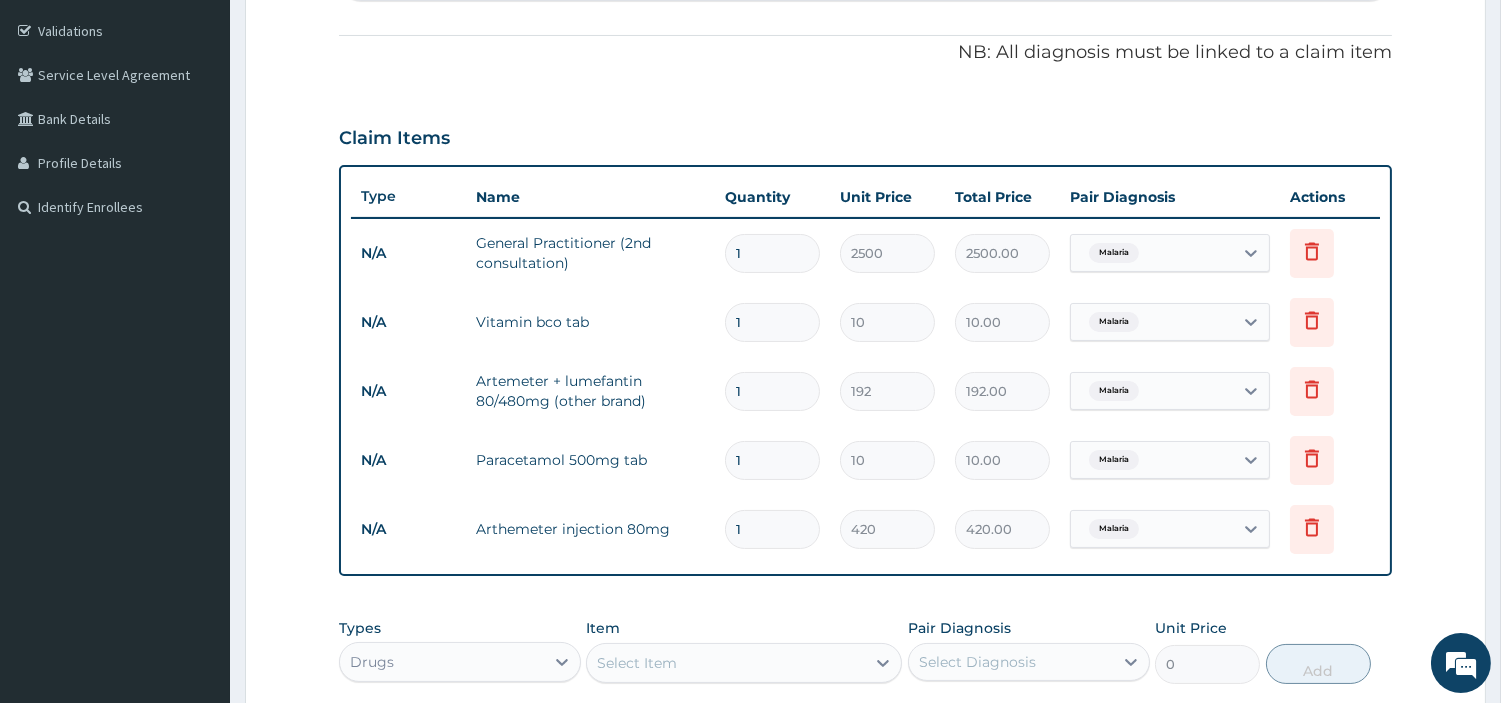 type on "1920.00" 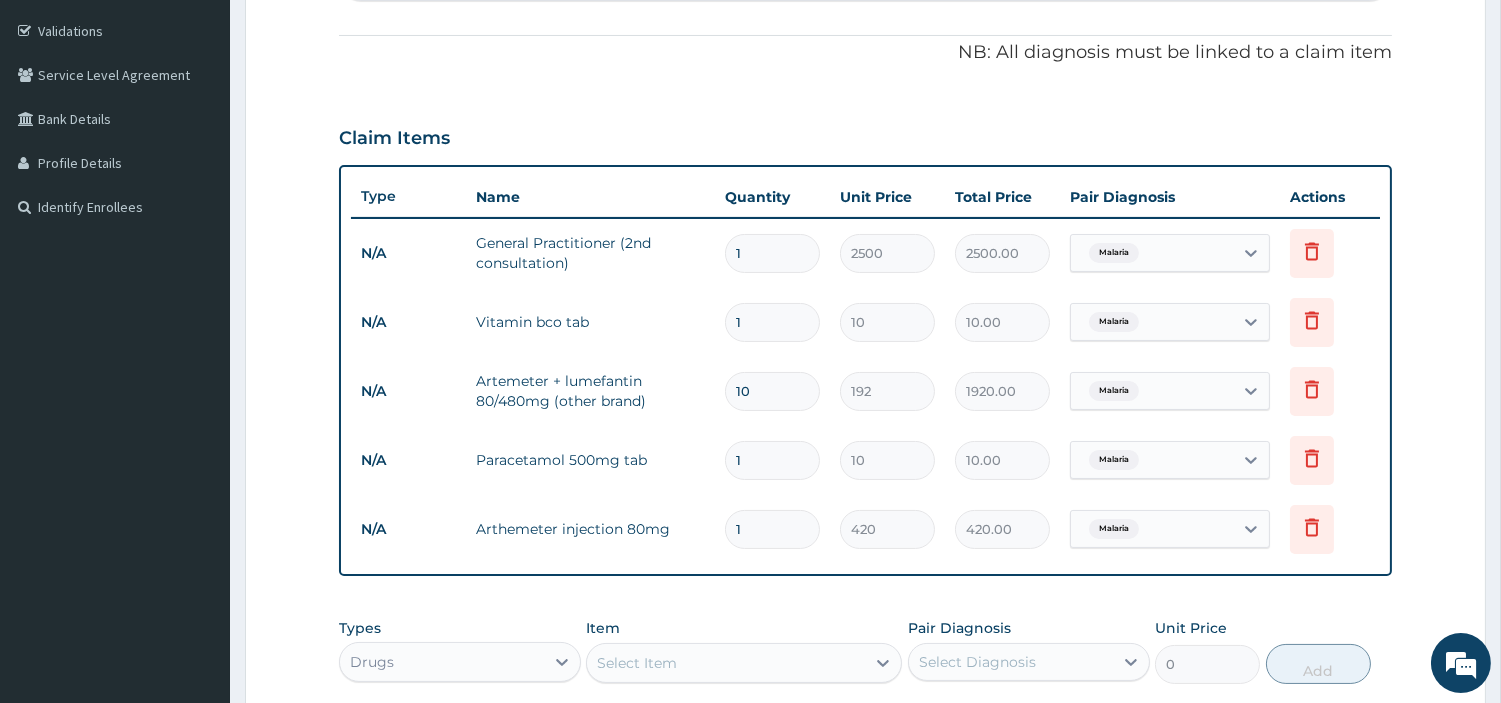 type on "10" 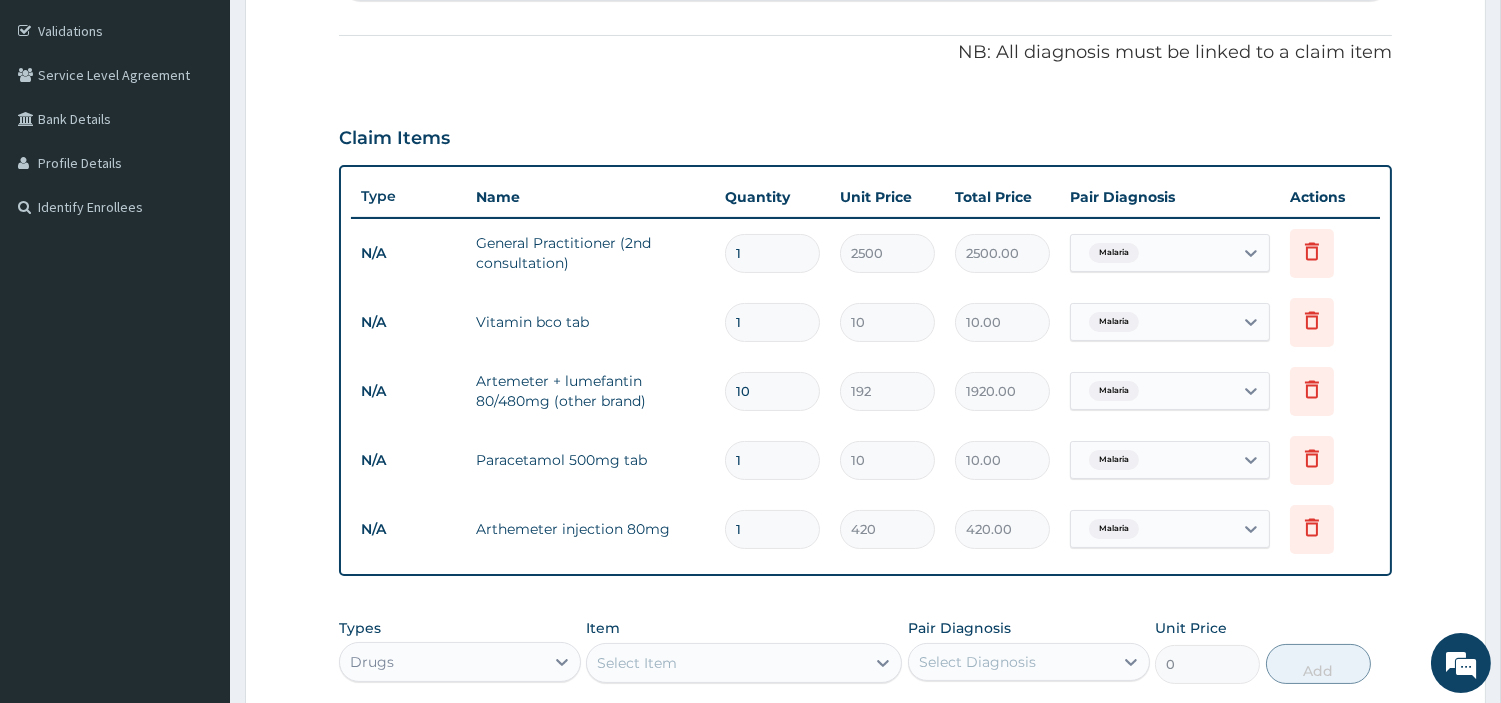 type on "10" 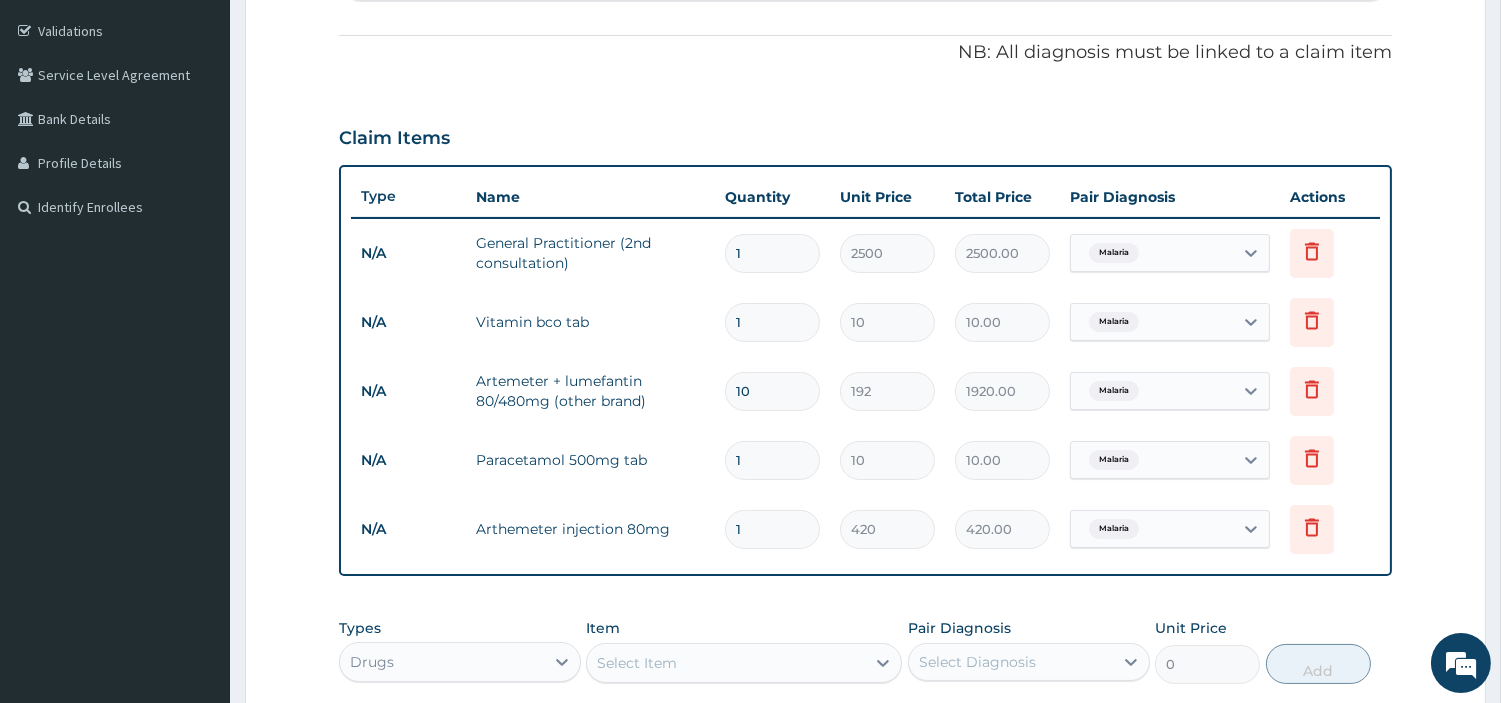 type on "100.00" 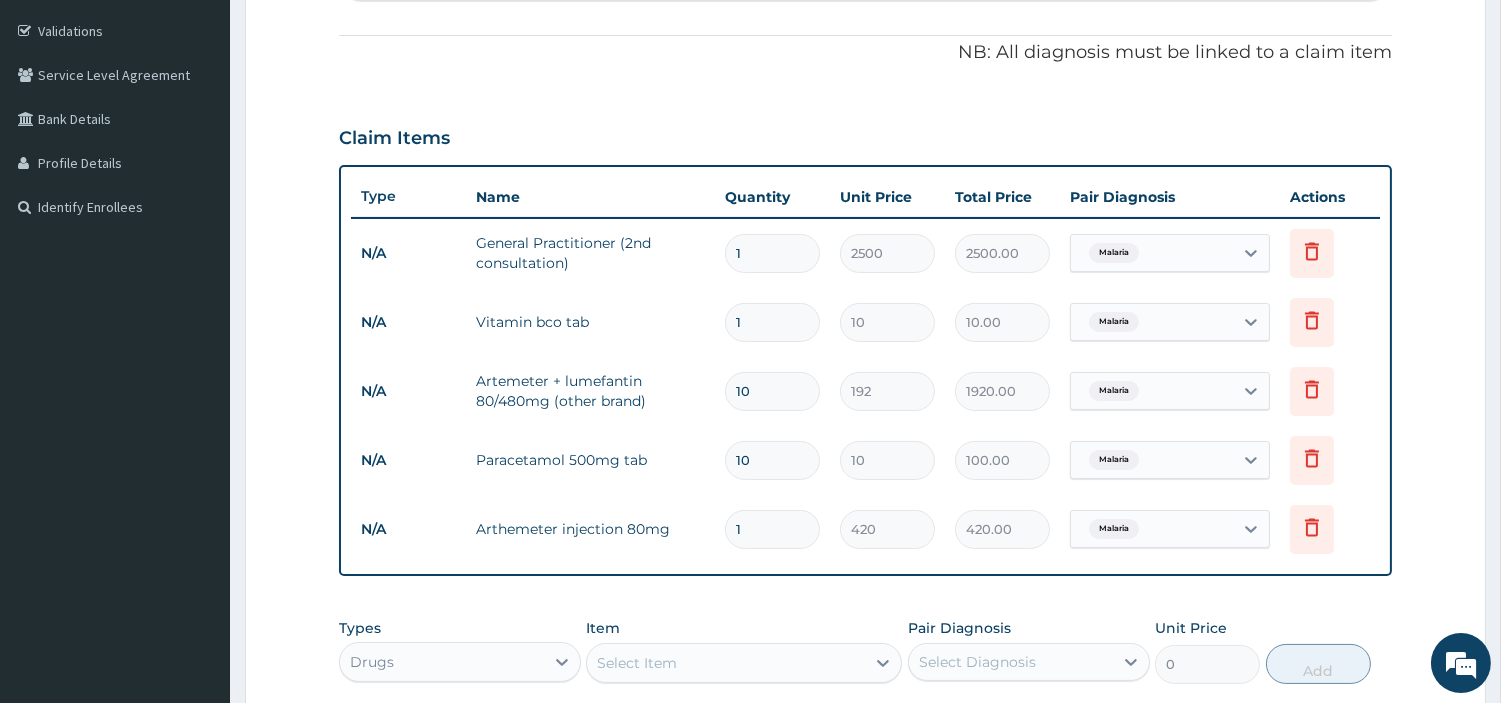 type on "10" 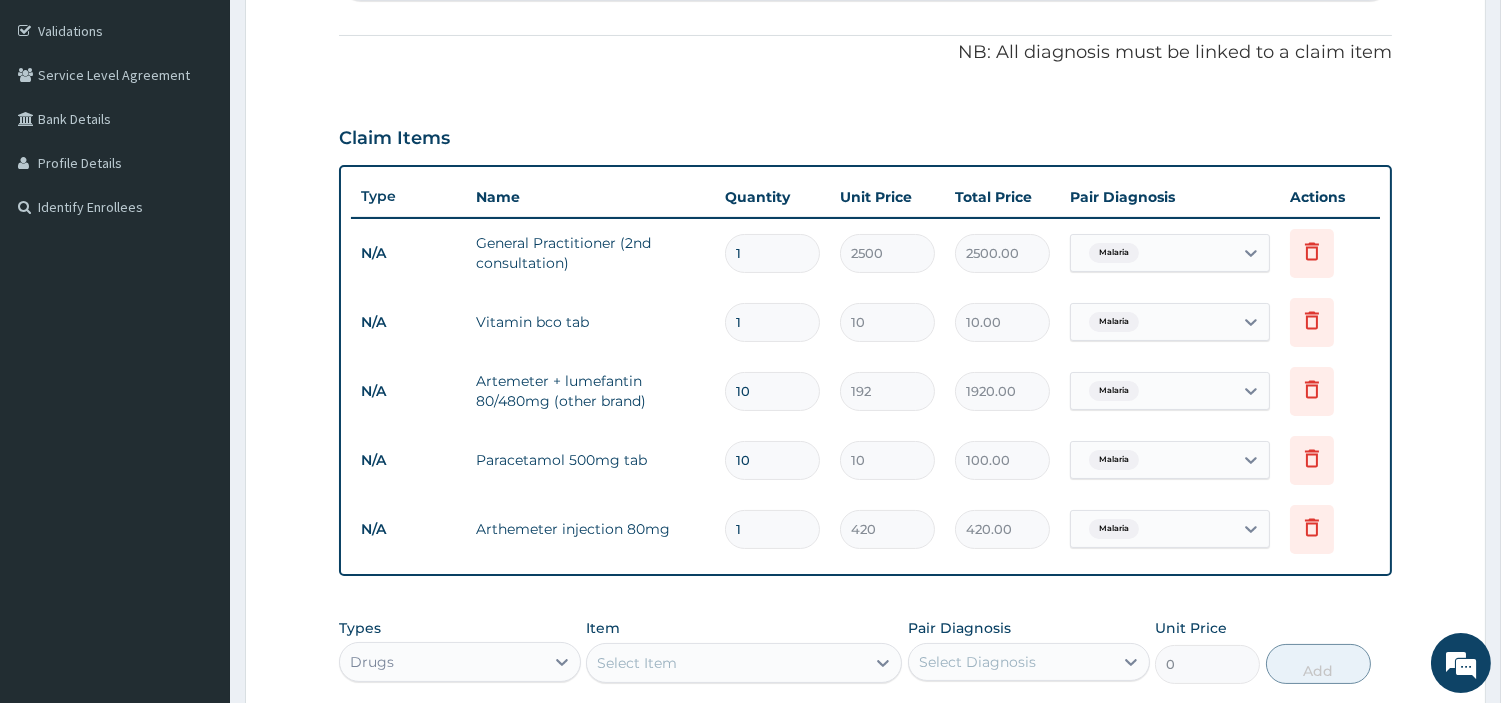 type 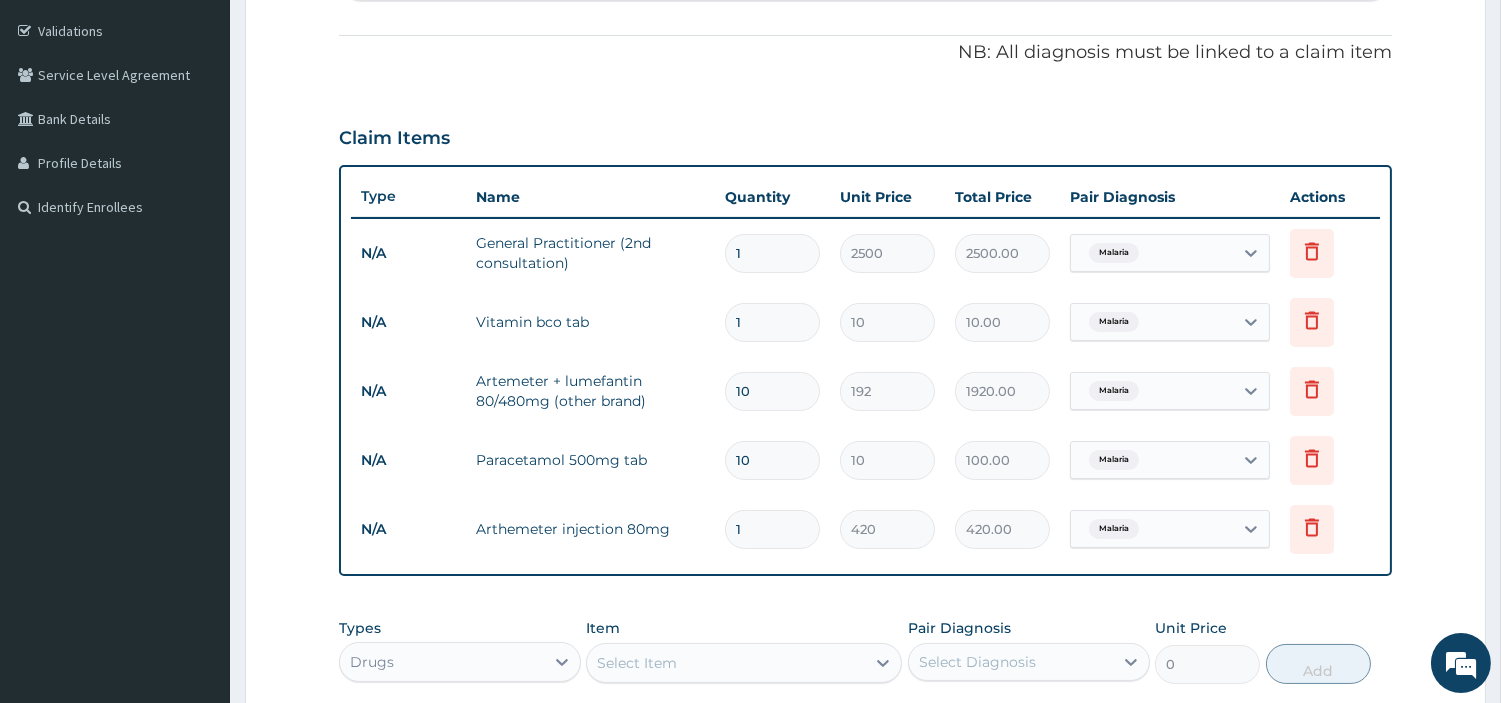 type on "0.00" 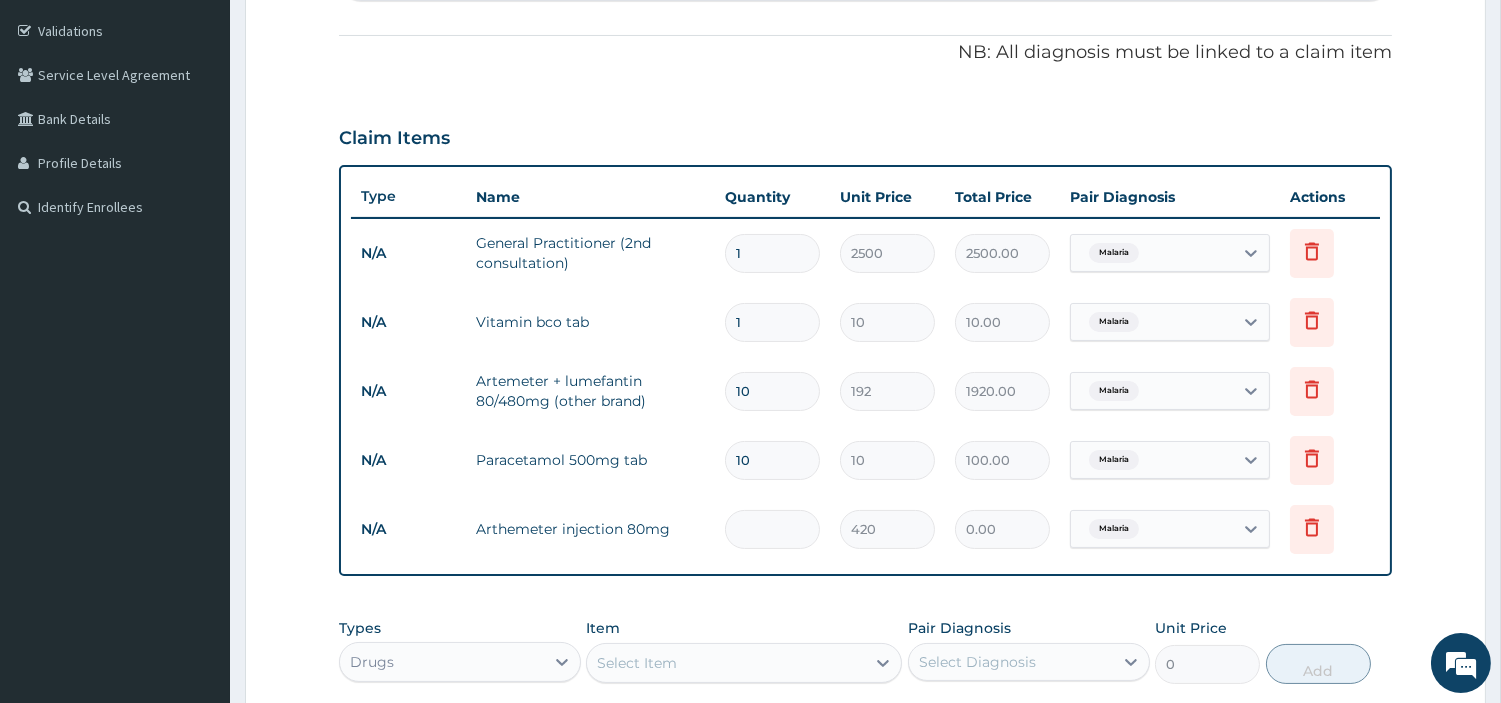 type on "6" 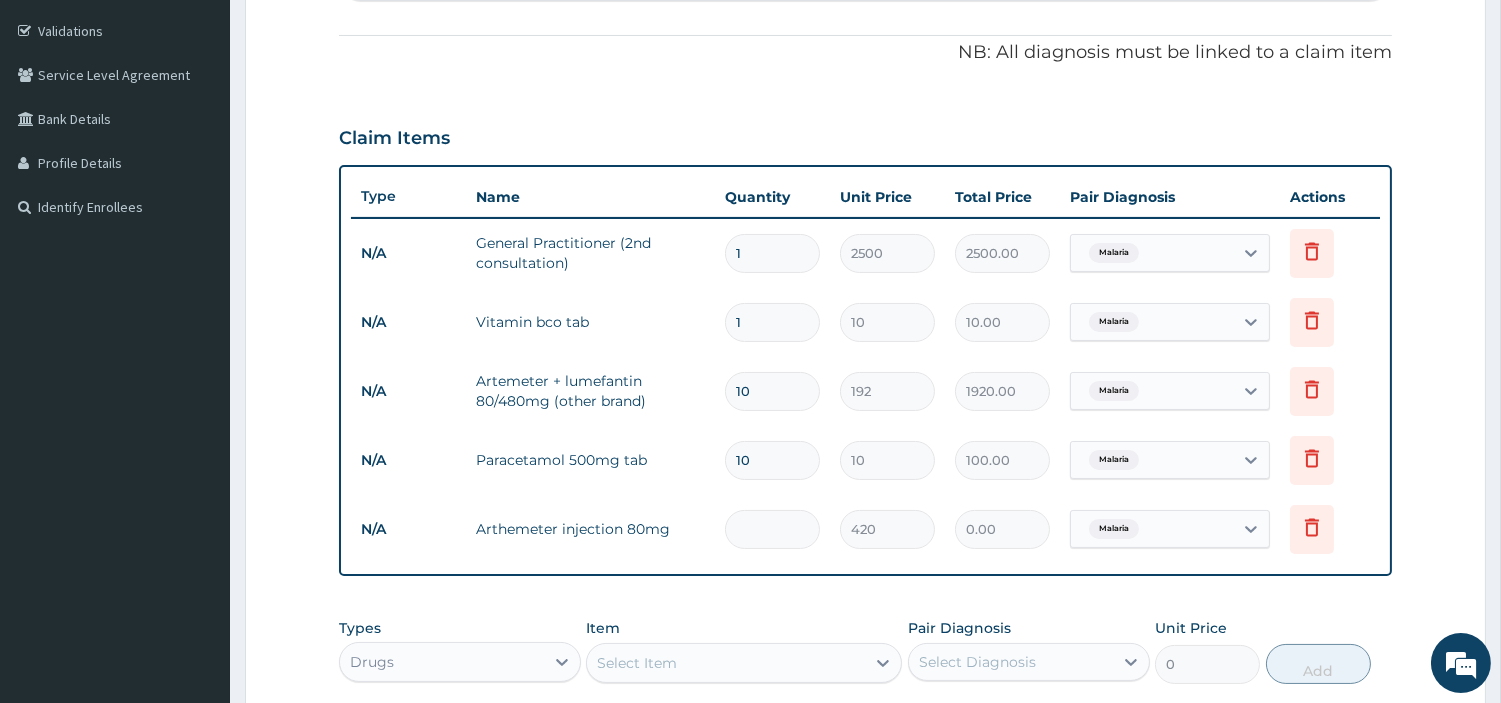 type on "2520.00" 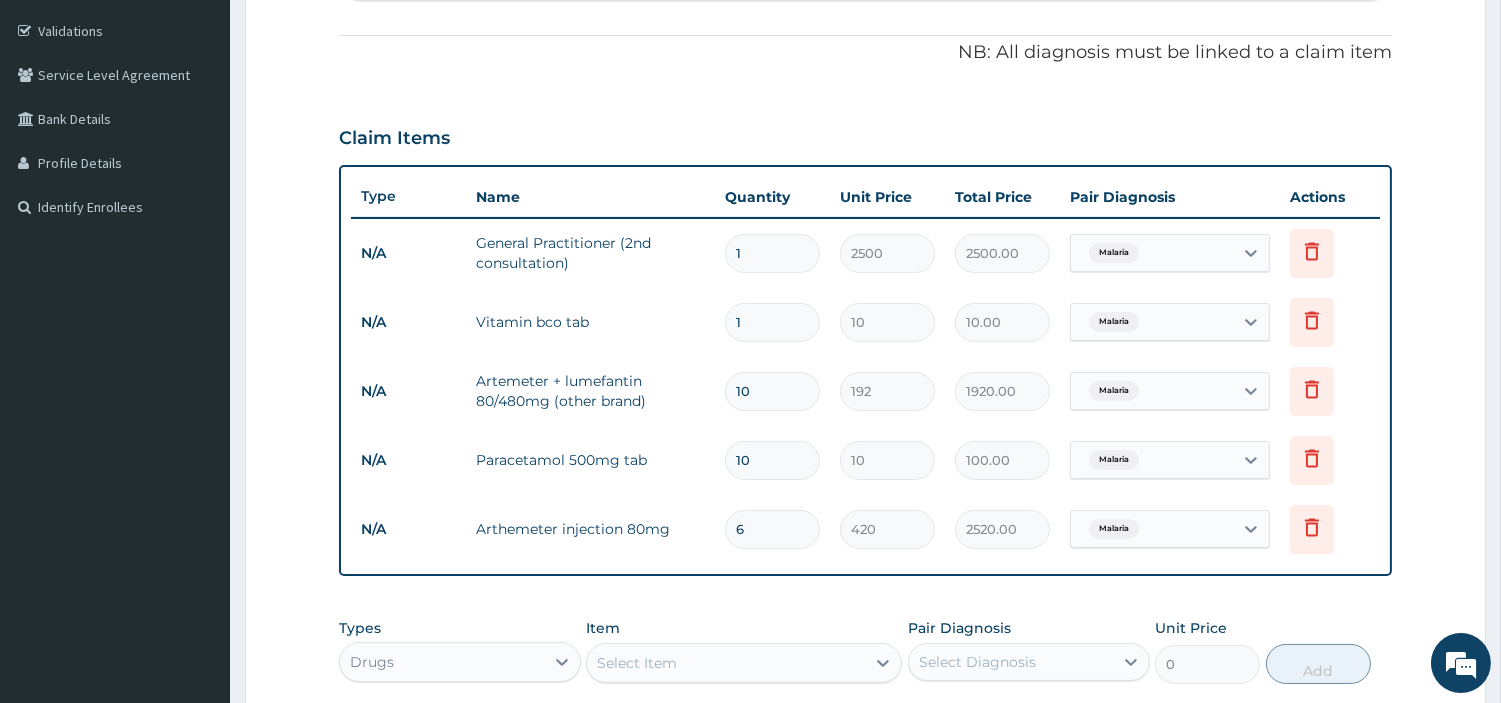 type on "6" 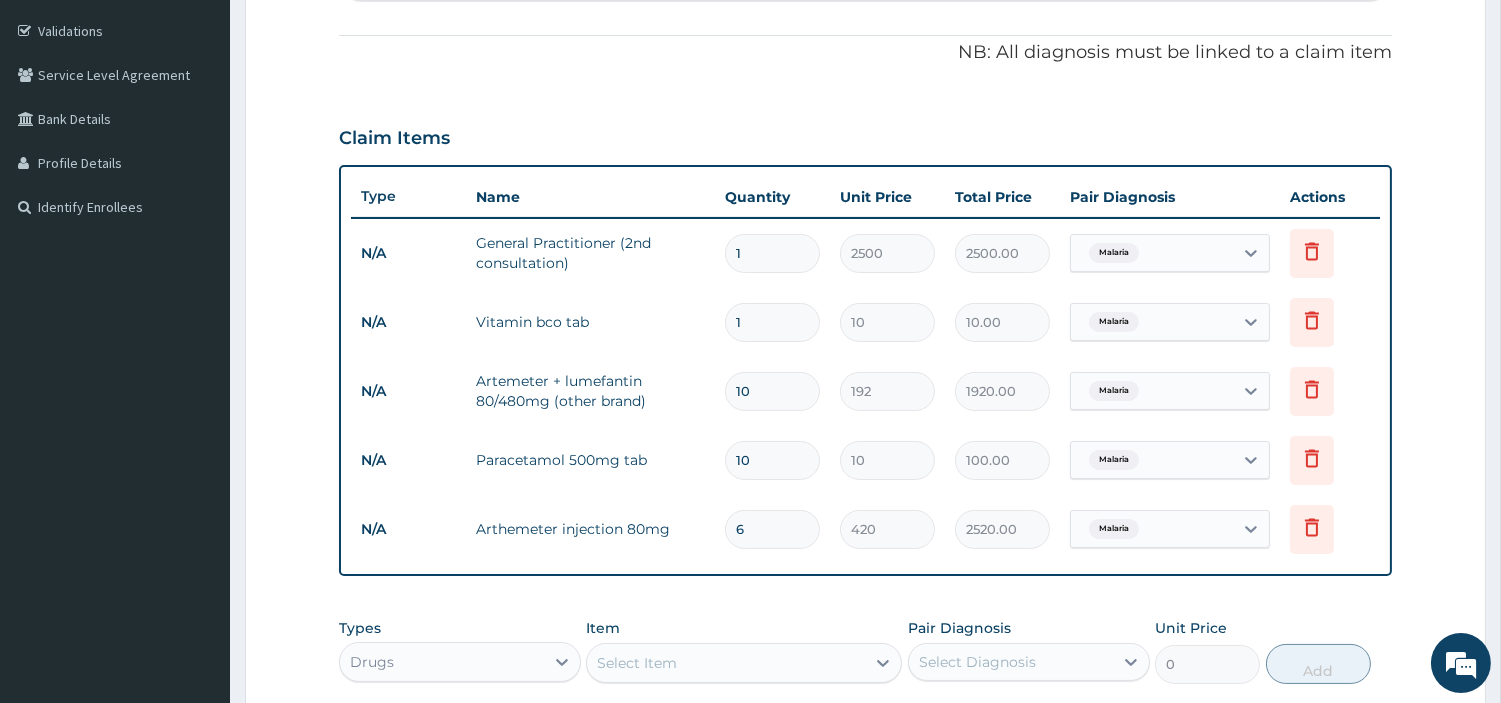 type on "10" 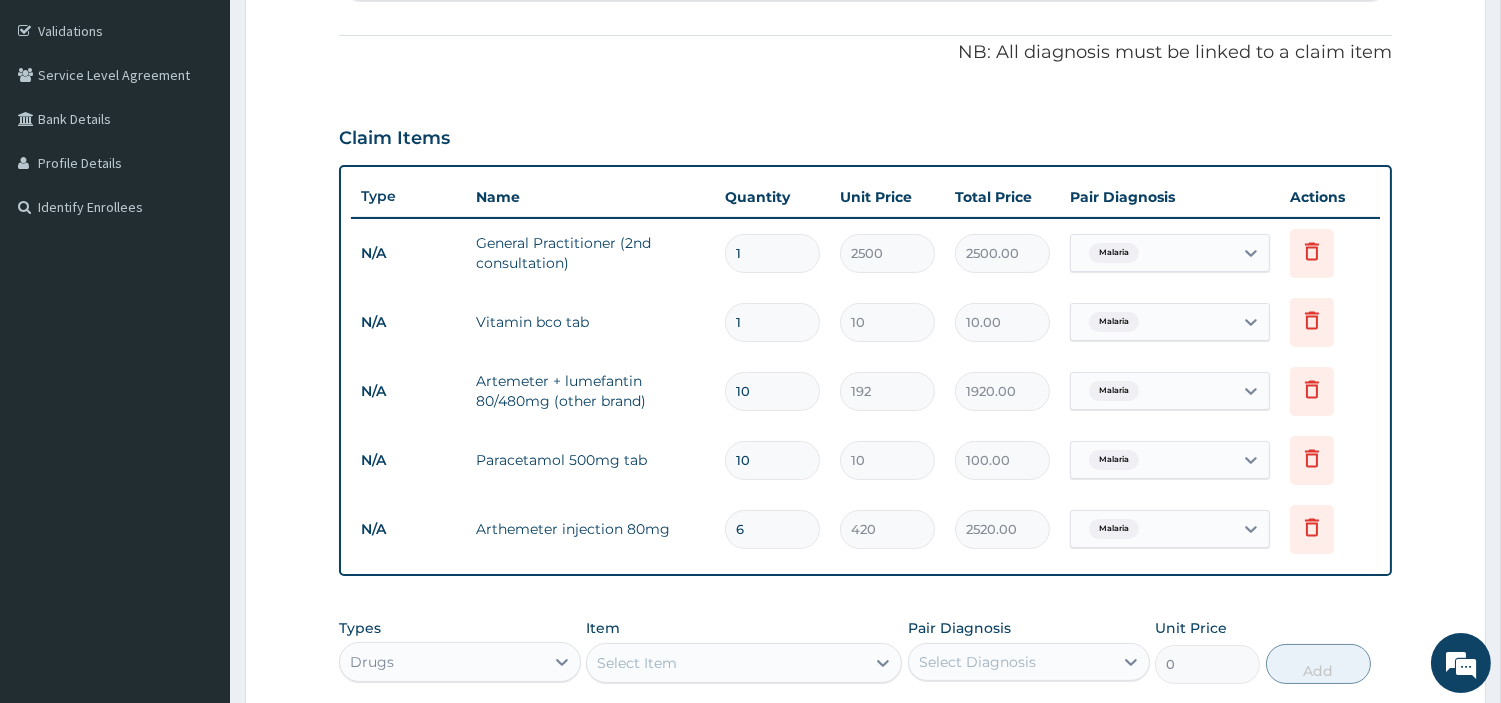 type on "100.00" 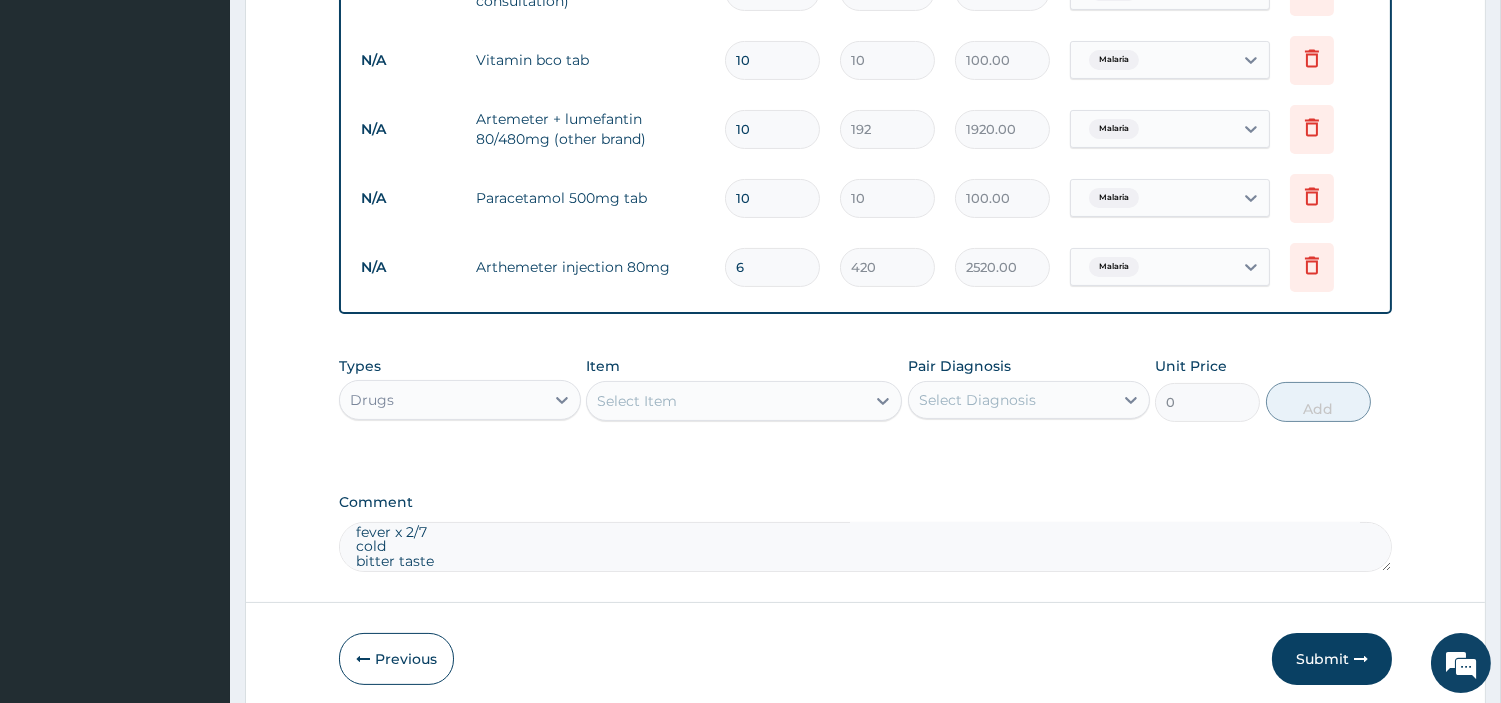 scroll, scrollTop: 704, scrollLeft: 0, axis: vertical 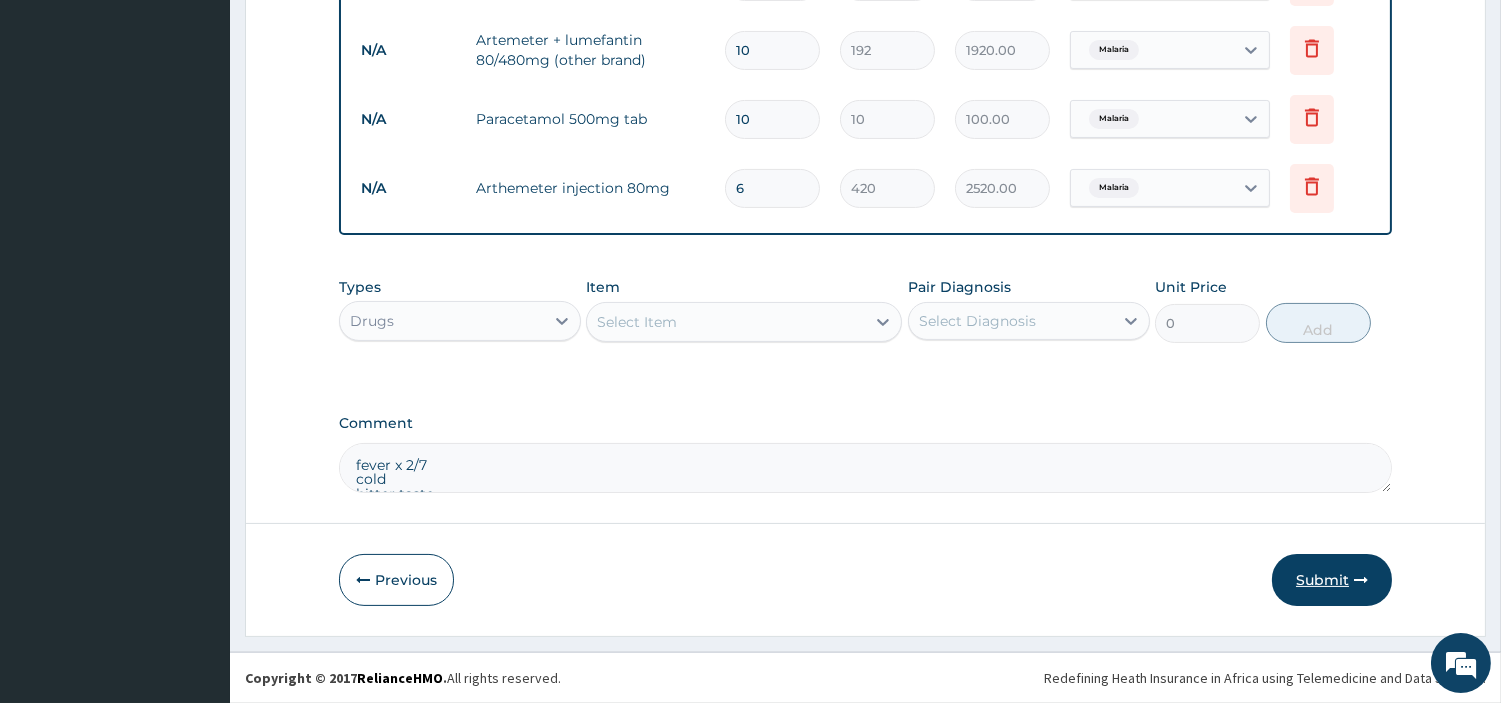 click on "Submit" at bounding box center (1332, 580) 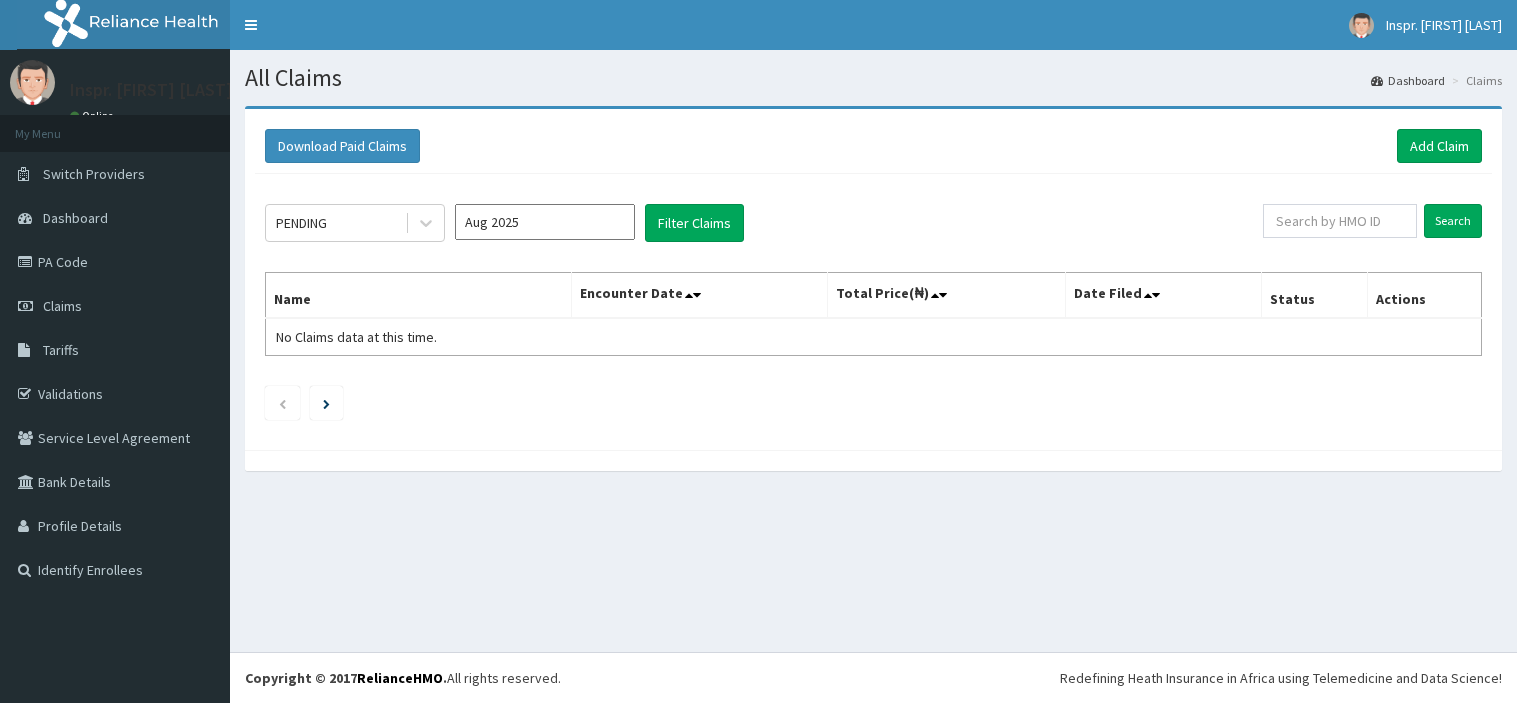 scroll, scrollTop: 0, scrollLeft: 0, axis: both 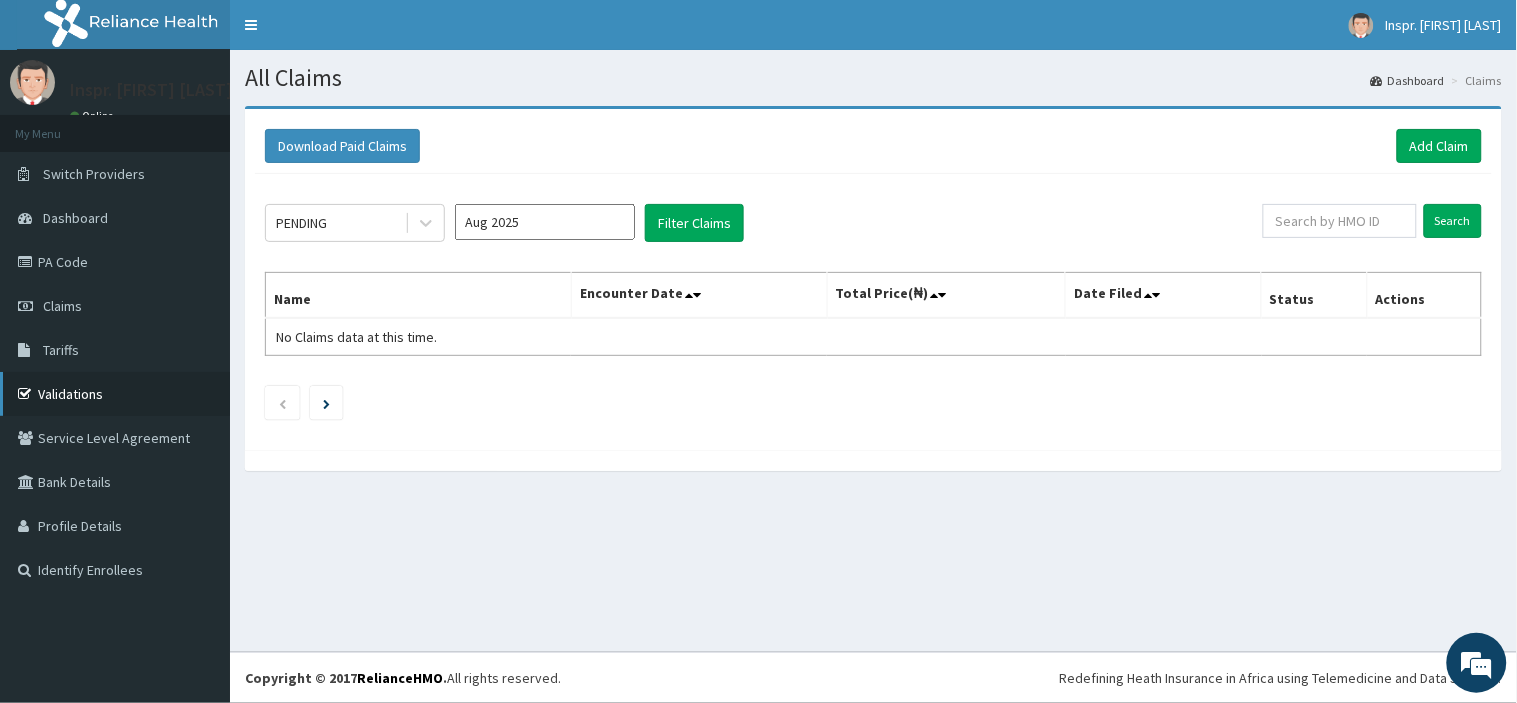 click on "Validations" at bounding box center [115, 394] 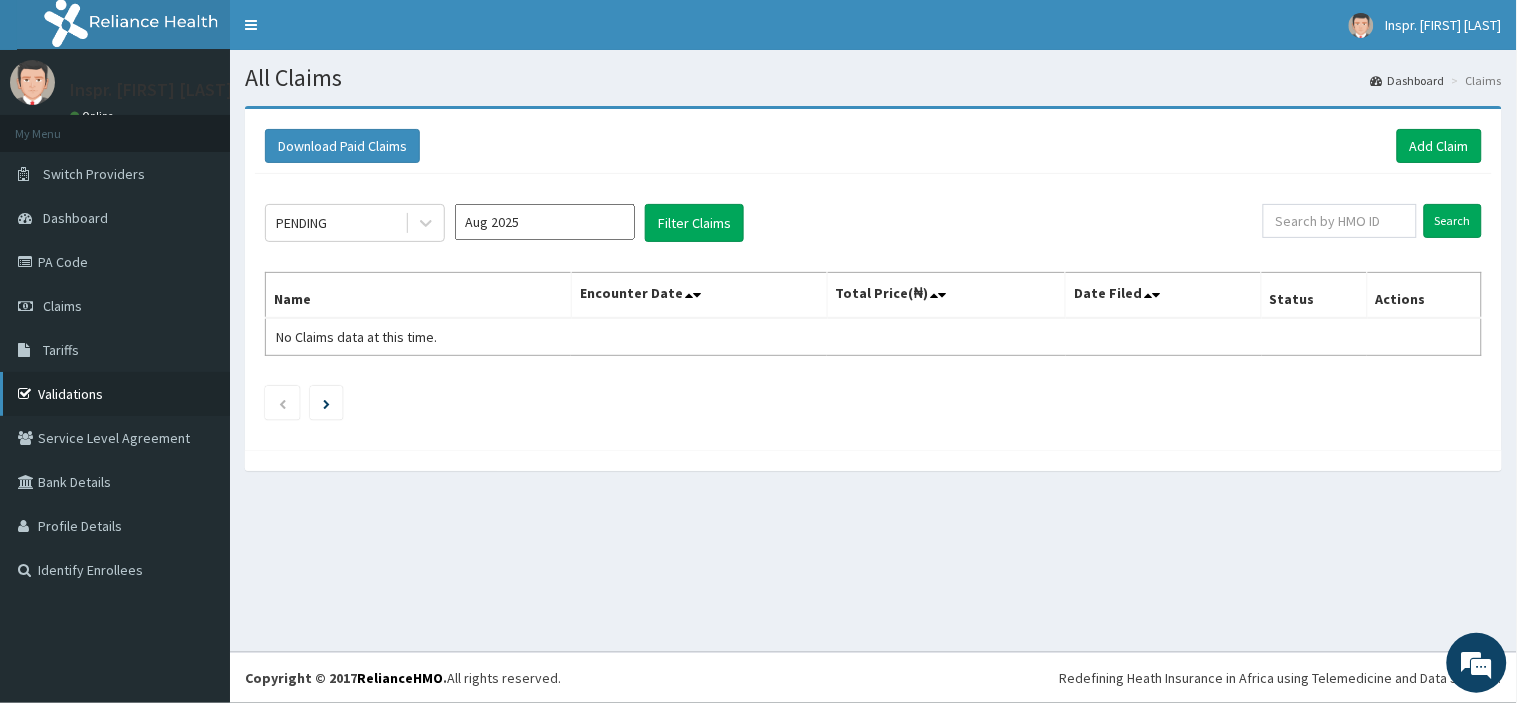 scroll, scrollTop: 0, scrollLeft: 0, axis: both 